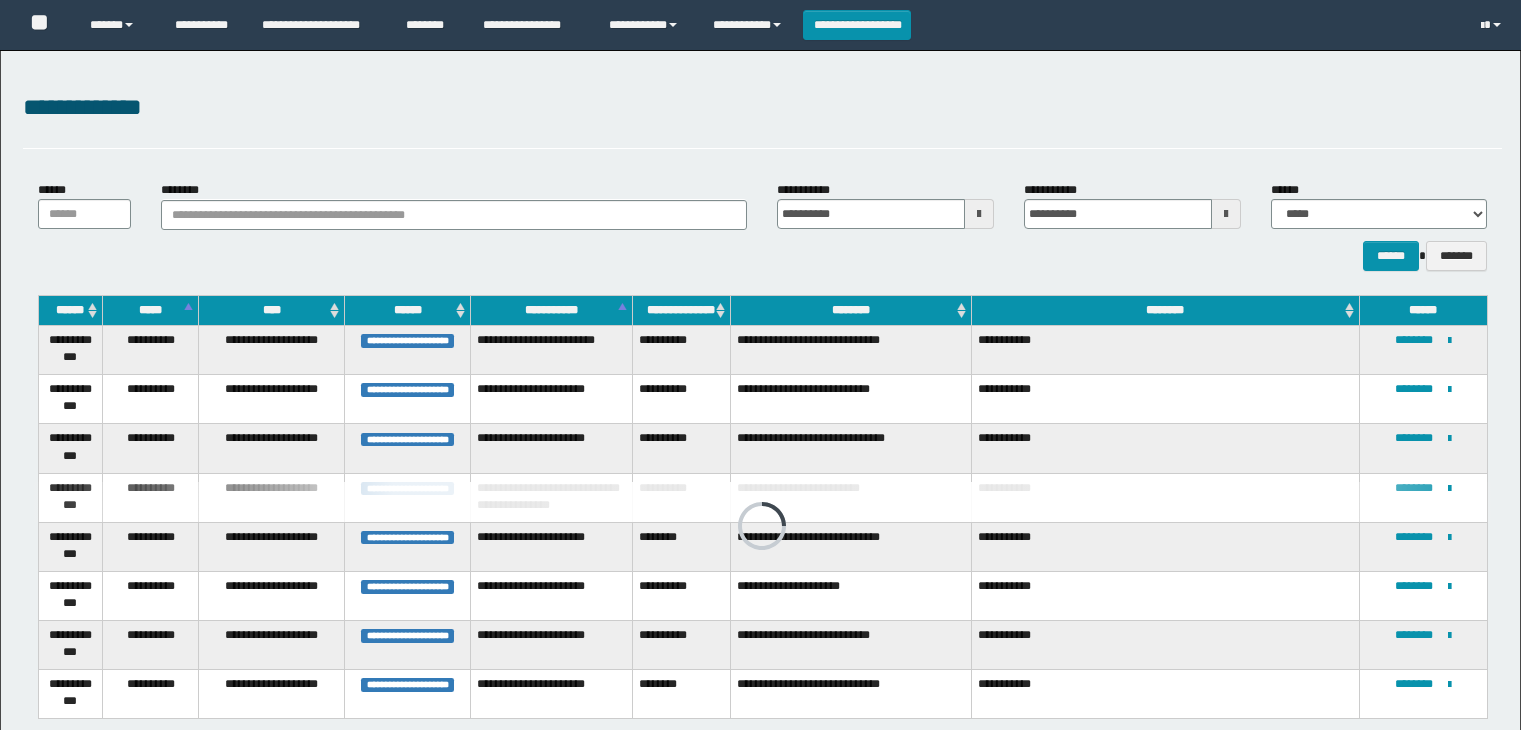 scroll, scrollTop: 0, scrollLeft: 0, axis: both 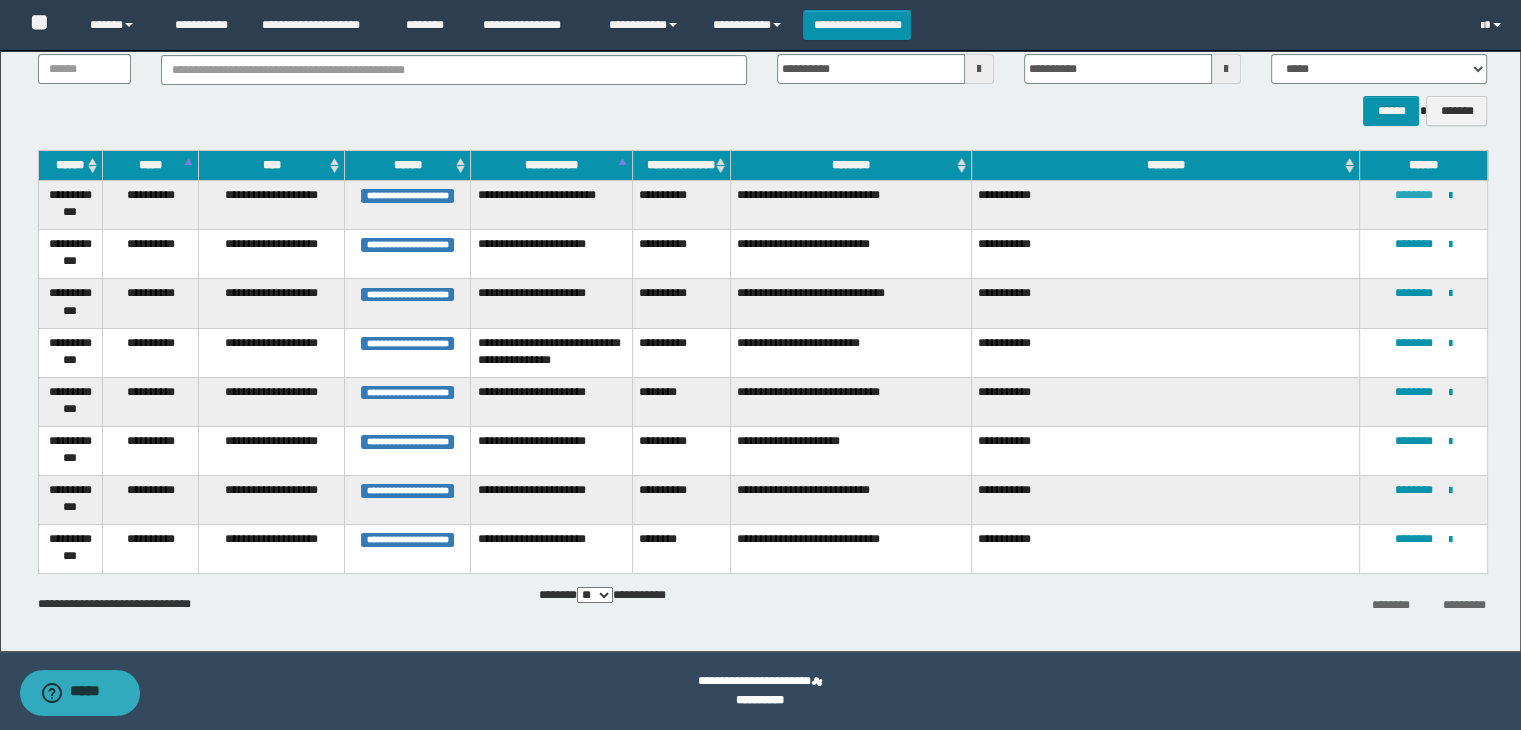 click on "********" at bounding box center (1414, 195) 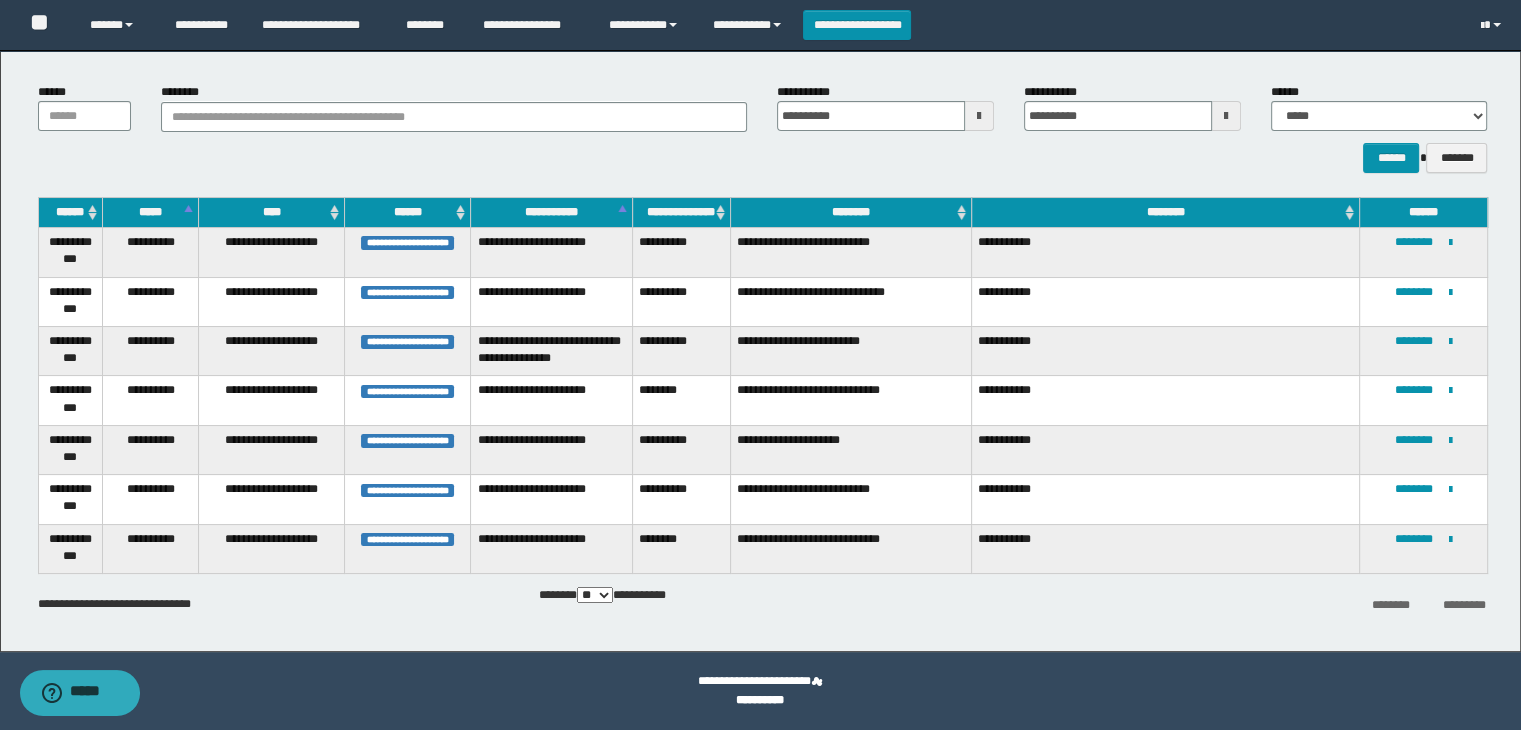 scroll, scrollTop: 98, scrollLeft: 0, axis: vertical 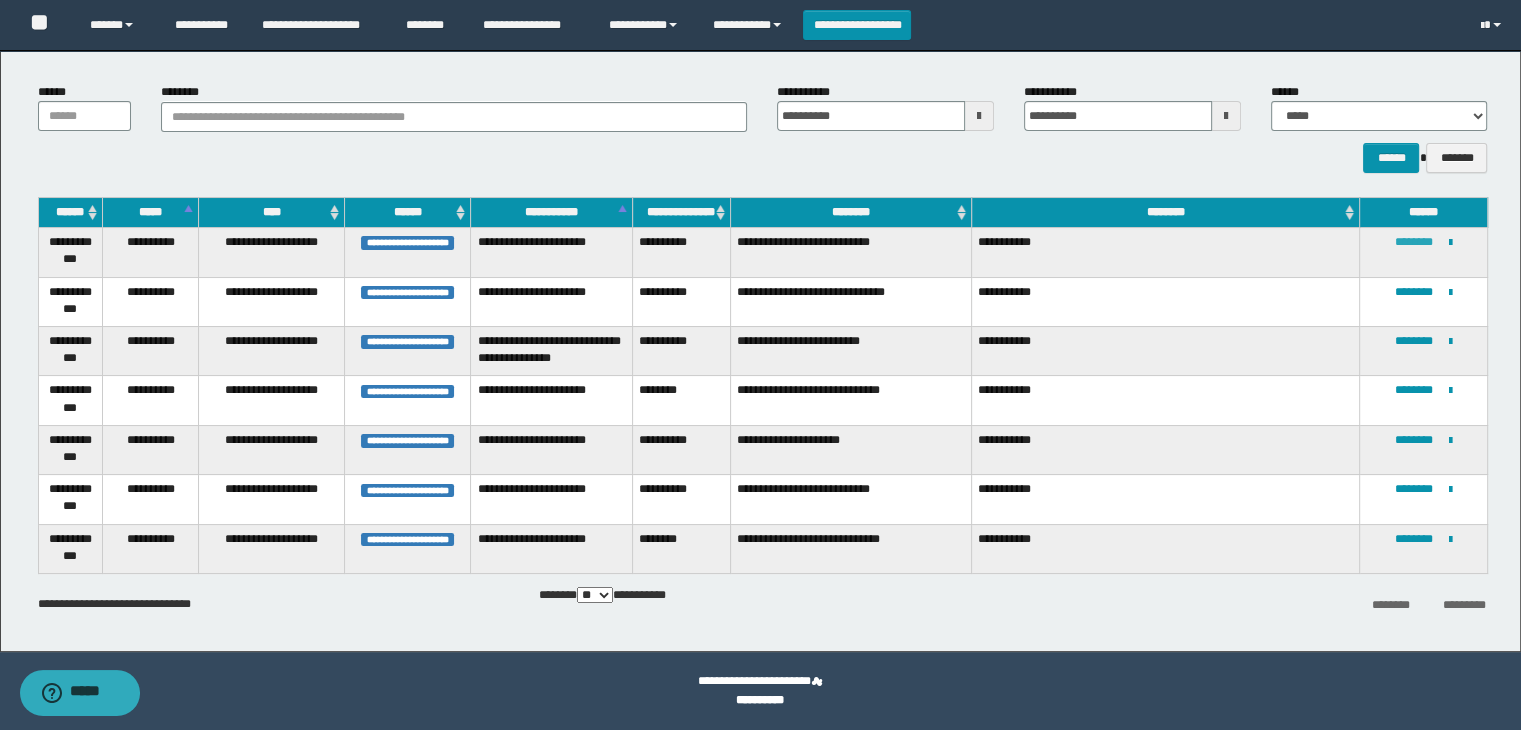click on "********" at bounding box center (1414, 242) 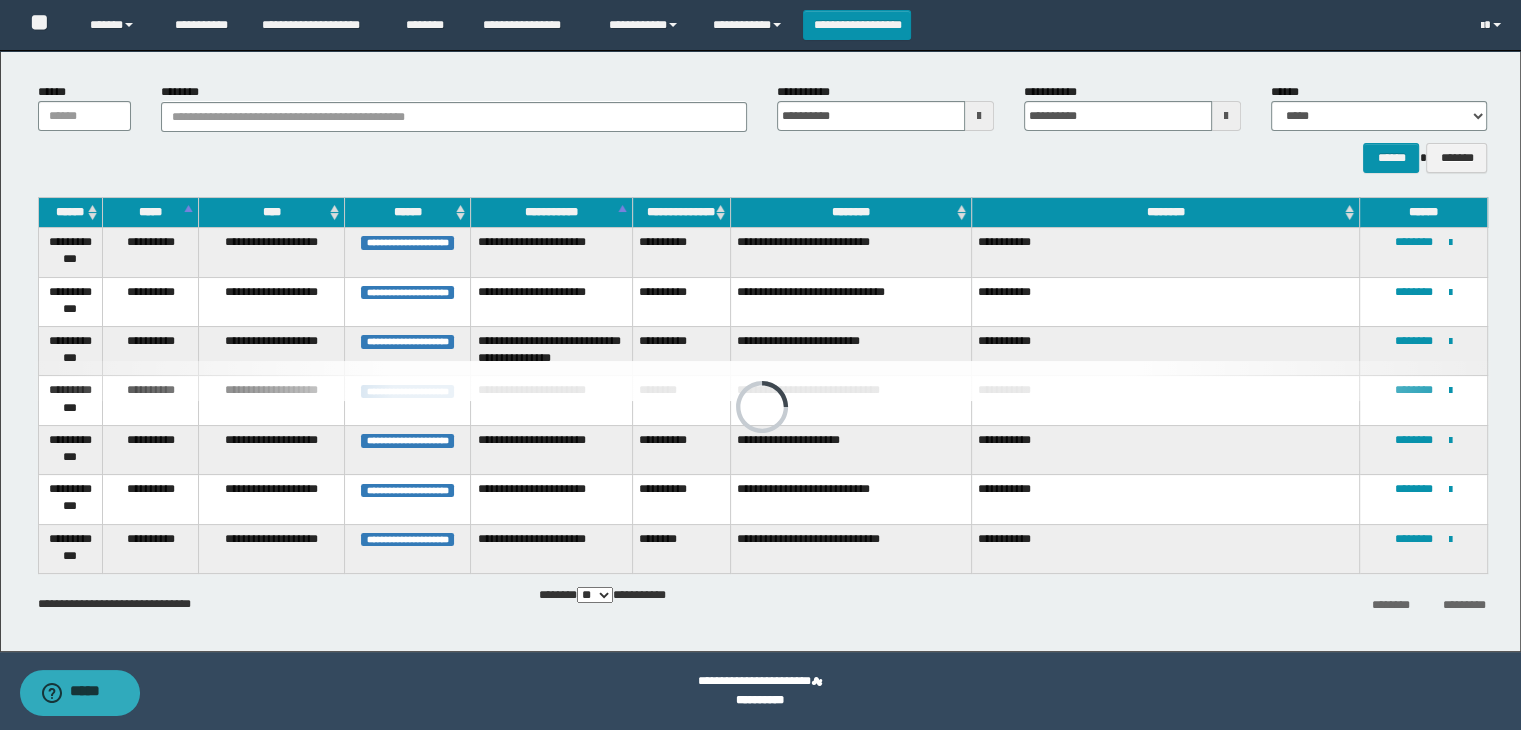 scroll, scrollTop: 51, scrollLeft: 0, axis: vertical 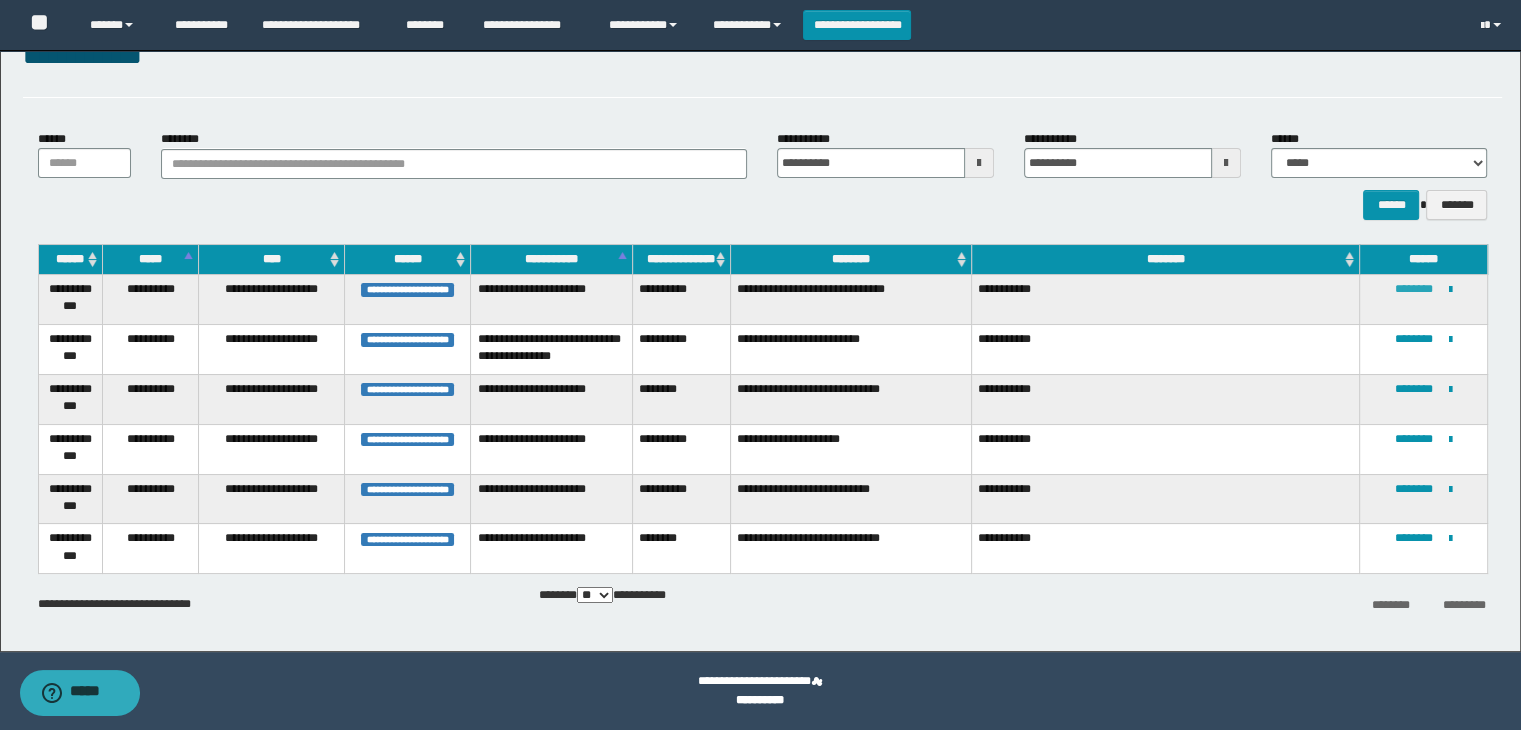 click on "********" at bounding box center [1414, 289] 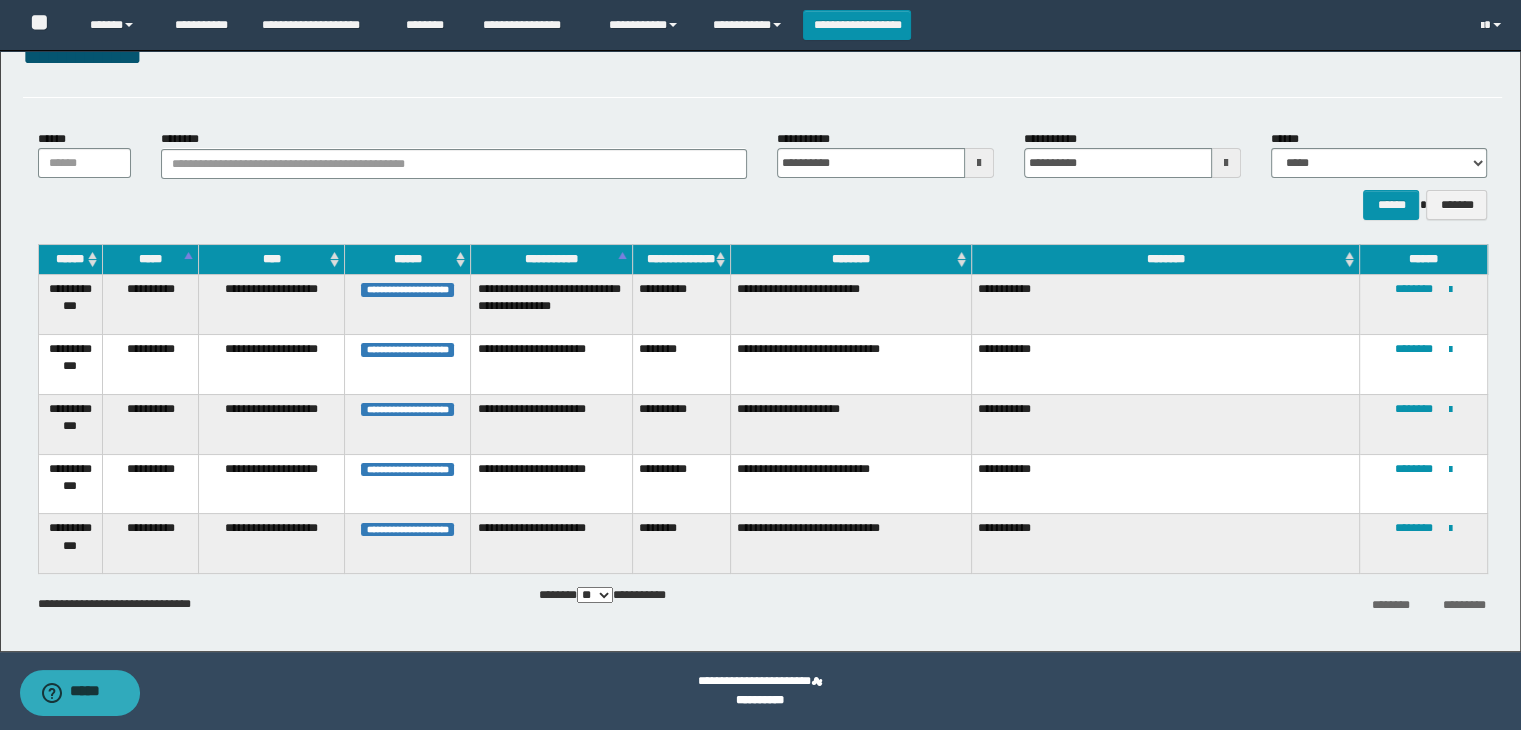 scroll, scrollTop: 4, scrollLeft: 0, axis: vertical 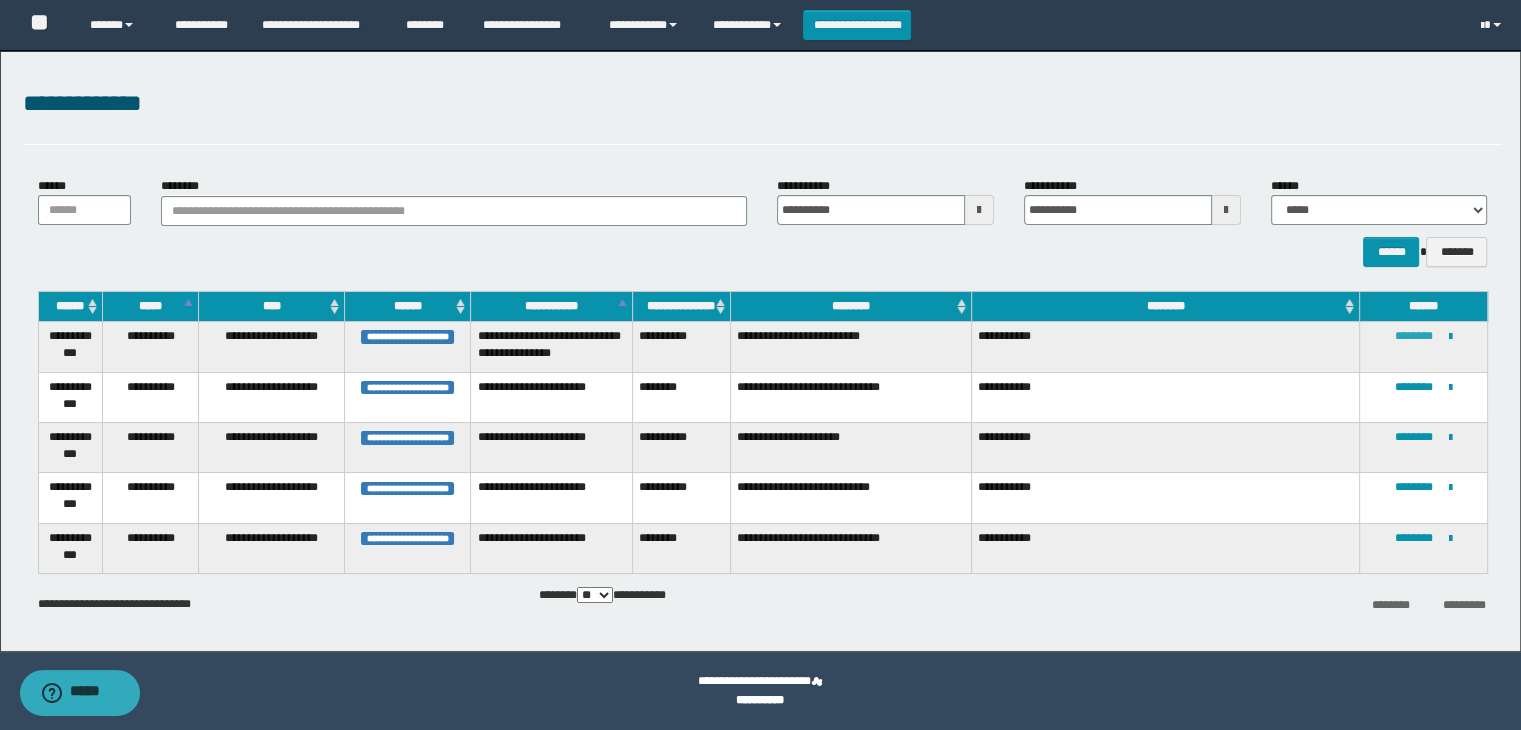 click on "********" at bounding box center [1414, 336] 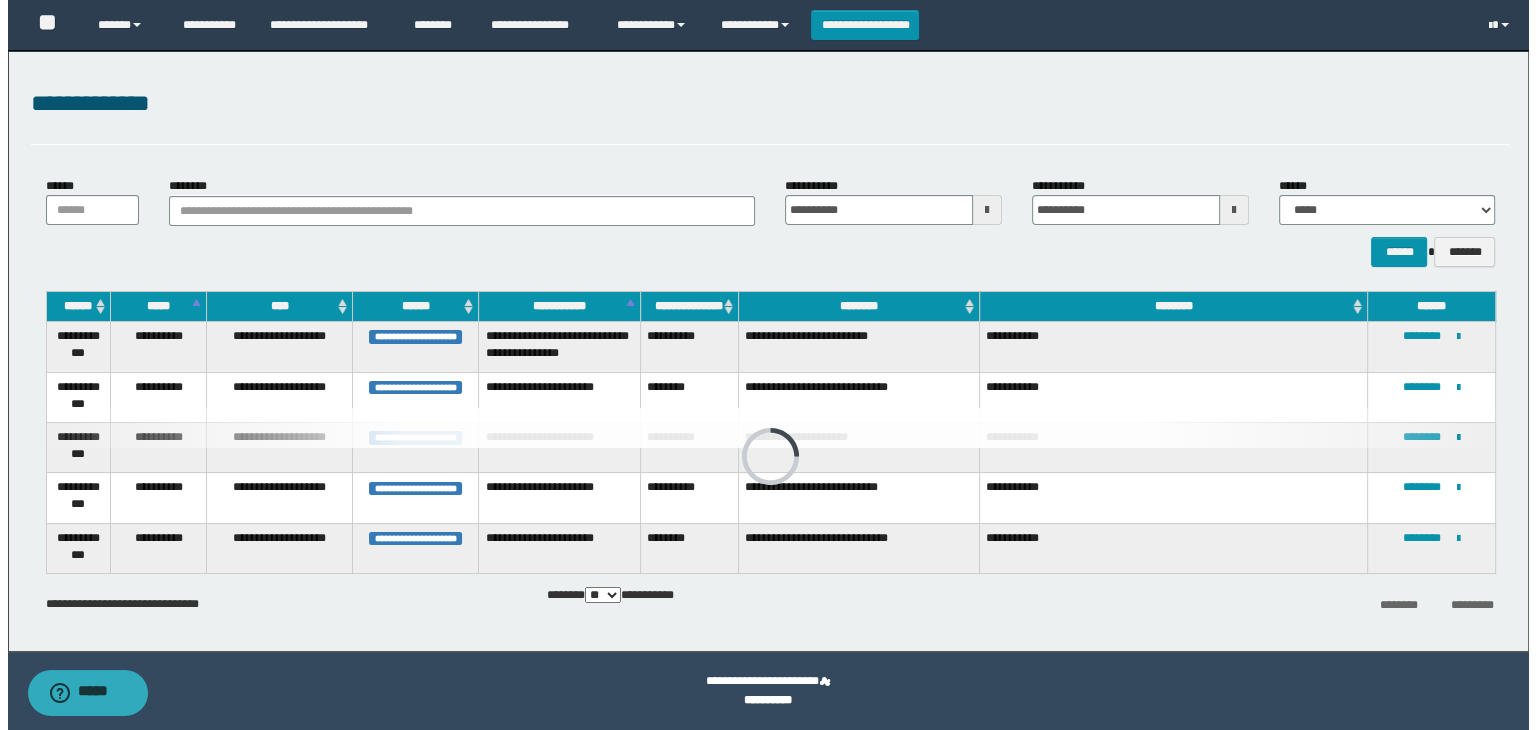 scroll, scrollTop: 0, scrollLeft: 0, axis: both 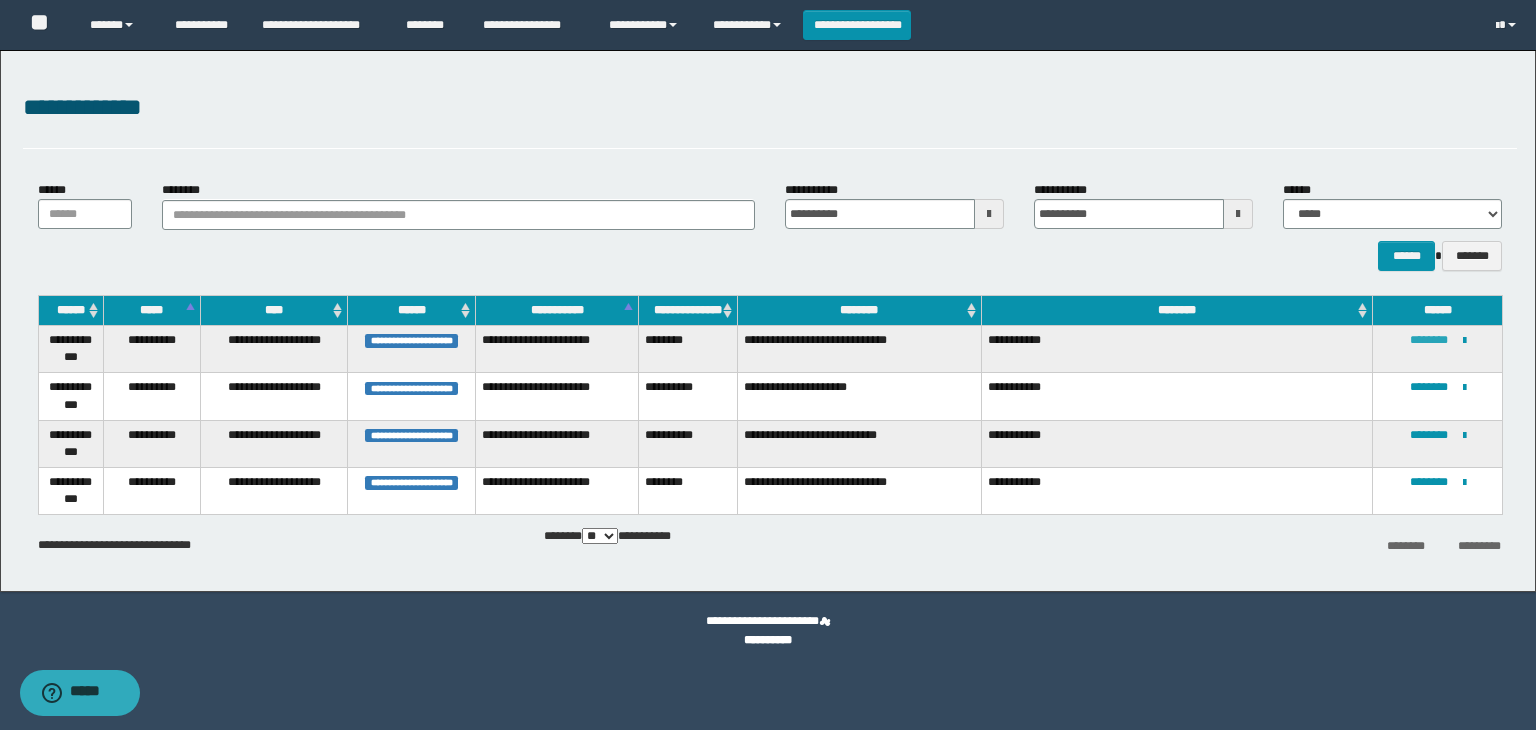 click on "********" at bounding box center (1429, 340) 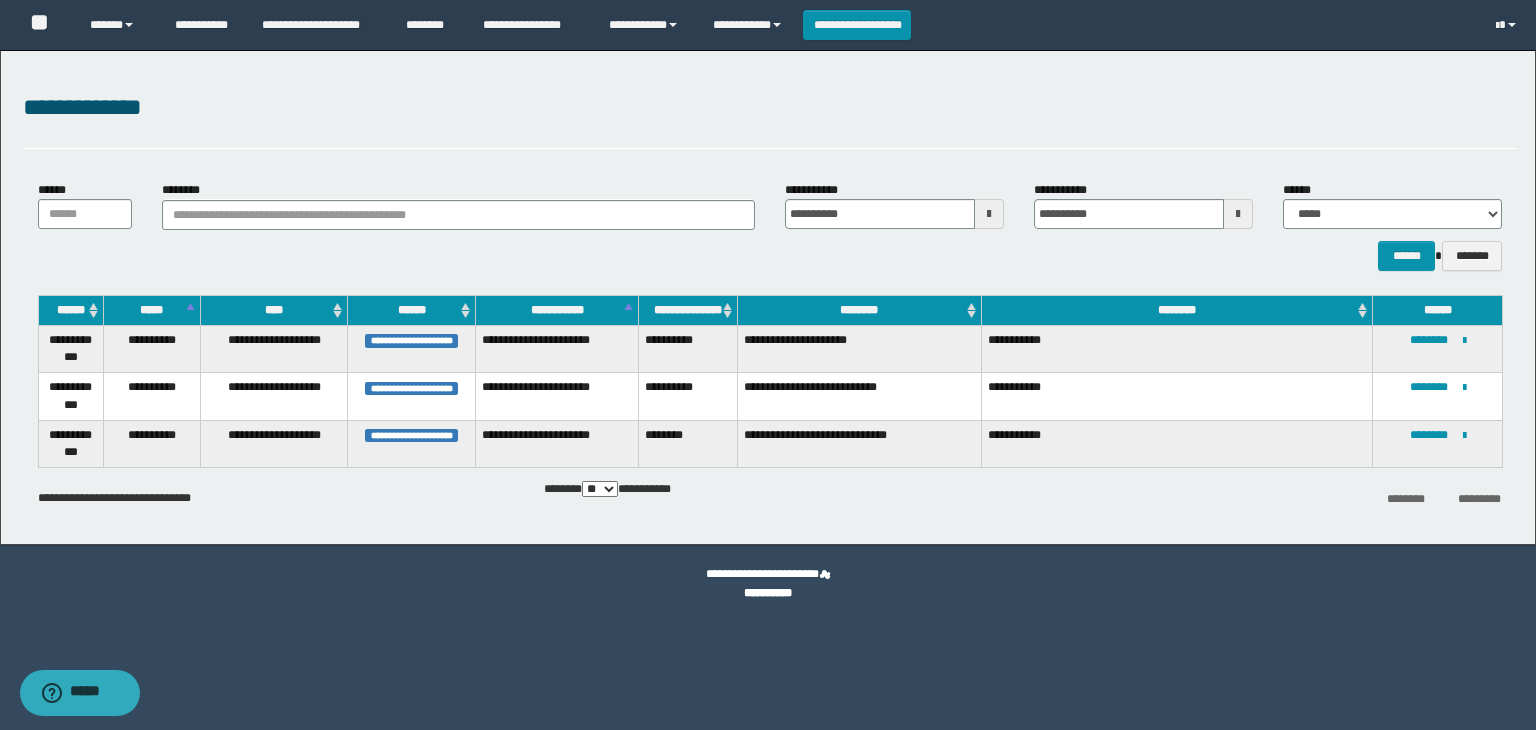 click on "**********" at bounding box center (1438, 349) 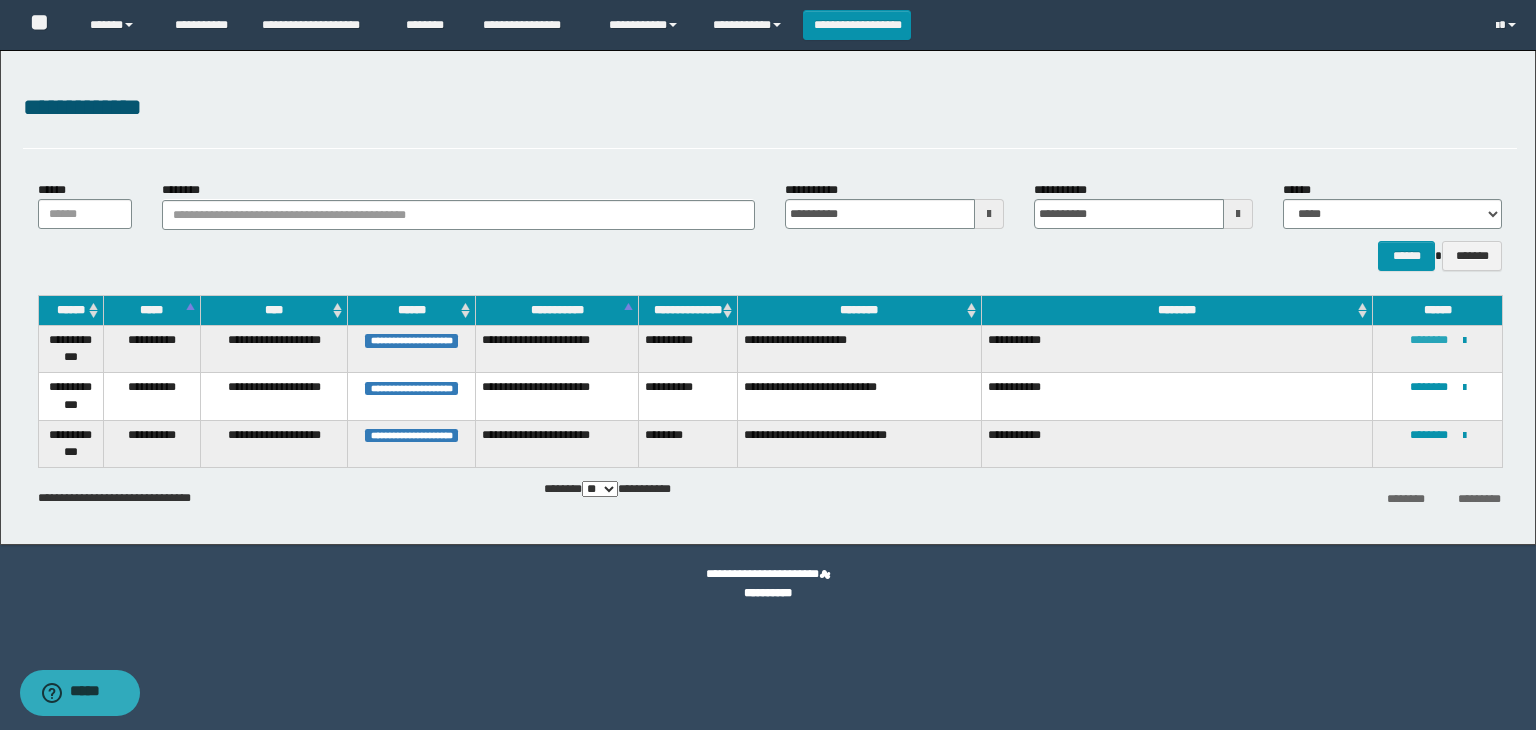 click on "********" at bounding box center (1429, 340) 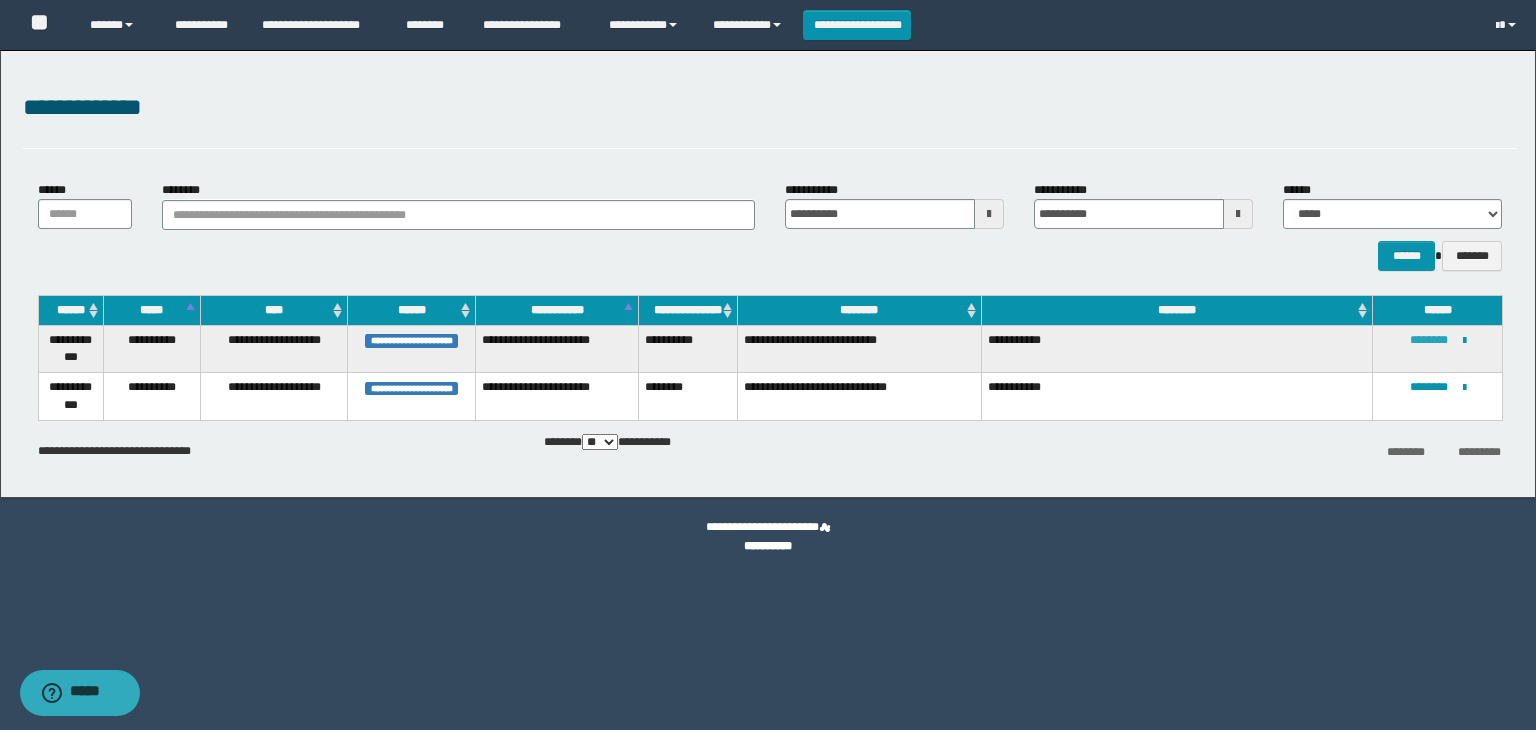 click on "********" at bounding box center (1429, 340) 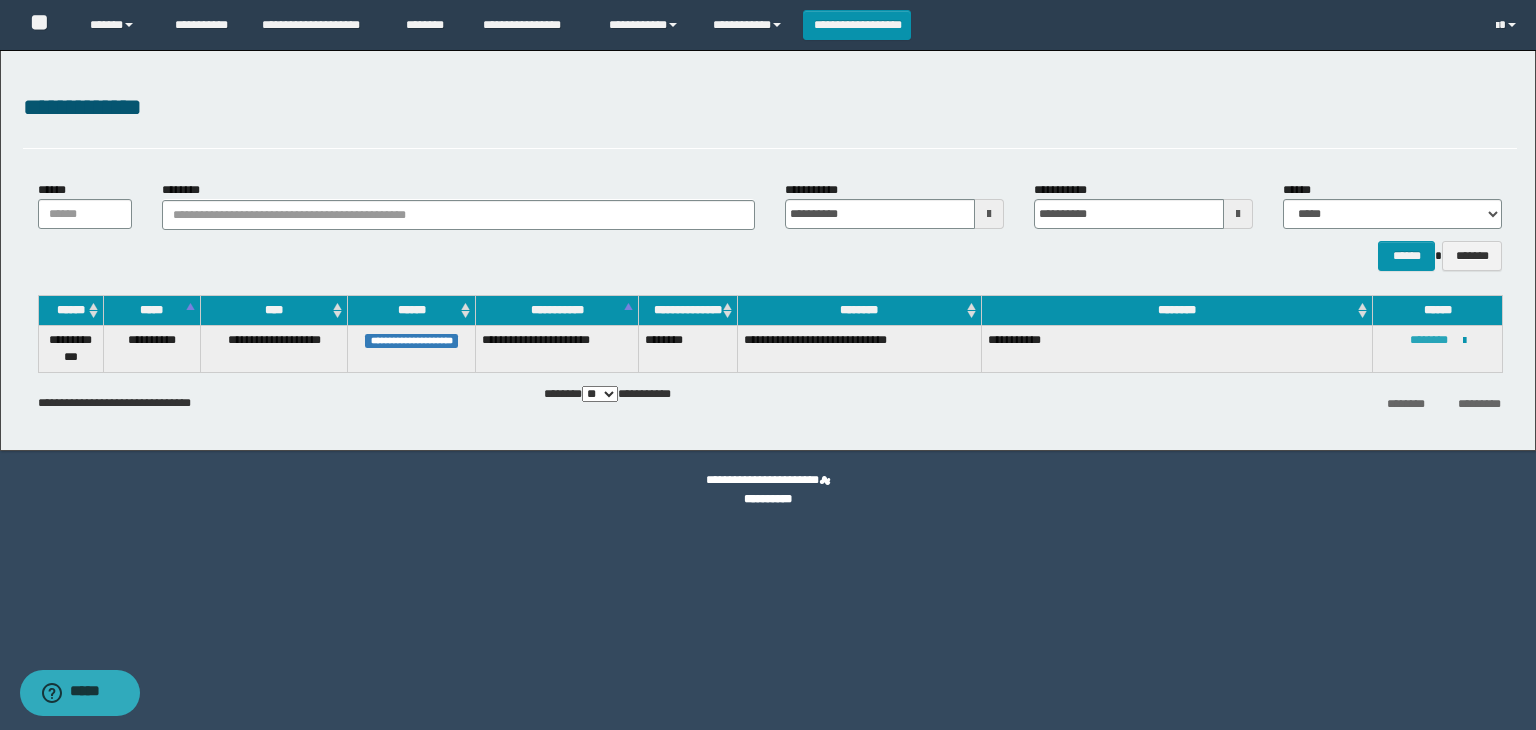 click on "********" at bounding box center [1429, 340] 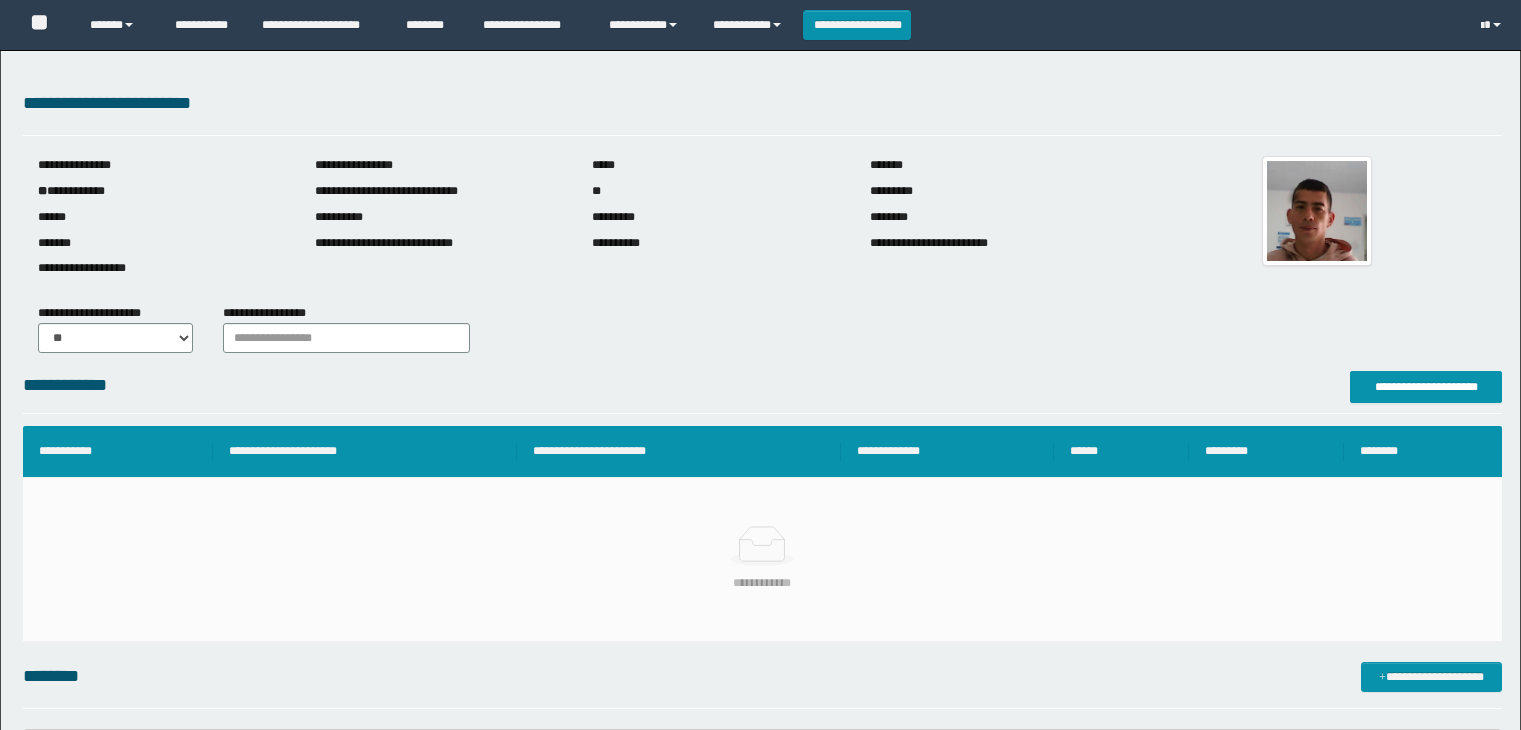 scroll, scrollTop: 0, scrollLeft: 0, axis: both 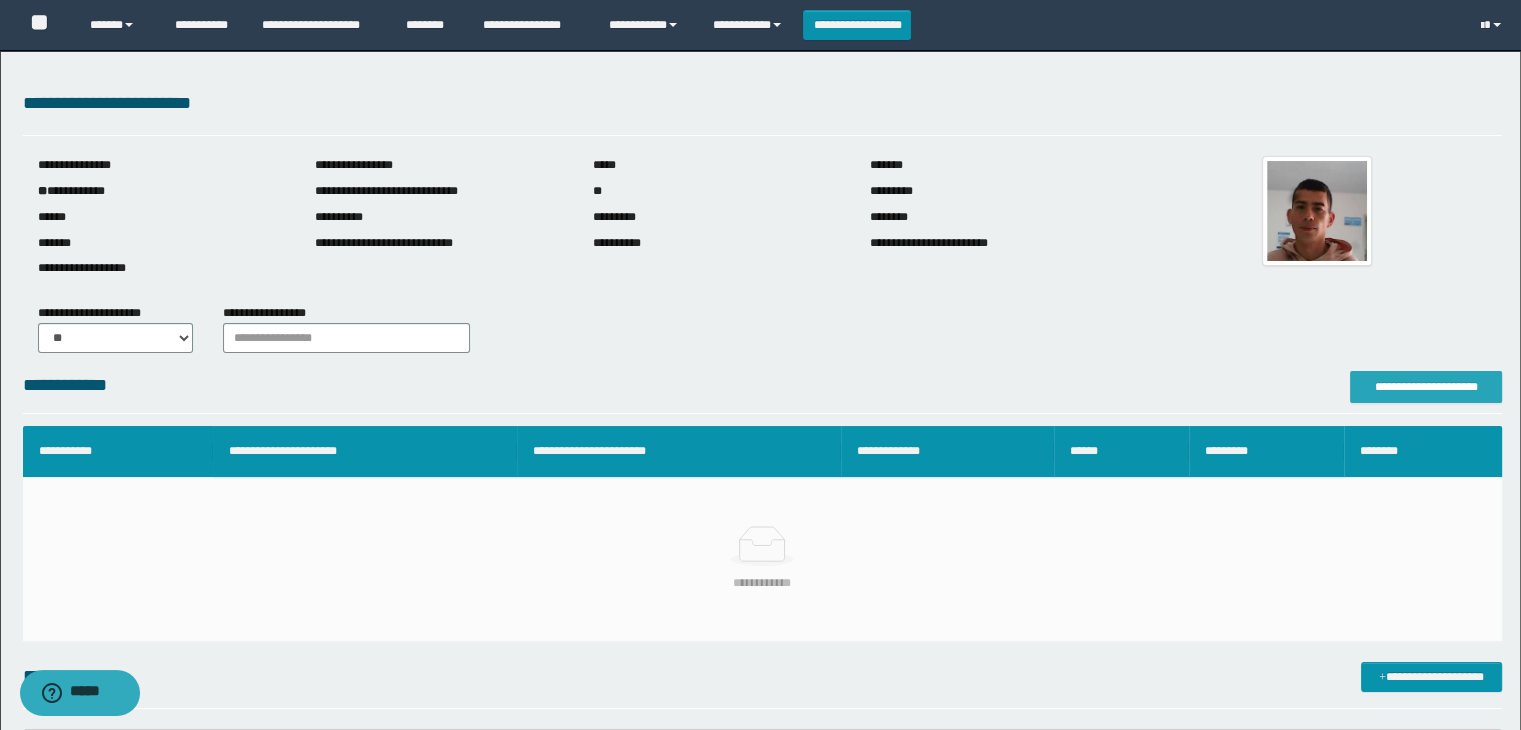 click on "**********" at bounding box center (1426, 387) 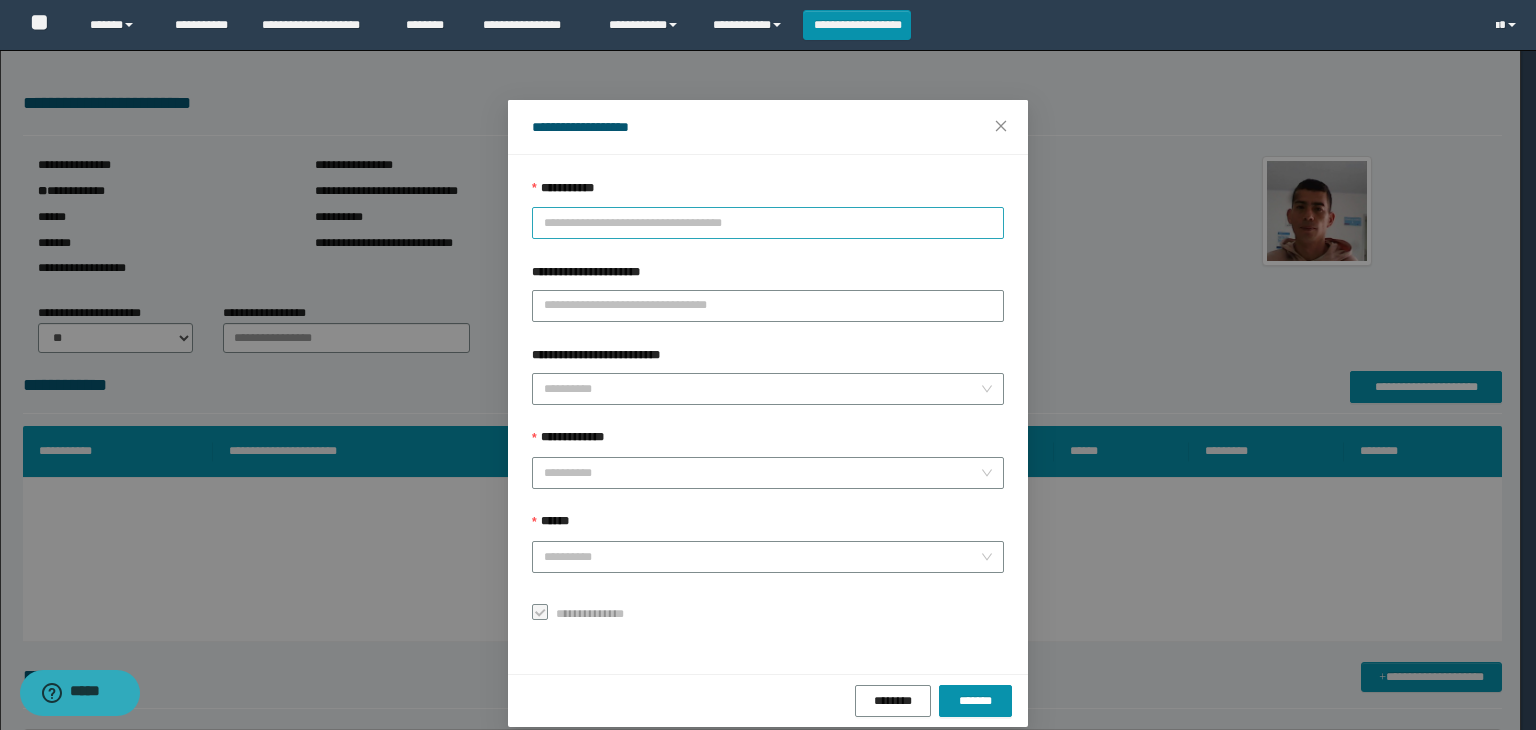 click on "**********" at bounding box center [768, 223] 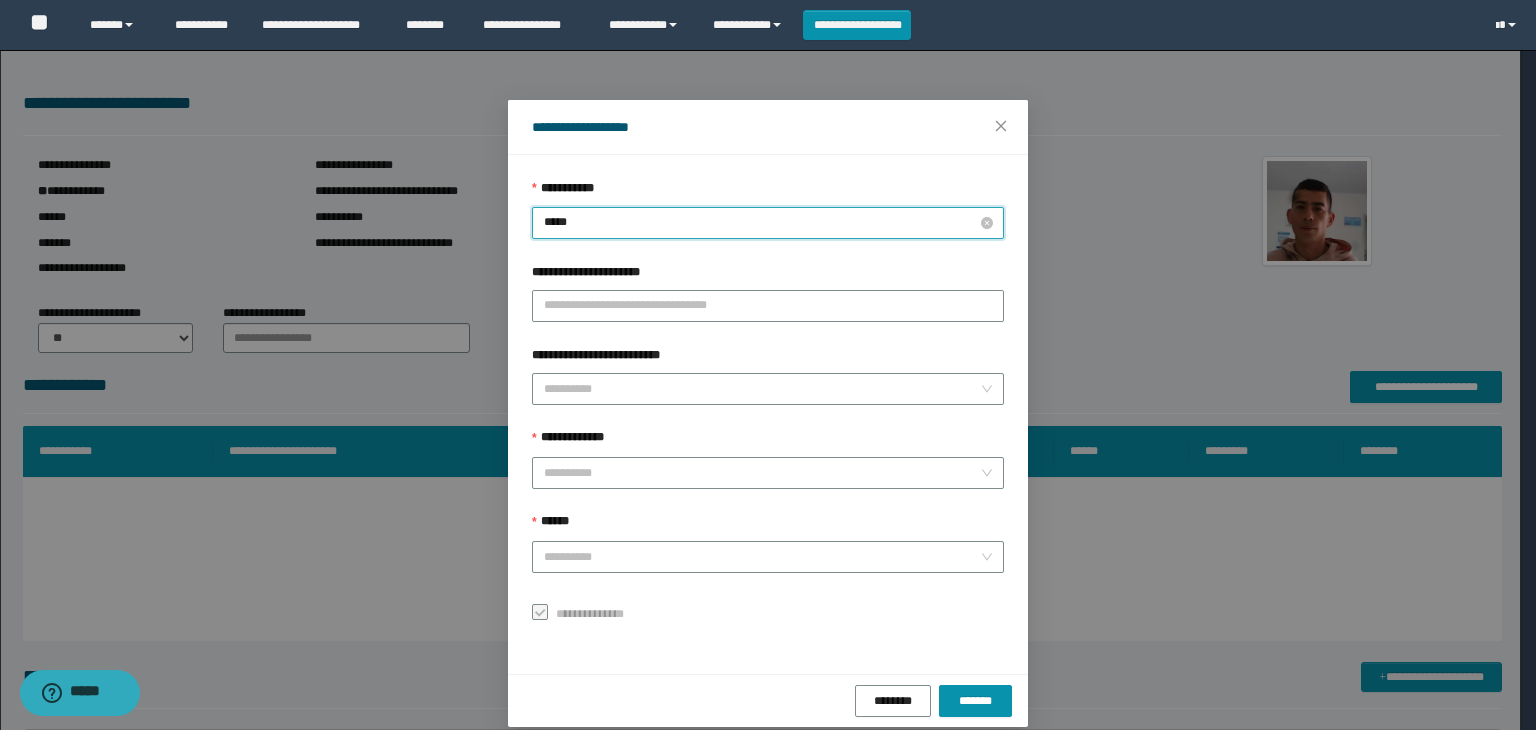 type on "******" 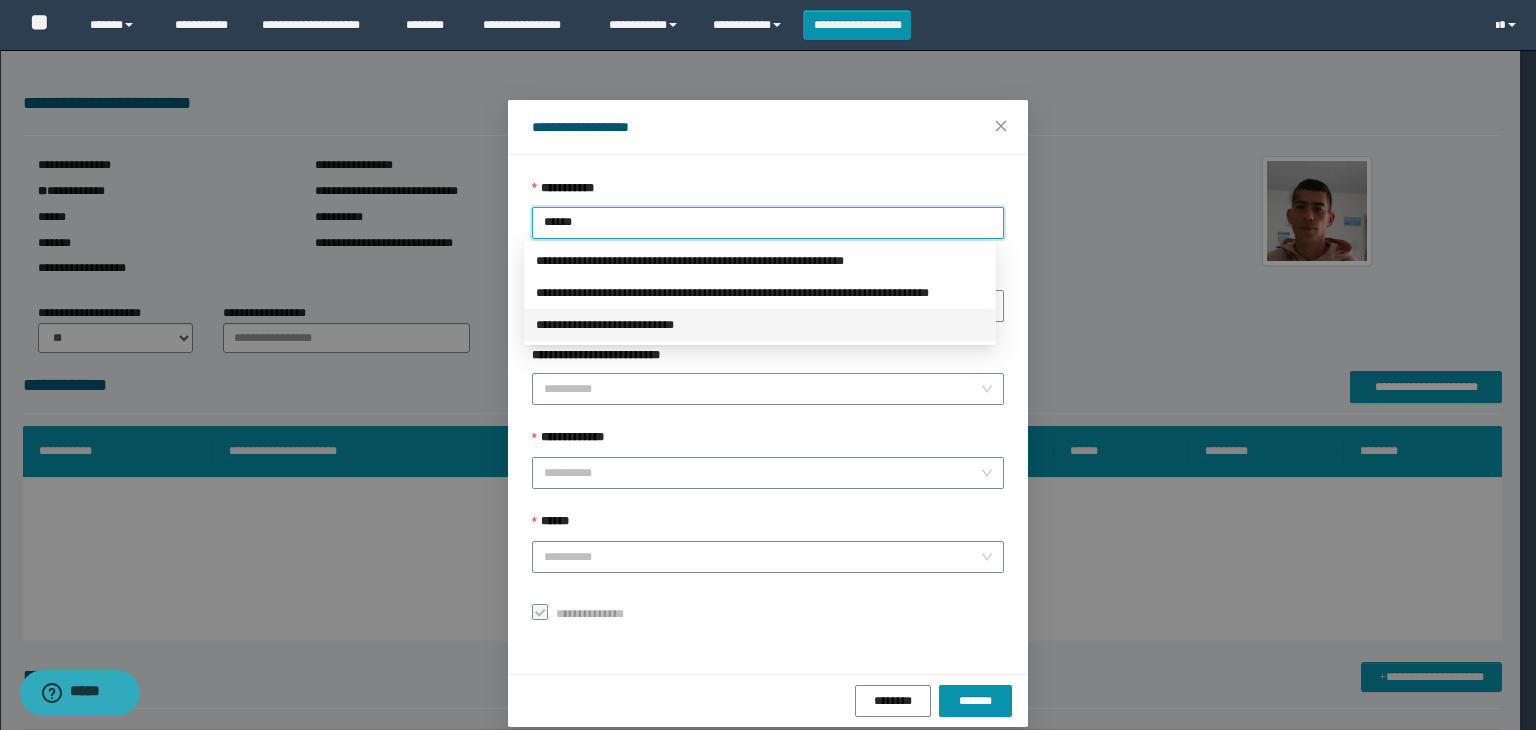 click on "**********" at bounding box center [760, 325] 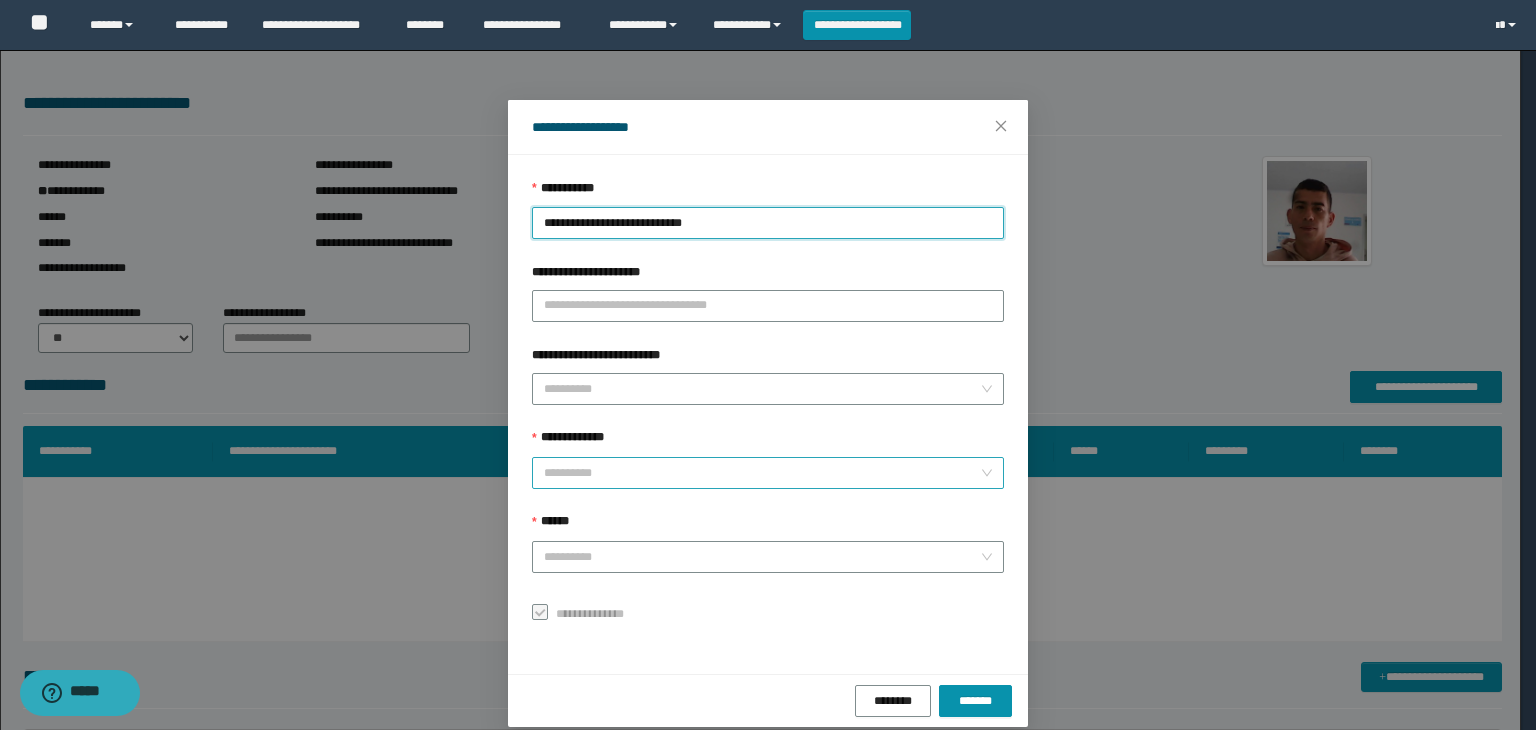 click on "**********" at bounding box center [762, 473] 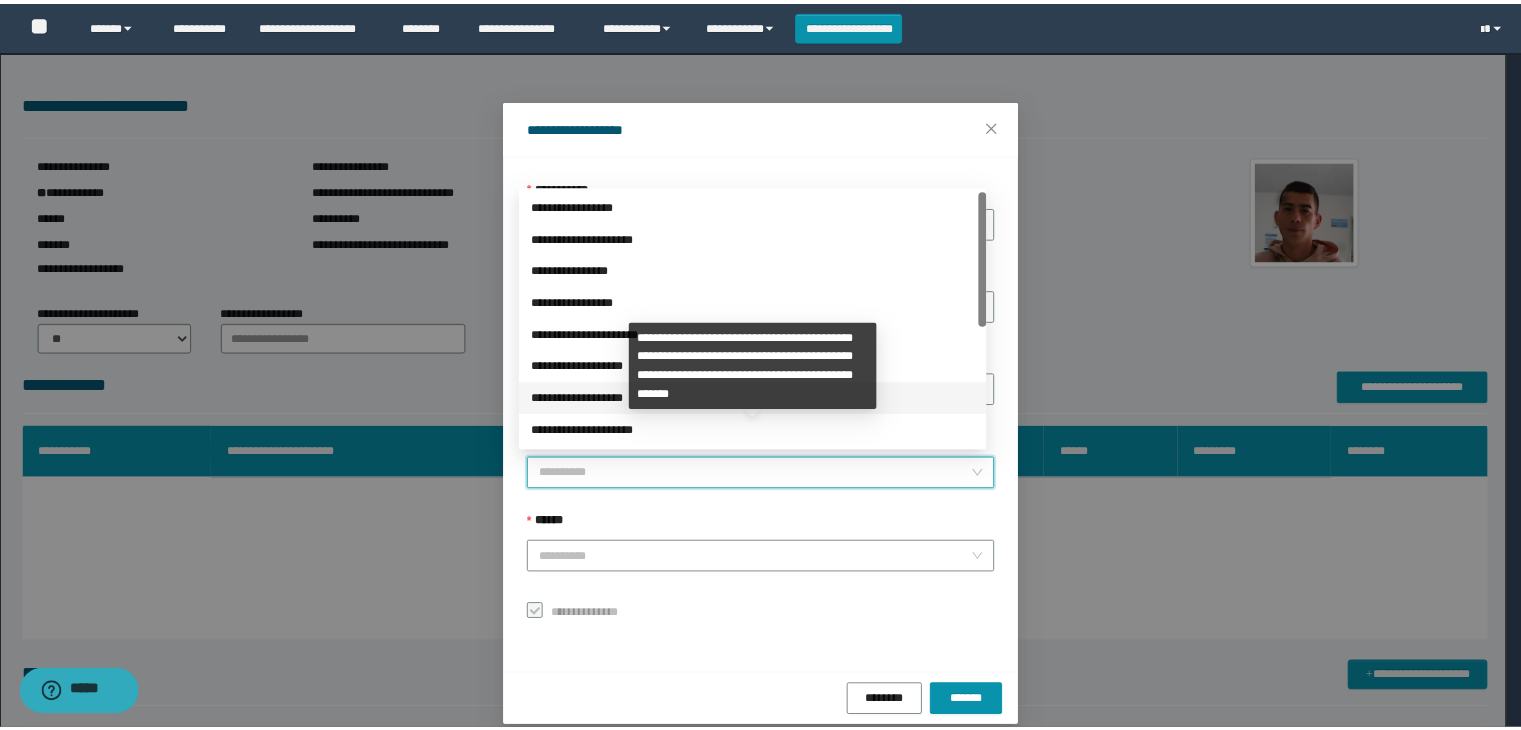 scroll, scrollTop: 200, scrollLeft: 0, axis: vertical 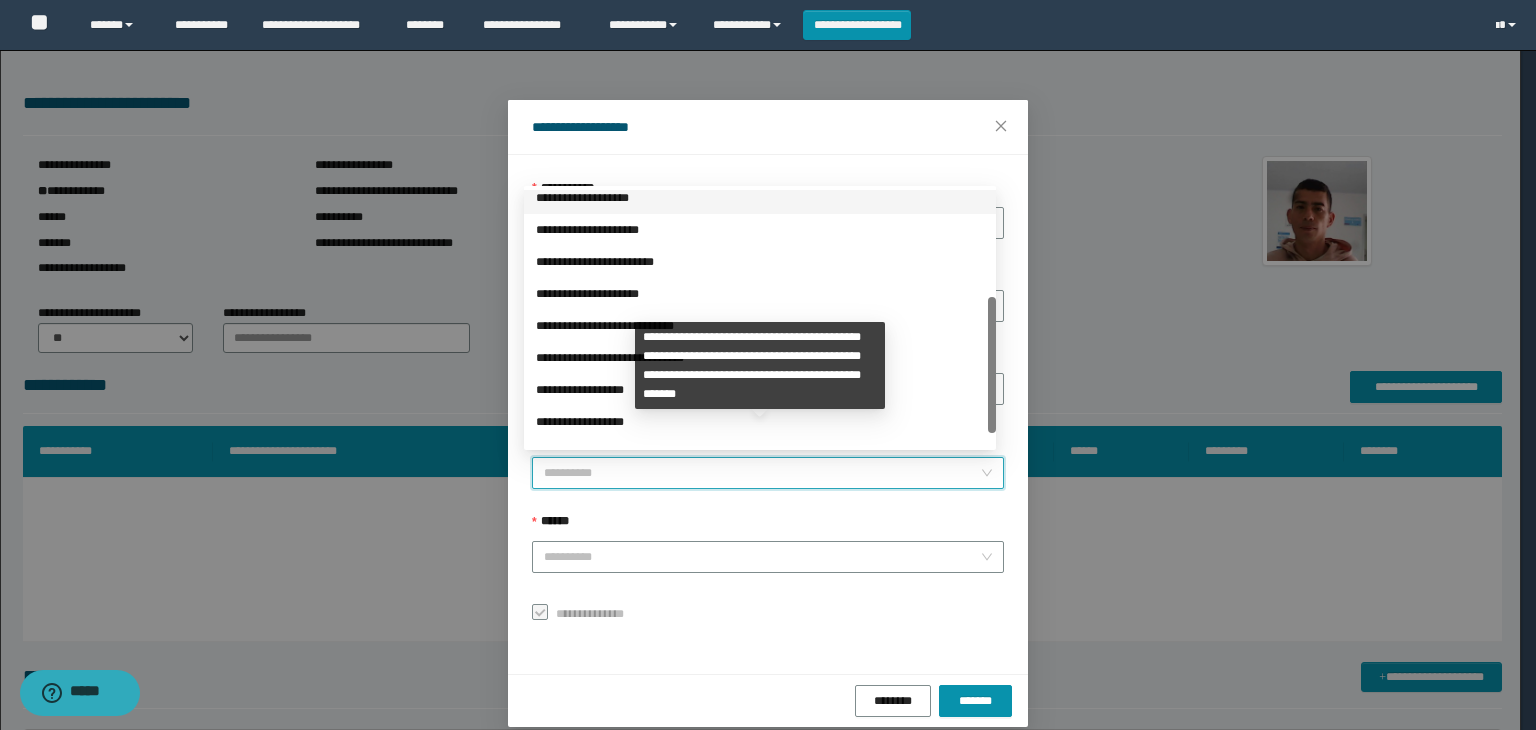 click on "**********" at bounding box center [760, 390] 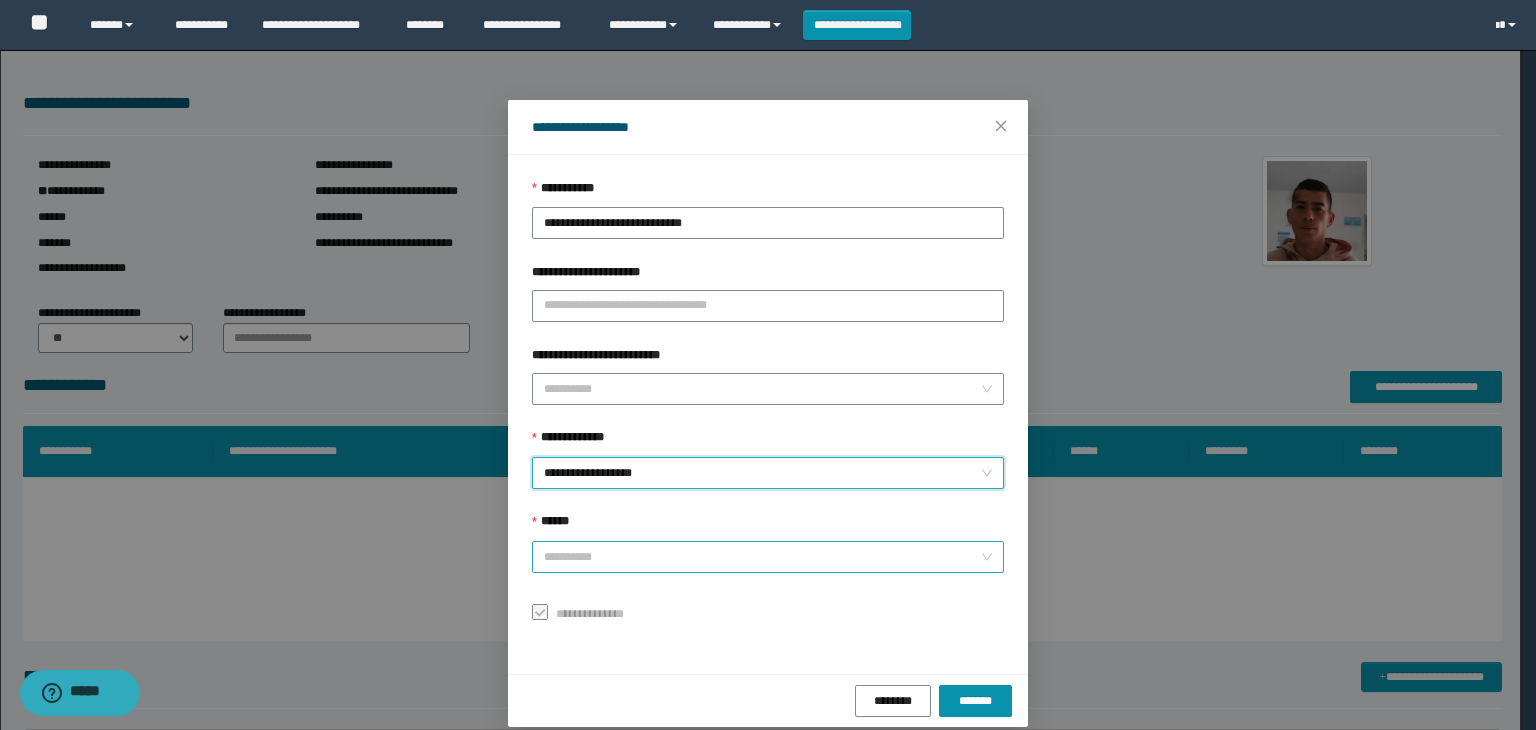 click on "******" at bounding box center [762, 557] 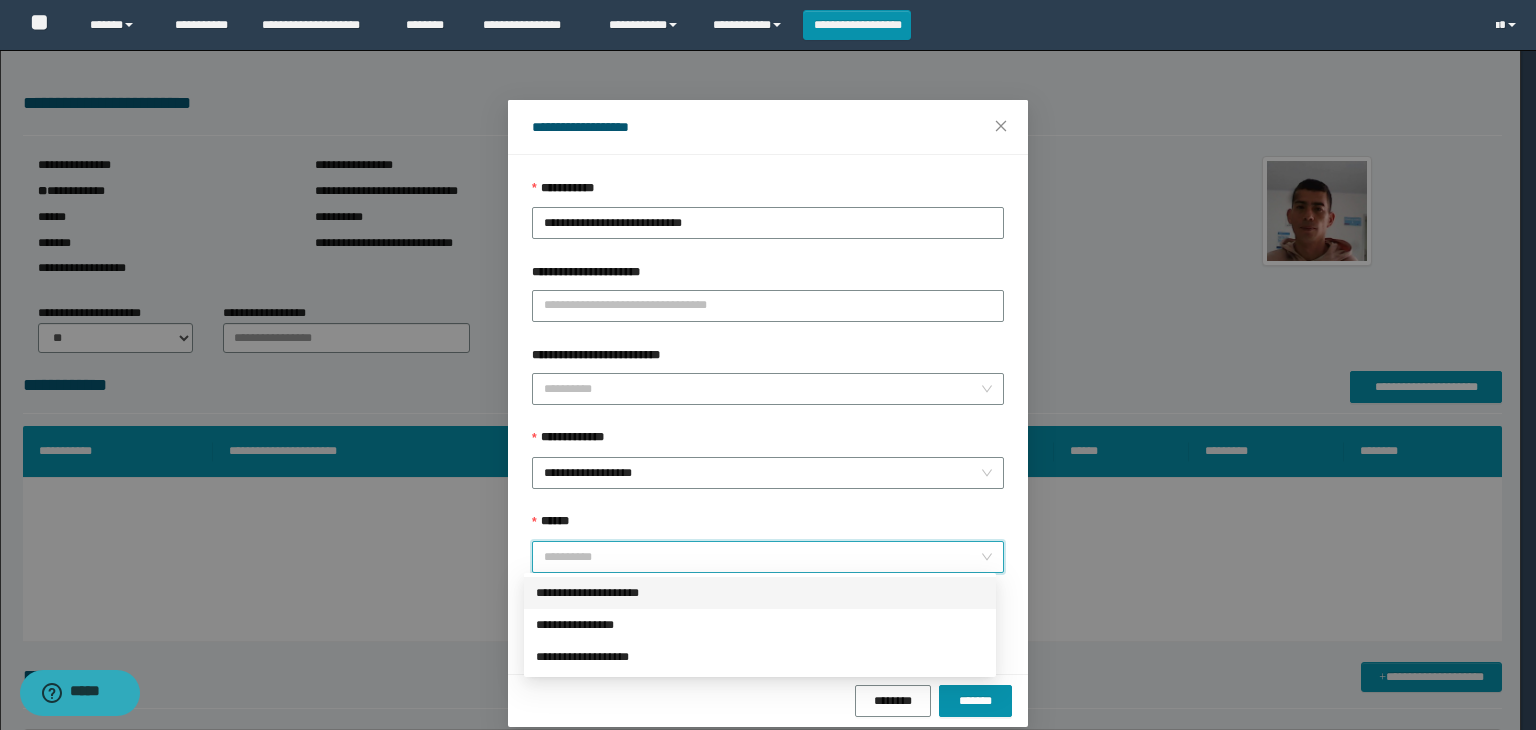 click on "**********" at bounding box center [760, 593] 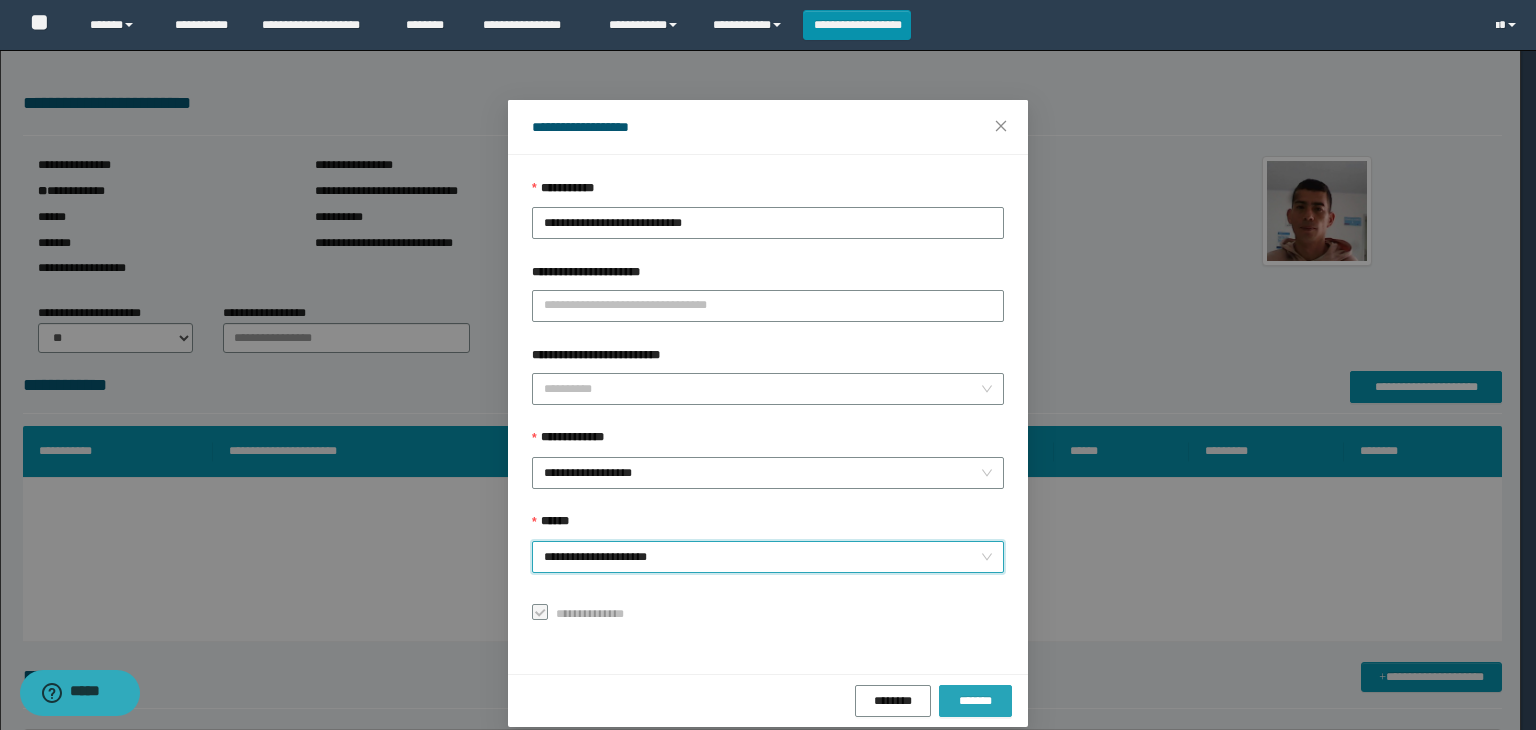 click on "*******" at bounding box center (975, 701) 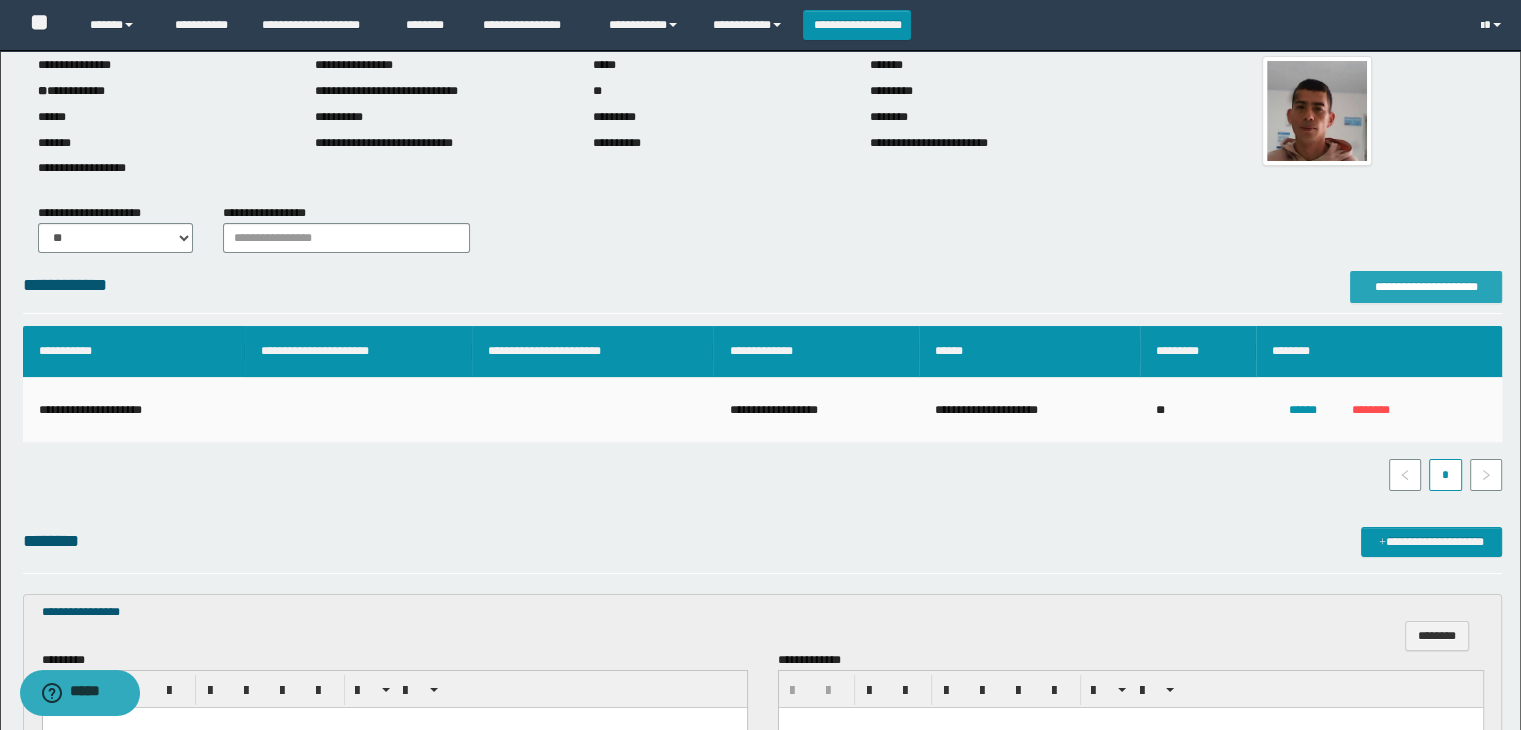 scroll, scrollTop: 500, scrollLeft: 0, axis: vertical 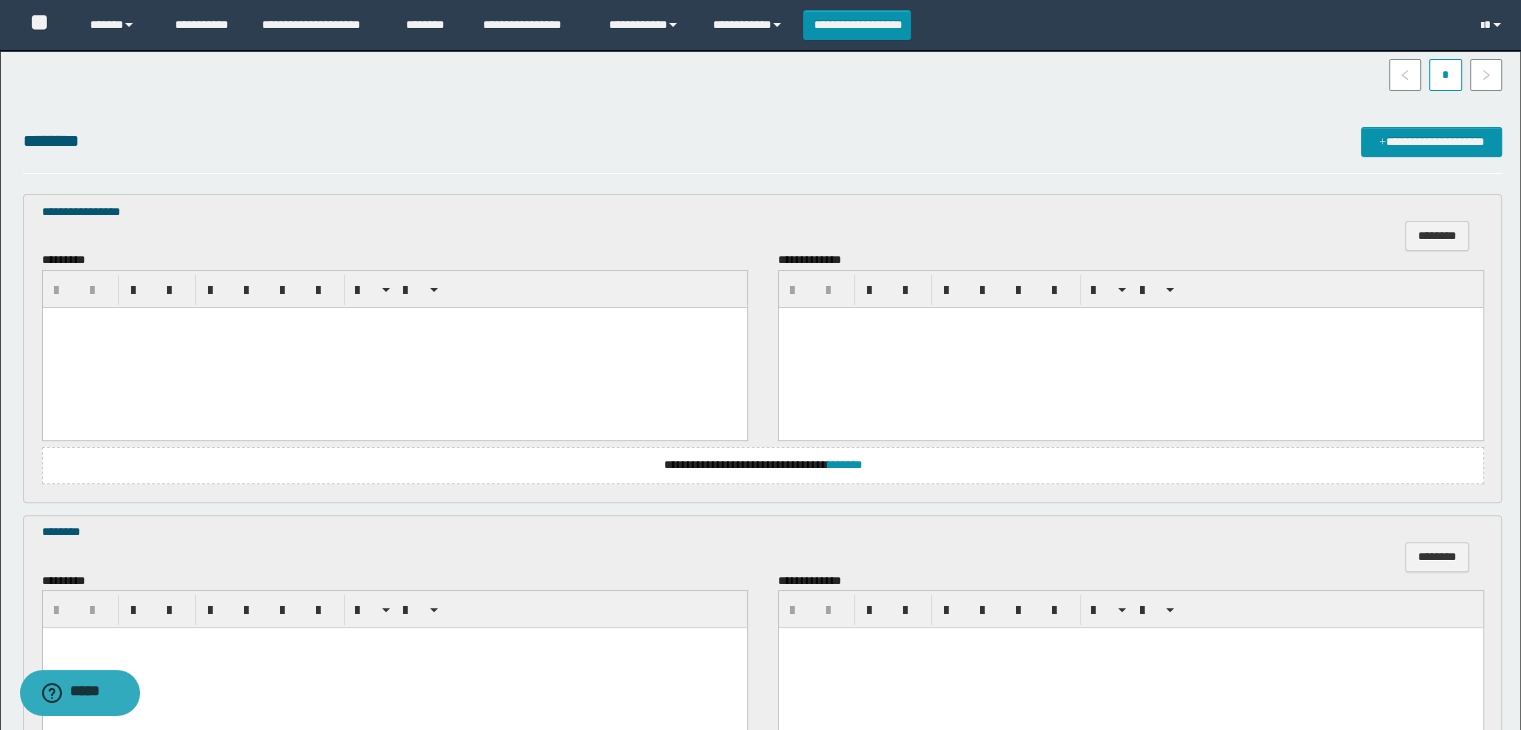 click at bounding box center (394, 347) 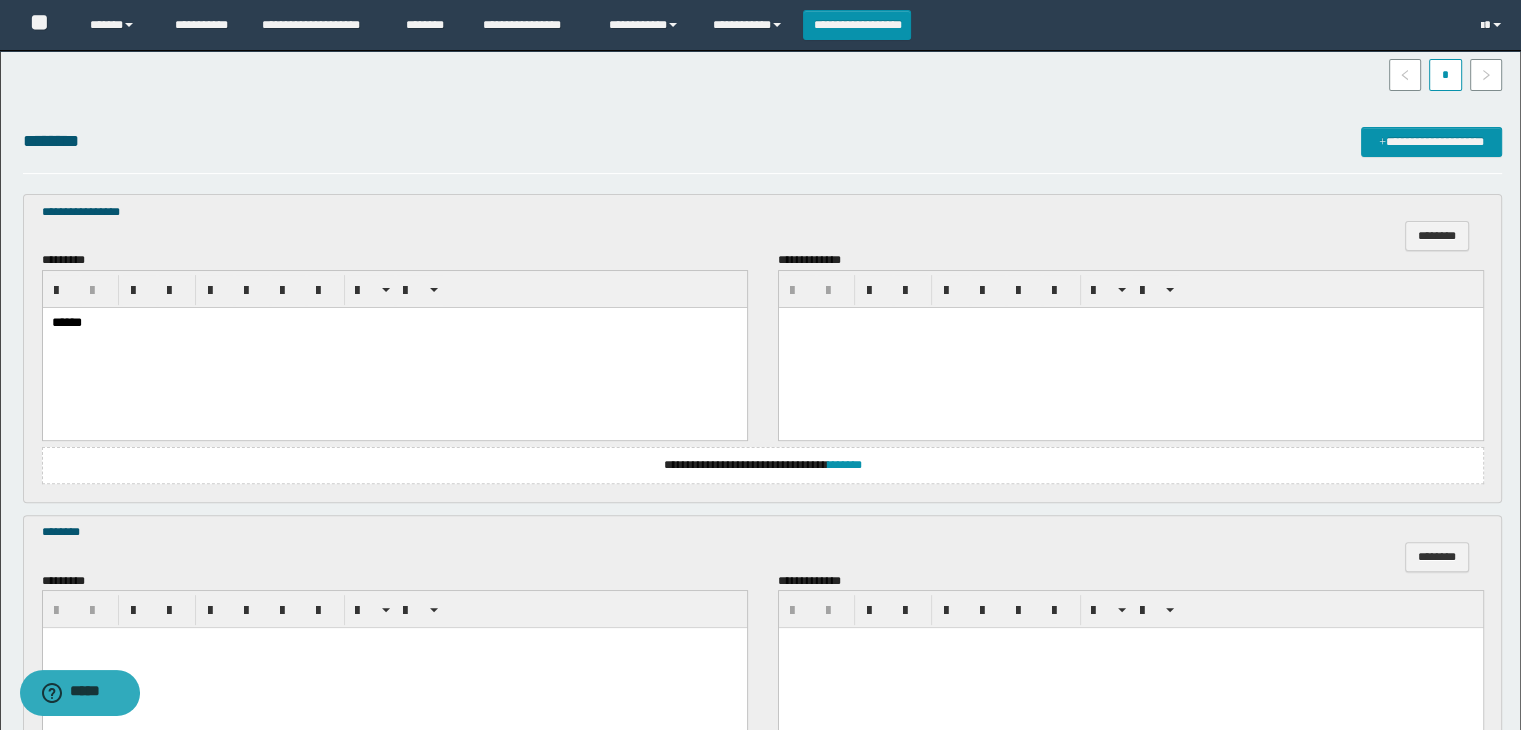 scroll, scrollTop: 800, scrollLeft: 0, axis: vertical 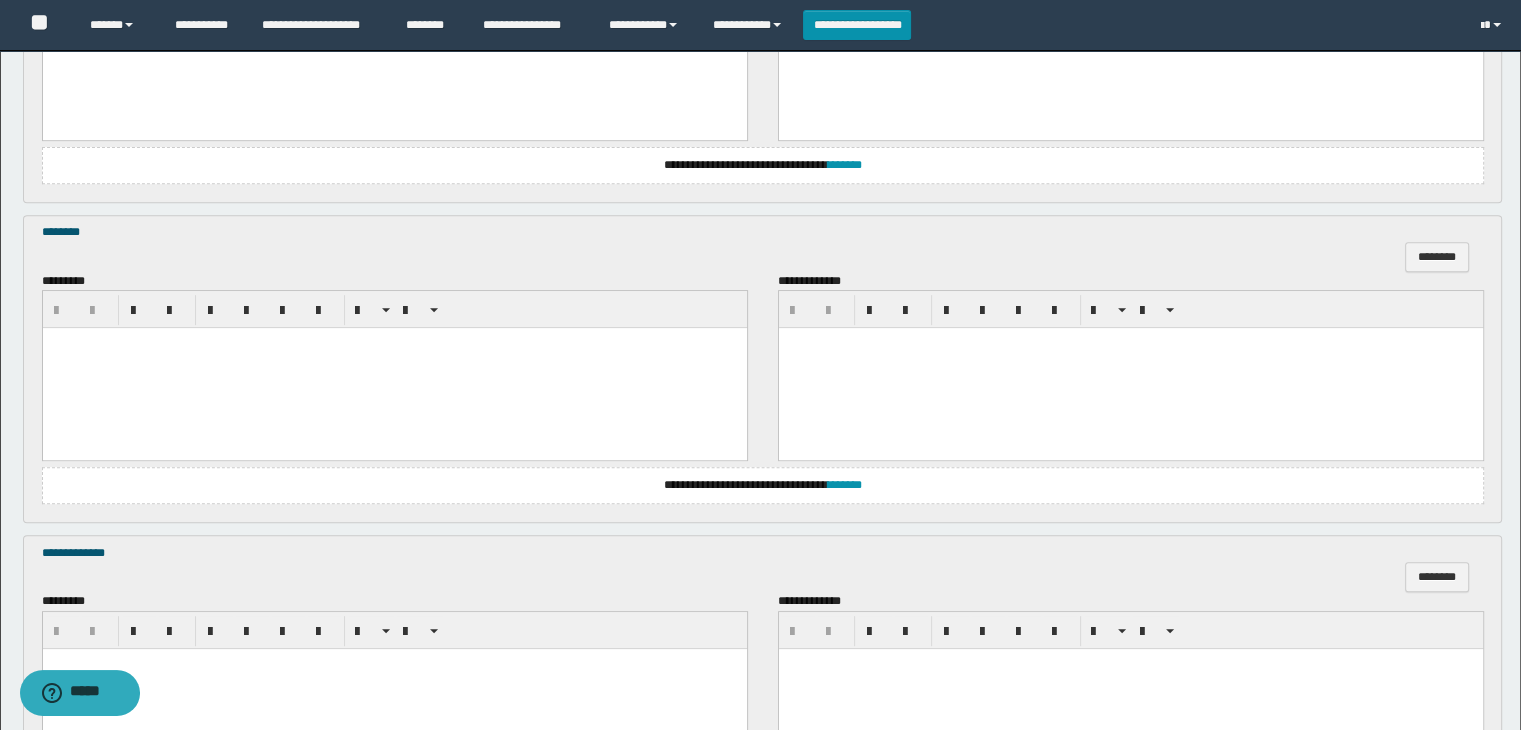 click at bounding box center [394, 368] 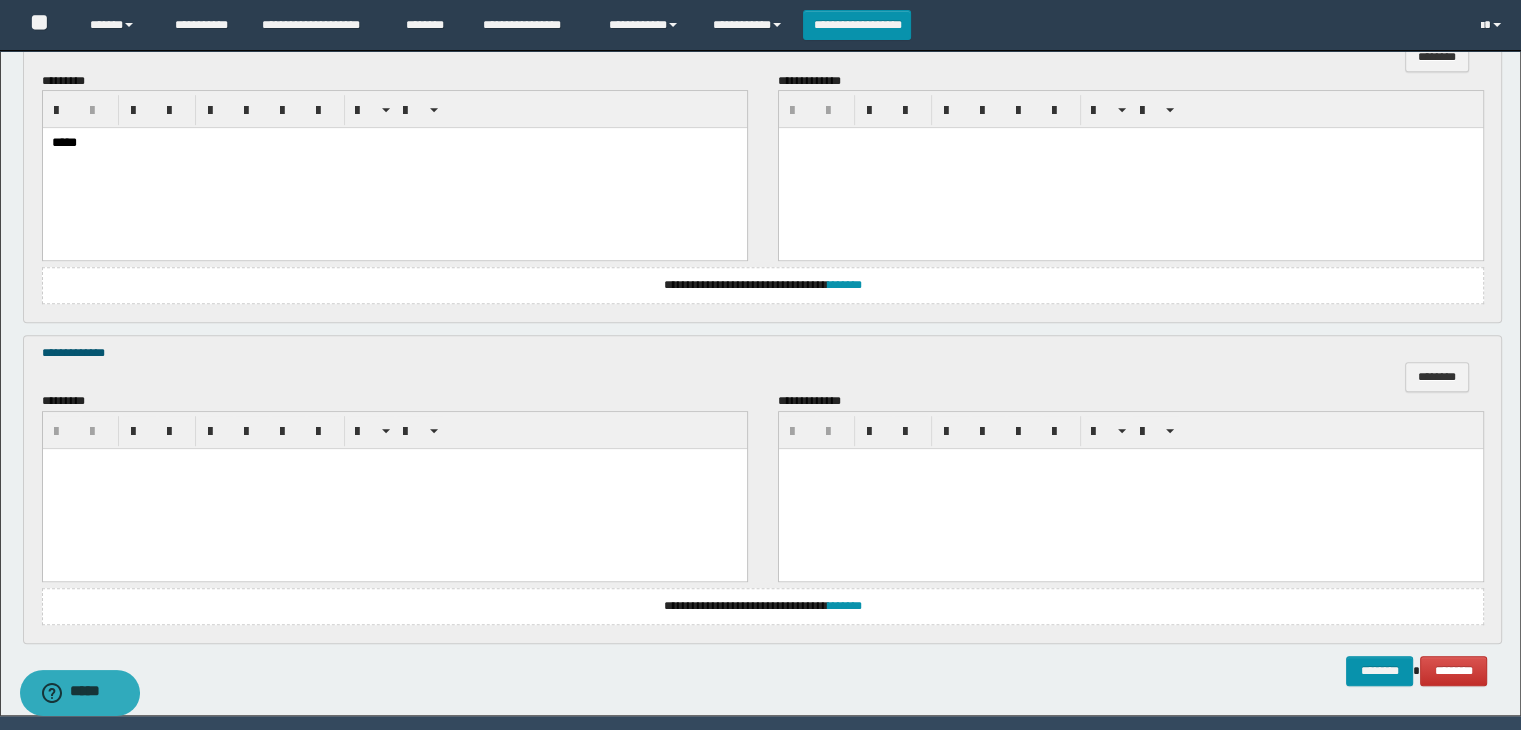 scroll, scrollTop: 1064, scrollLeft: 0, axis: vertical 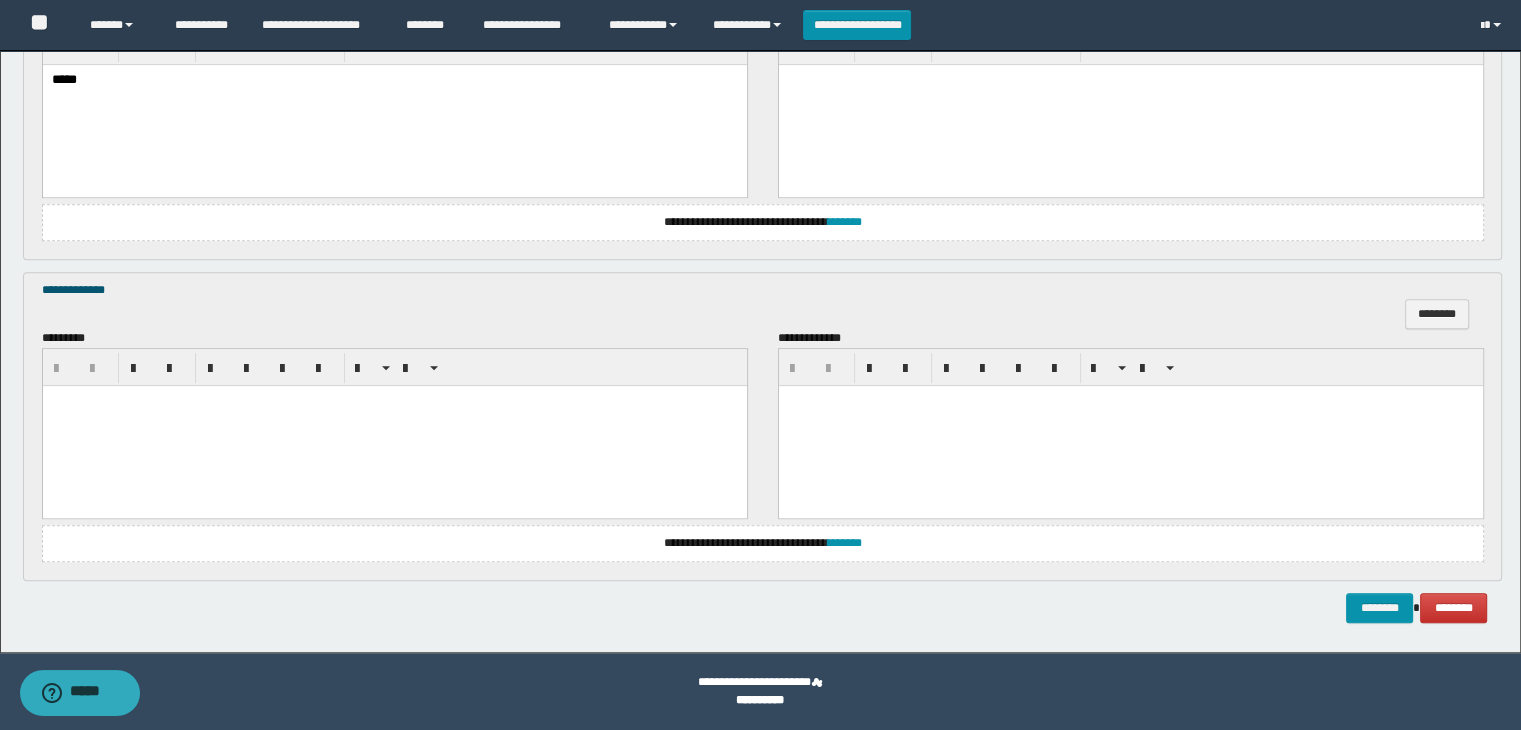 click at bounding box center (394, 425) 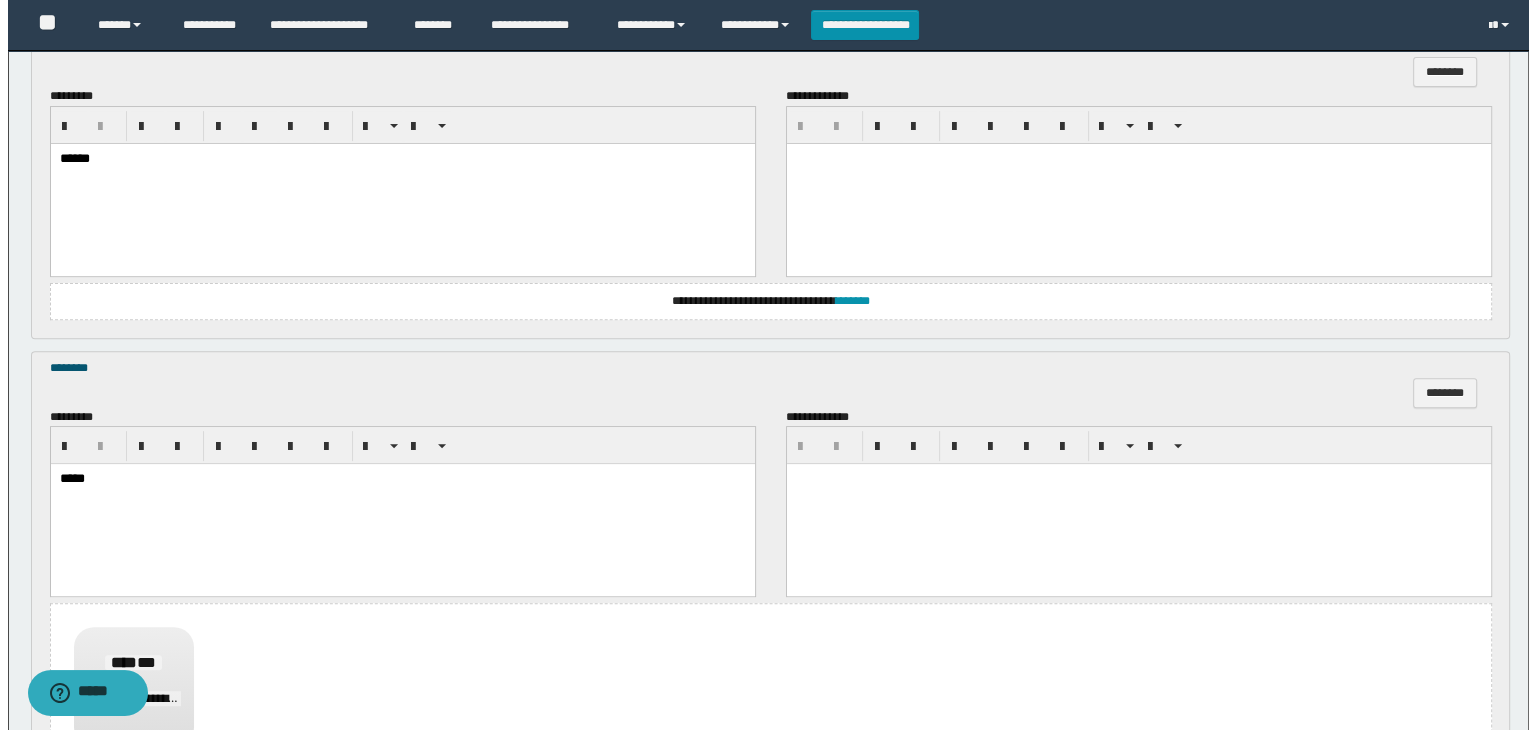 scroll, scrollTop: 464, scrollLeft: 0, axis: vertical 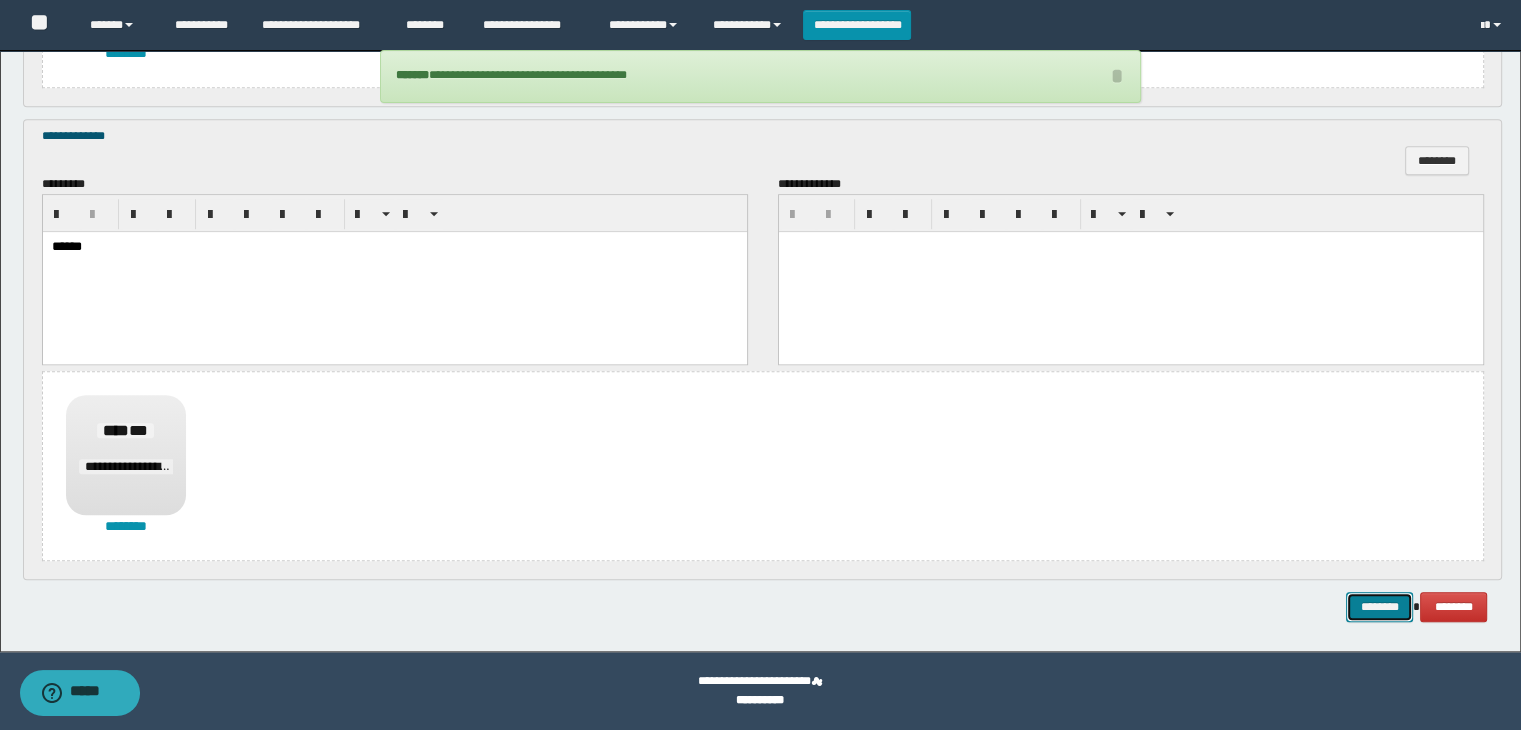 click on "********" at bounding box center (1379, 607) 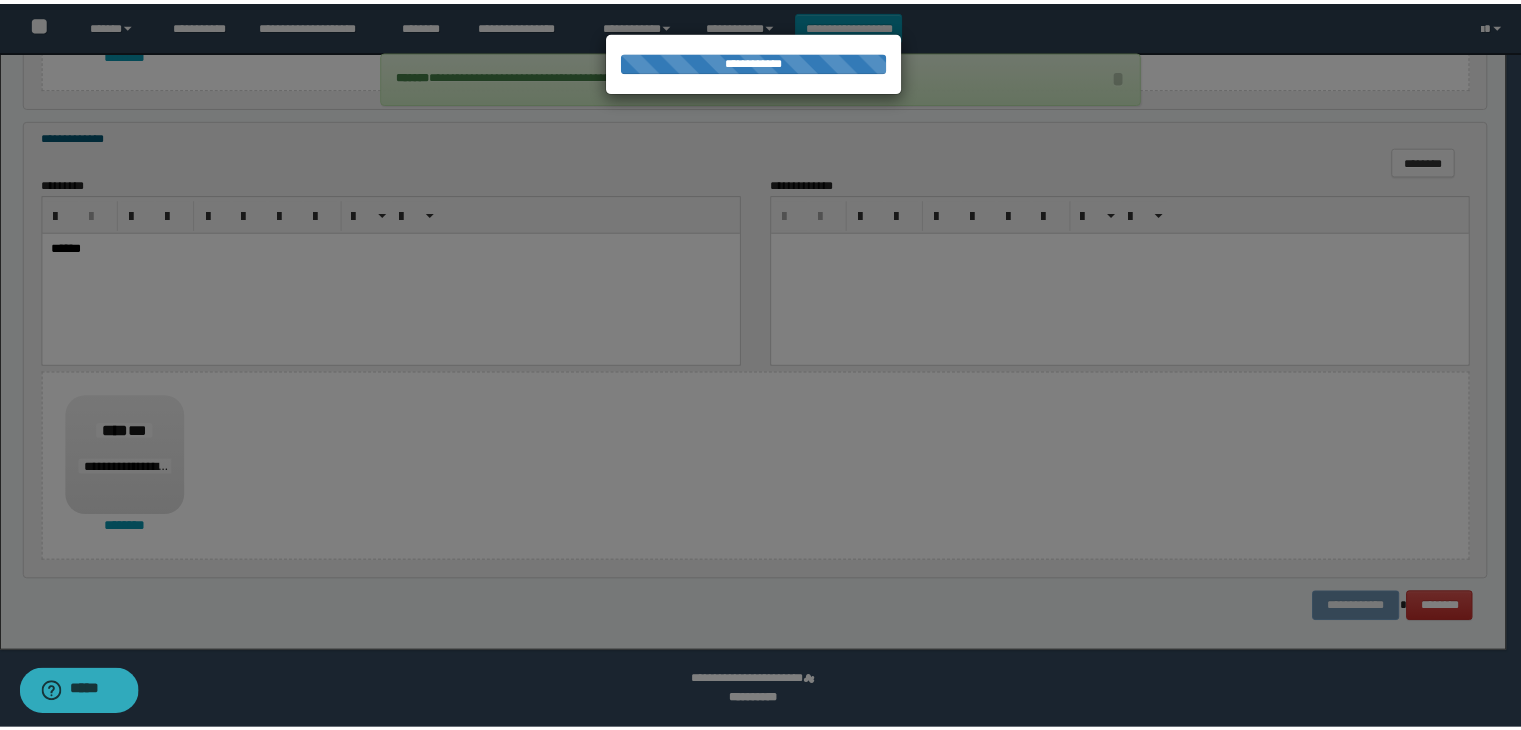 scroll, scrollTop: 0, scrollLeft: 0, axis: both 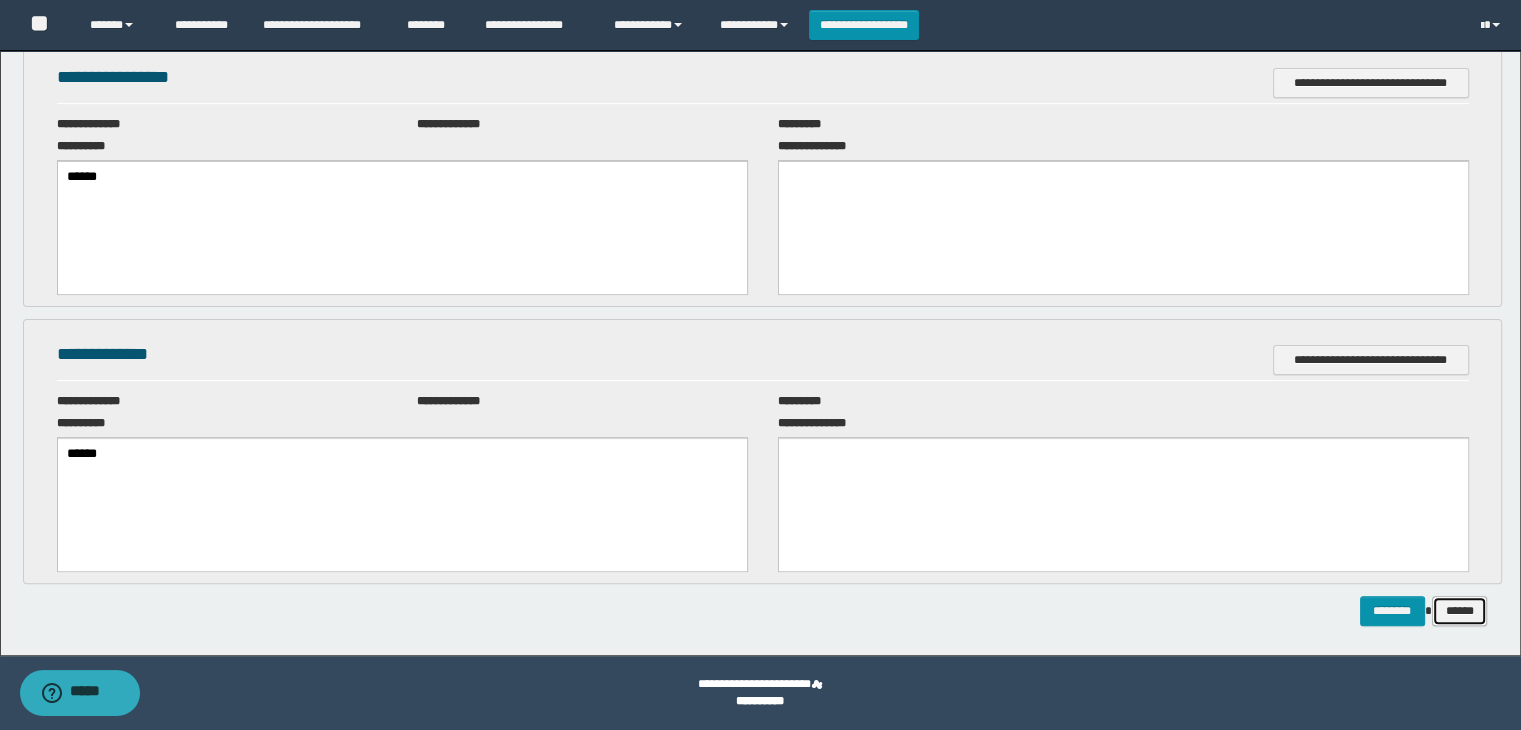 click on "******" at bounding box center [1460, 611] 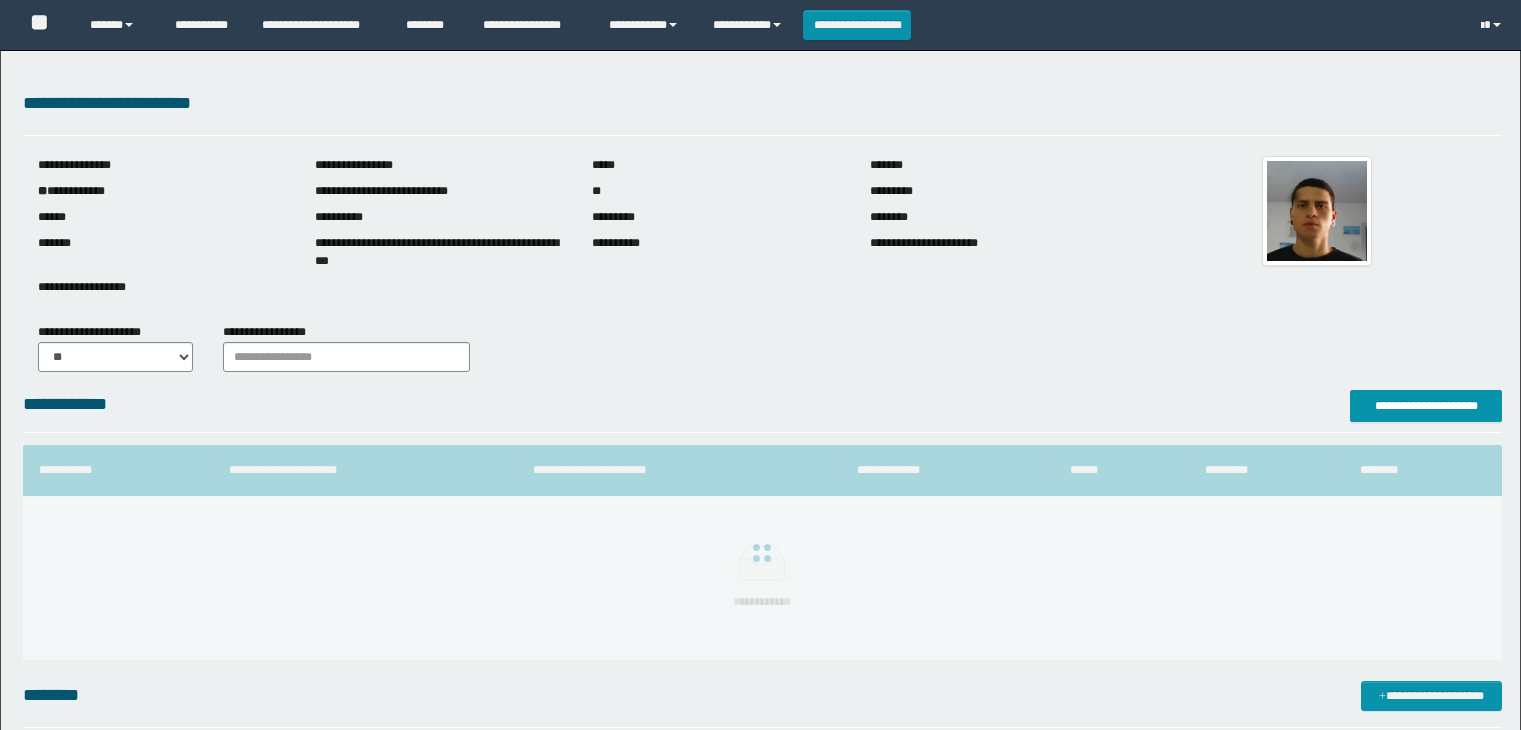 scroll, scrollTop: 0, scrollLeft: 0, axis: both 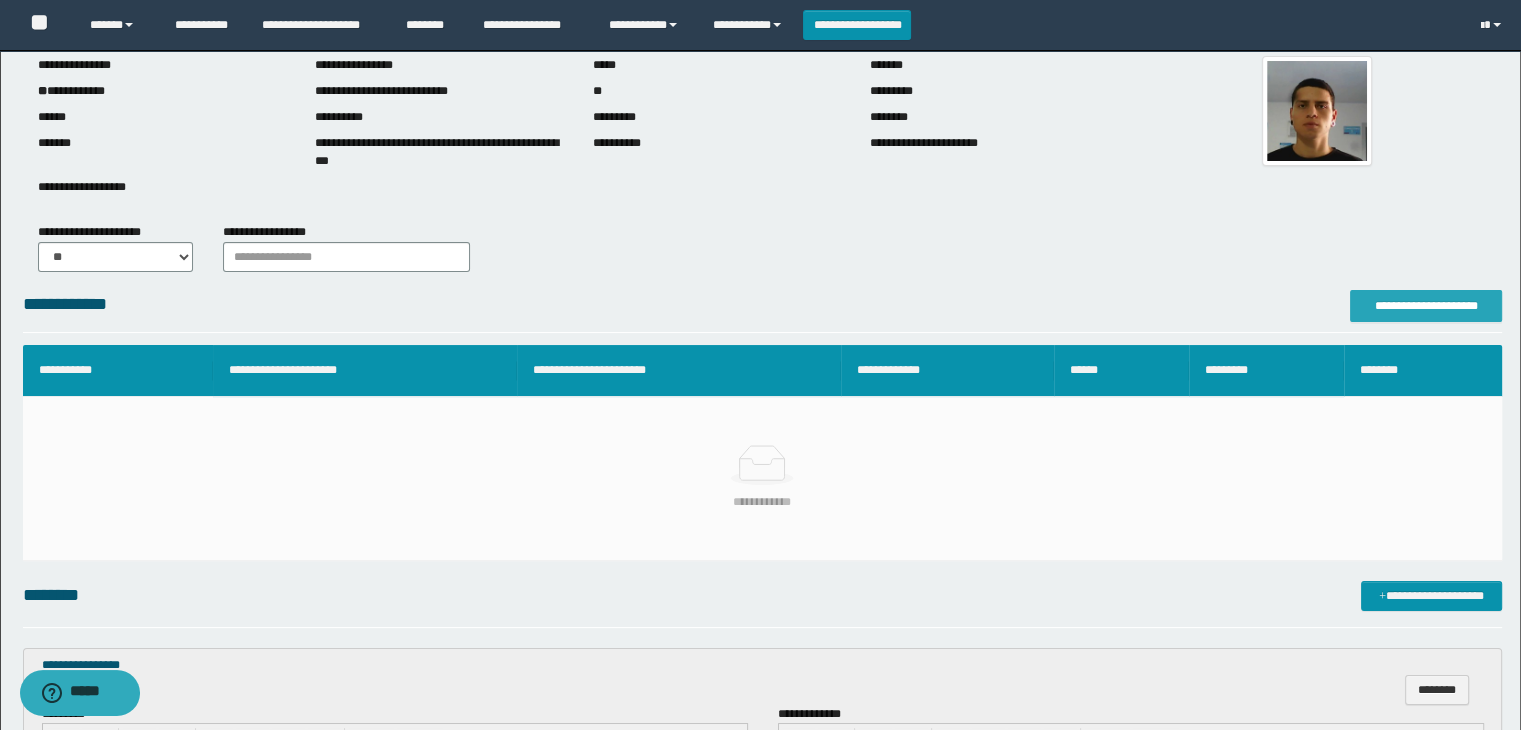 click on "**********" at bounding box center [1426, 306] 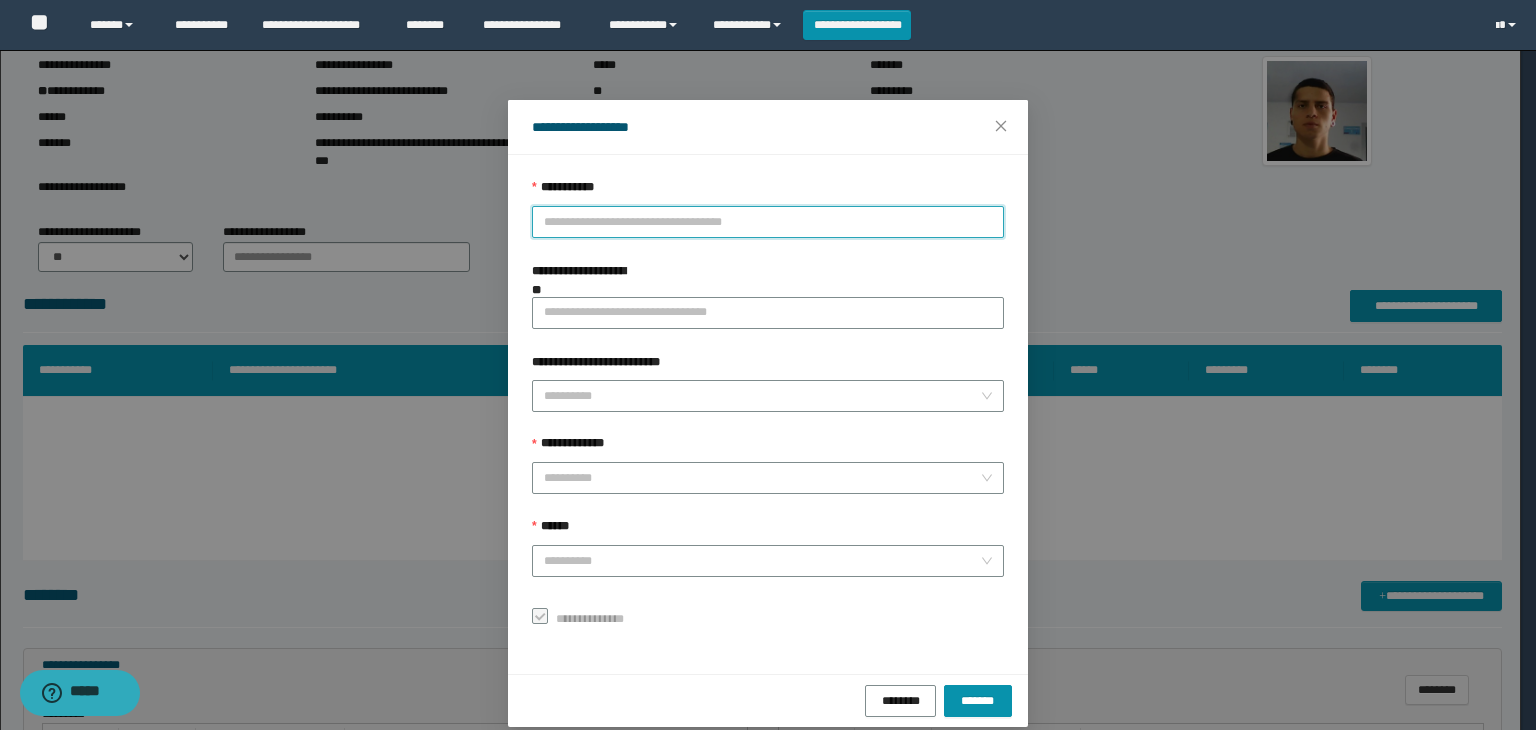 click on "**********" at bounding box center [768, 222] 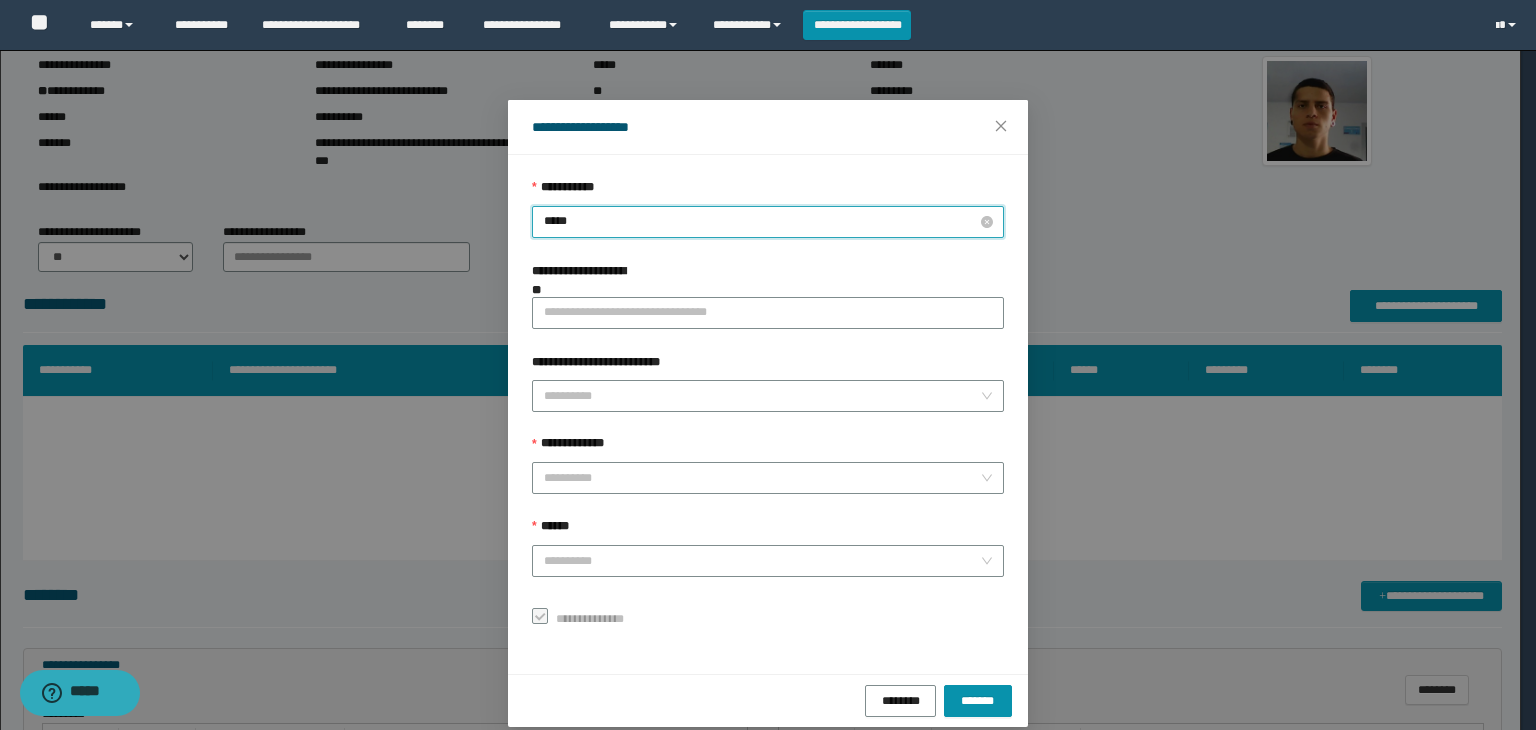 type on "******" 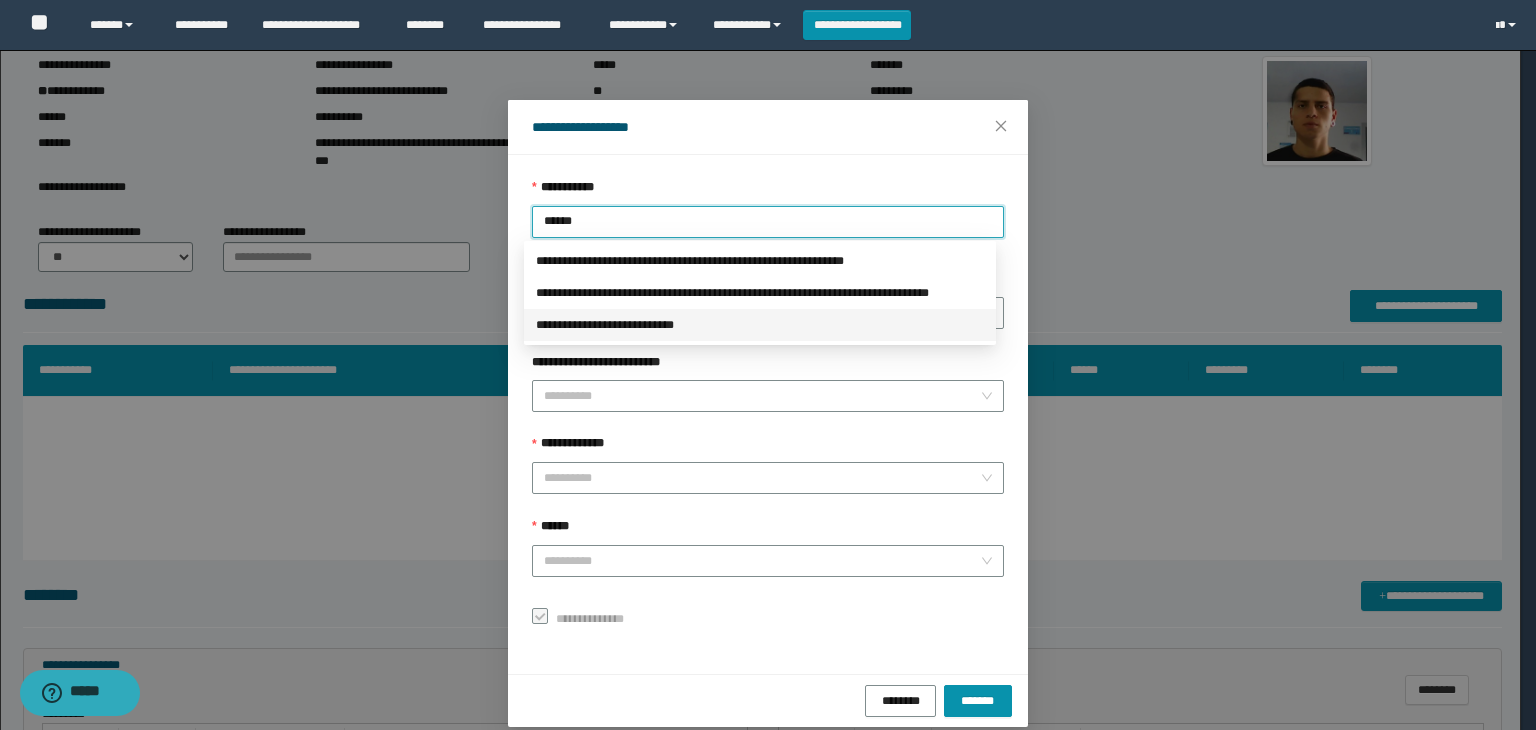 click on "**********" at bounding box center [760, 325] 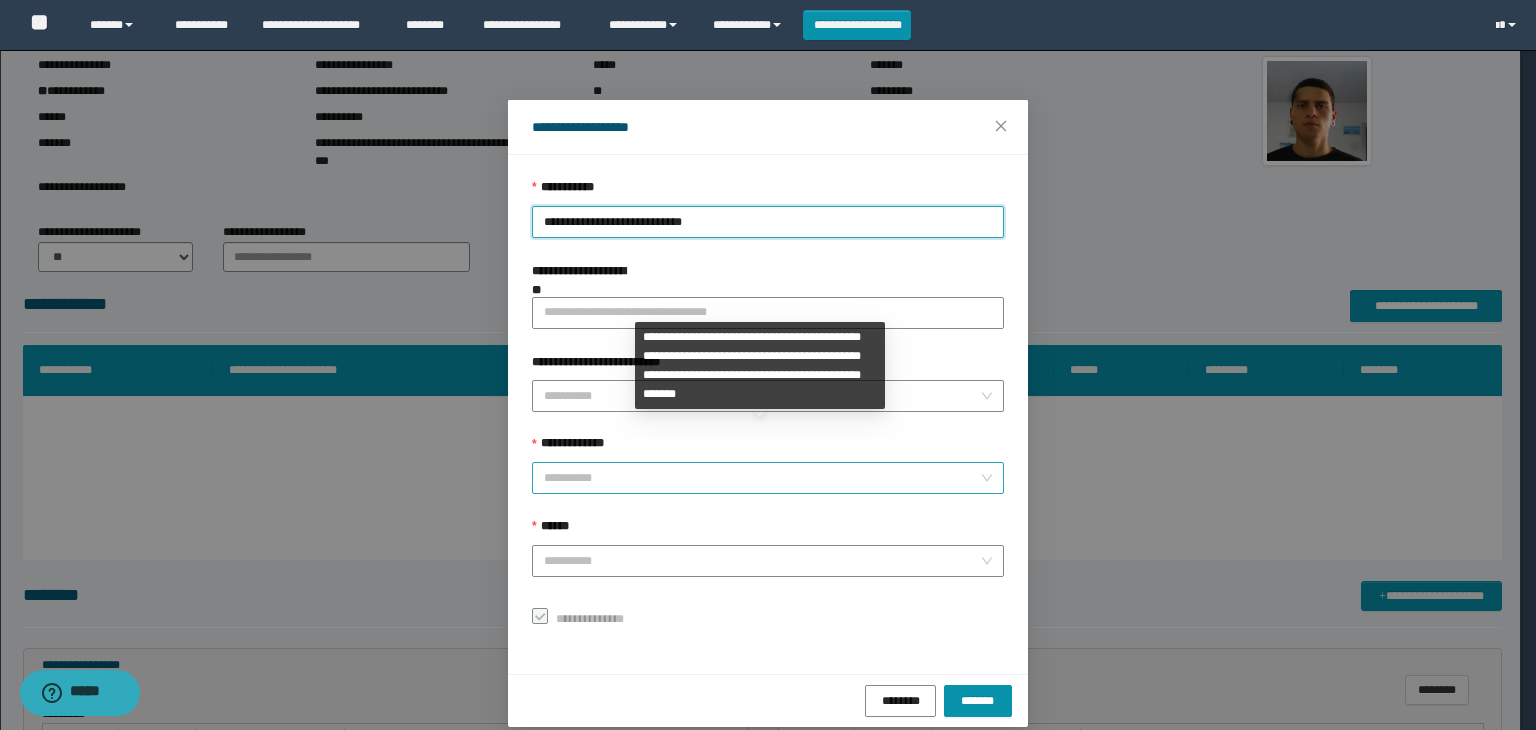 click on "**********" at bounding box center [762, 478] 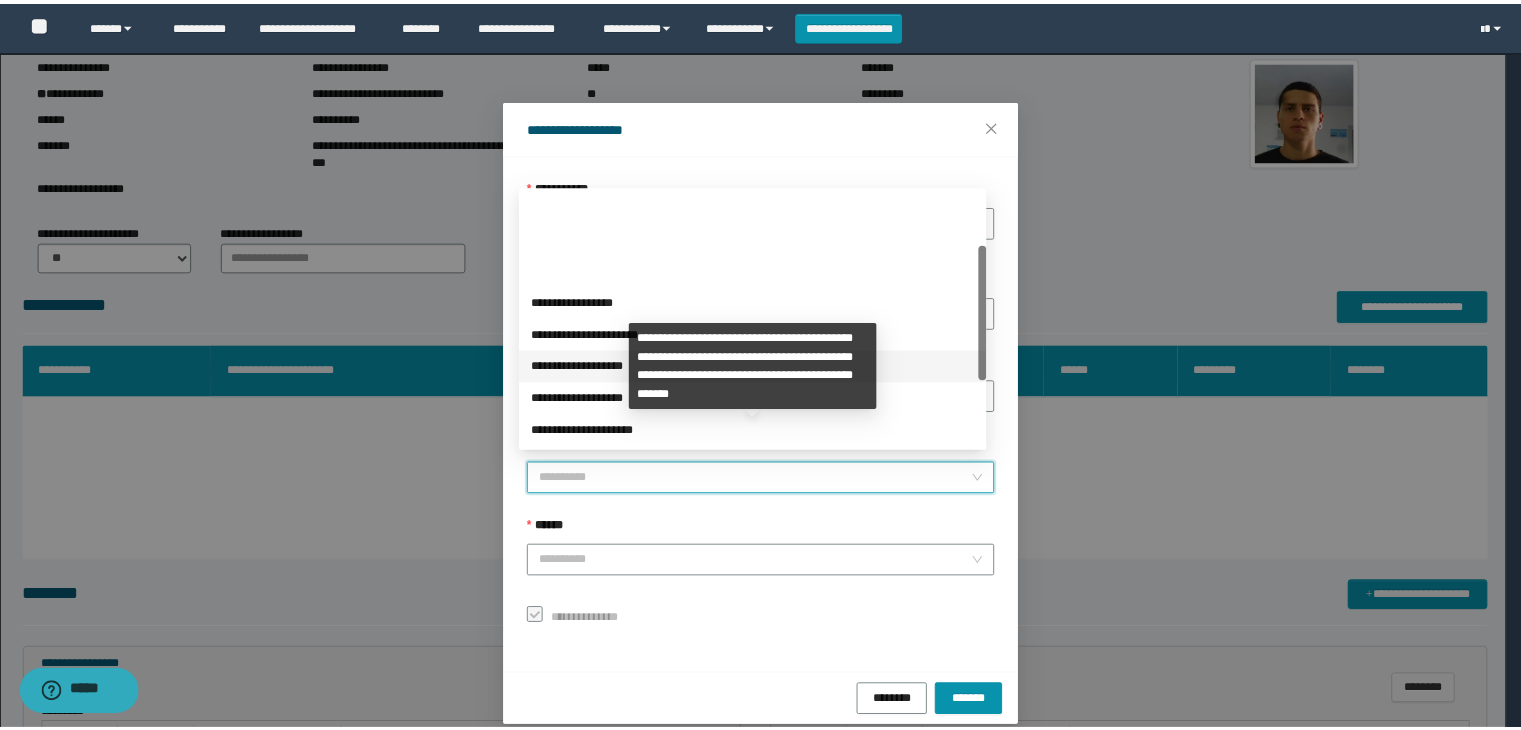 scroll, scrollTop: 224, scrollLeft: 0, axis: vertical 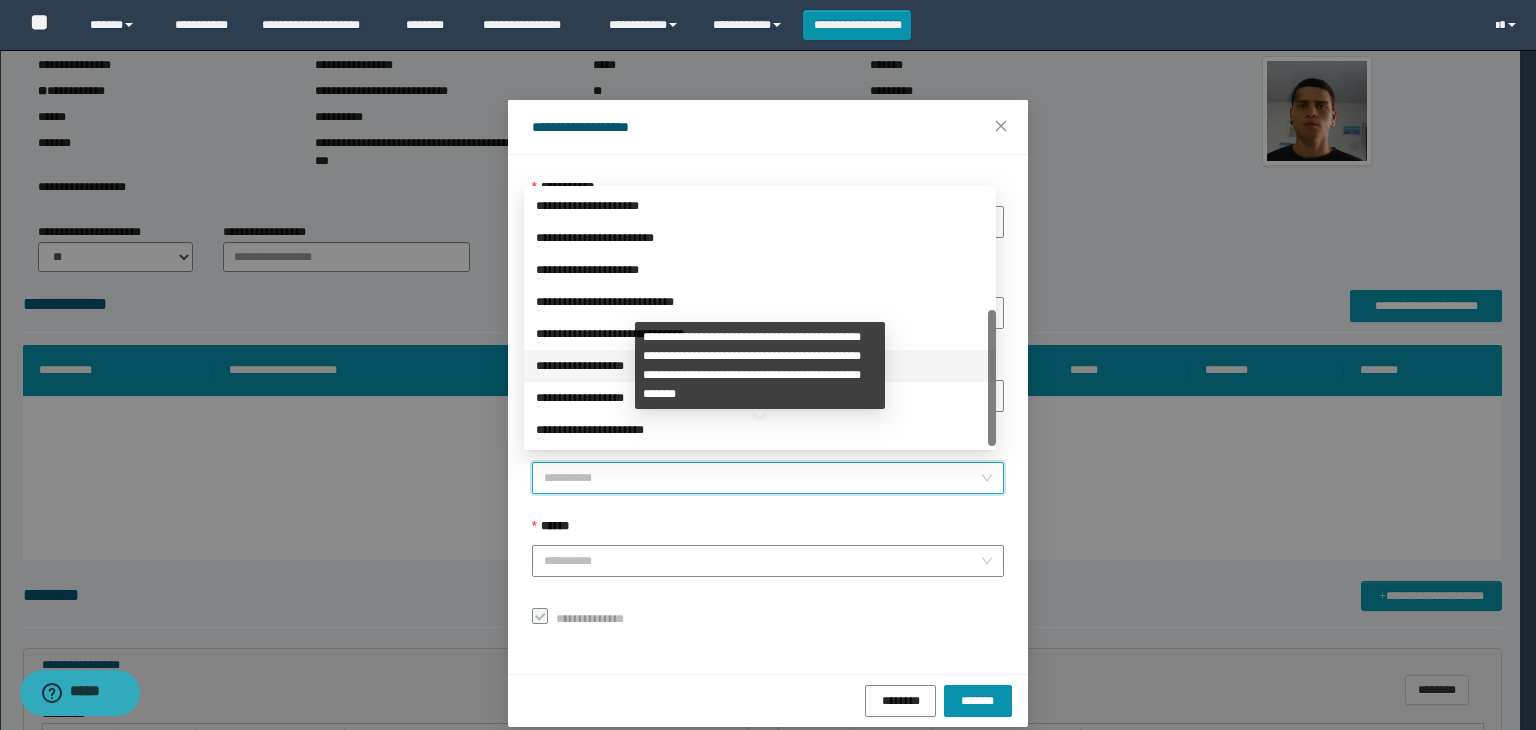 click on "**********" at bounding box center (760, 366) 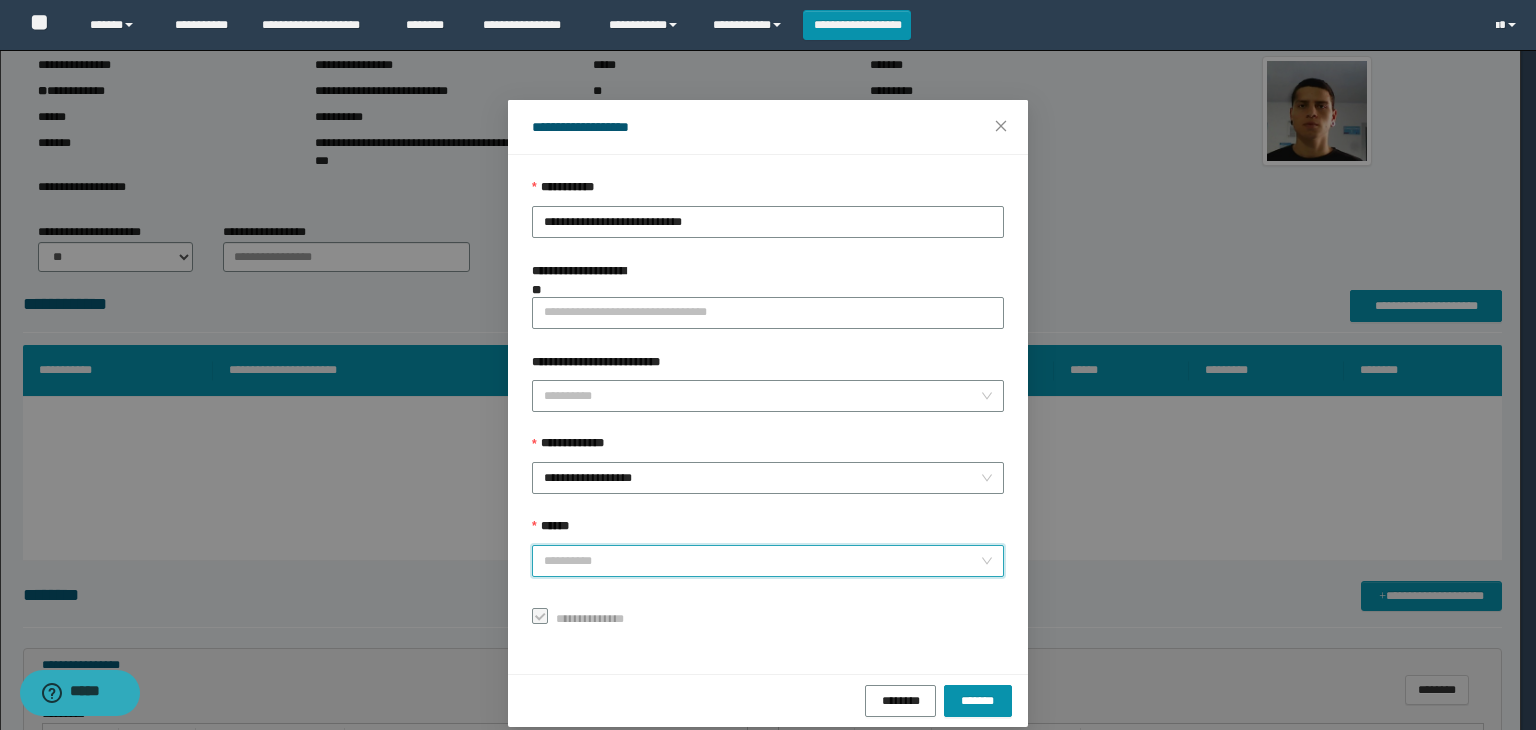 click on "******" at bounding box center [762, 561] 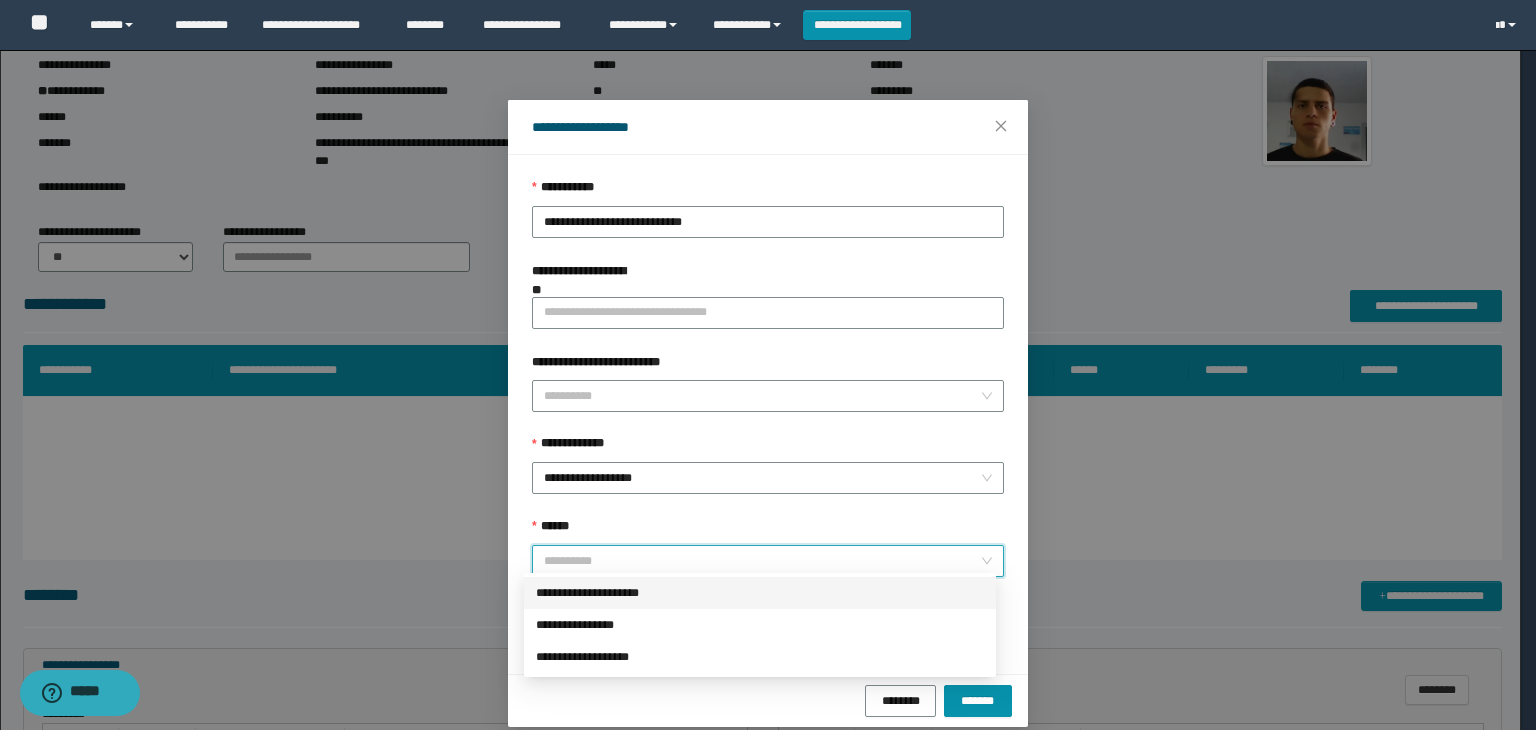 click on "**********" at bounding box center [760, 265] 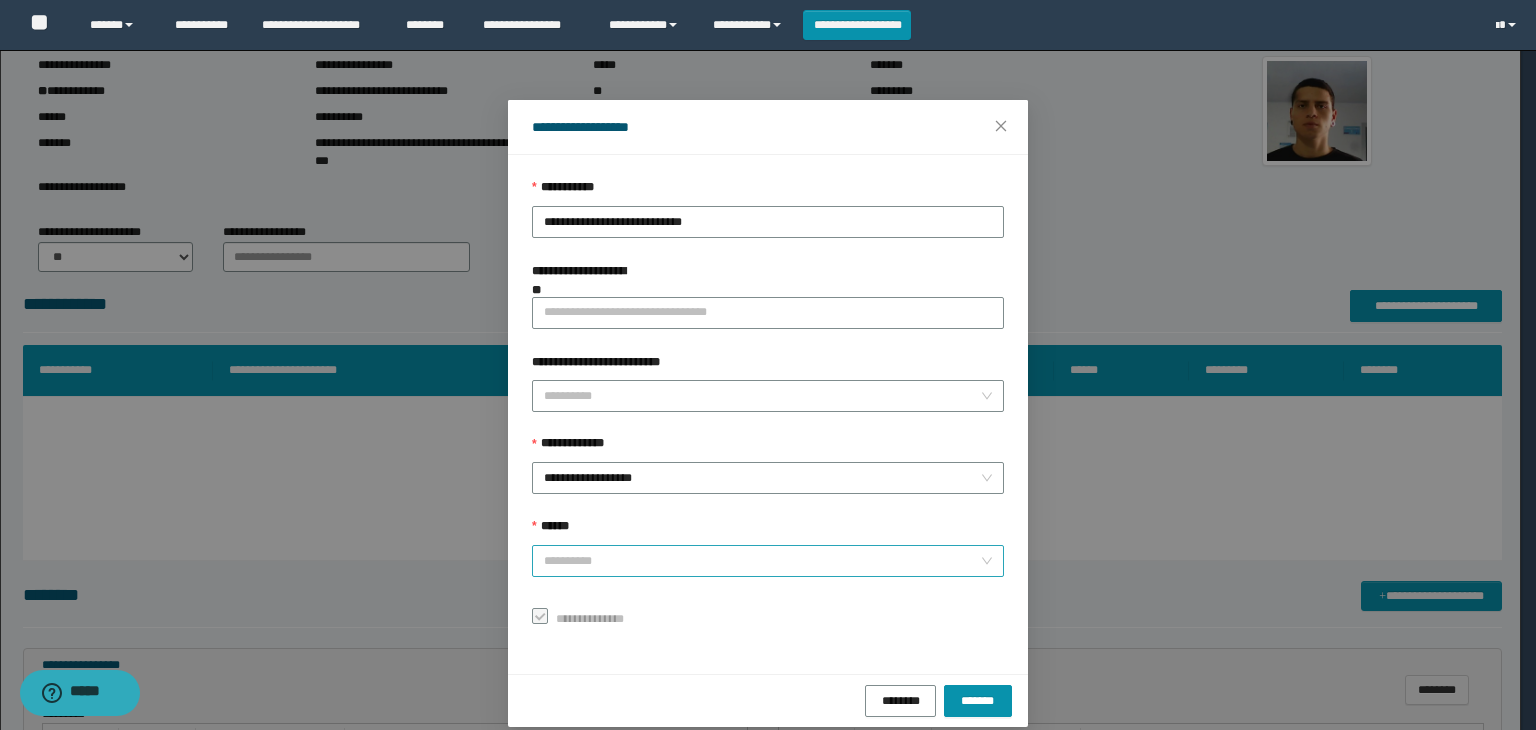 click on "******" at bounding box center [762, 561] 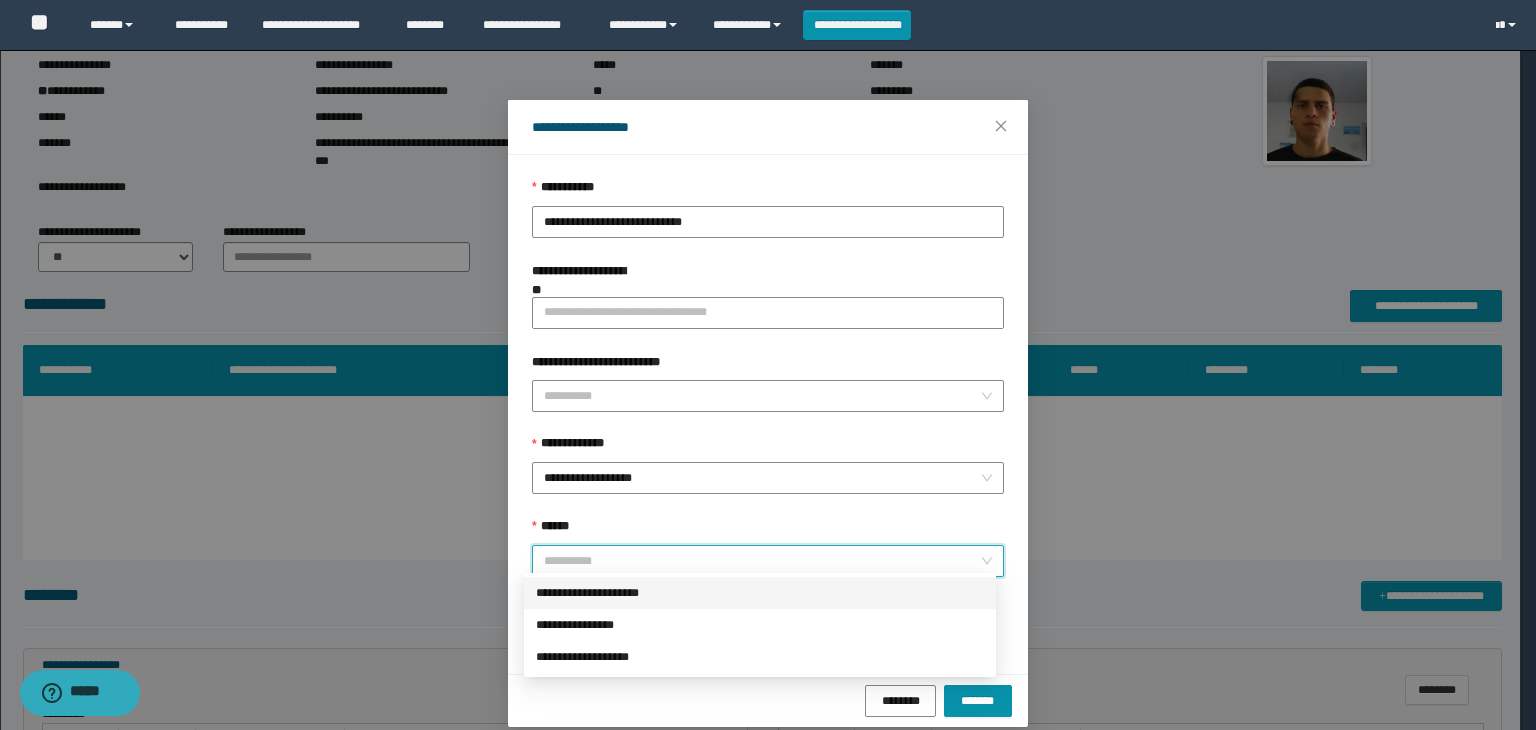 click on "**********" at bounding box center [760, 593] 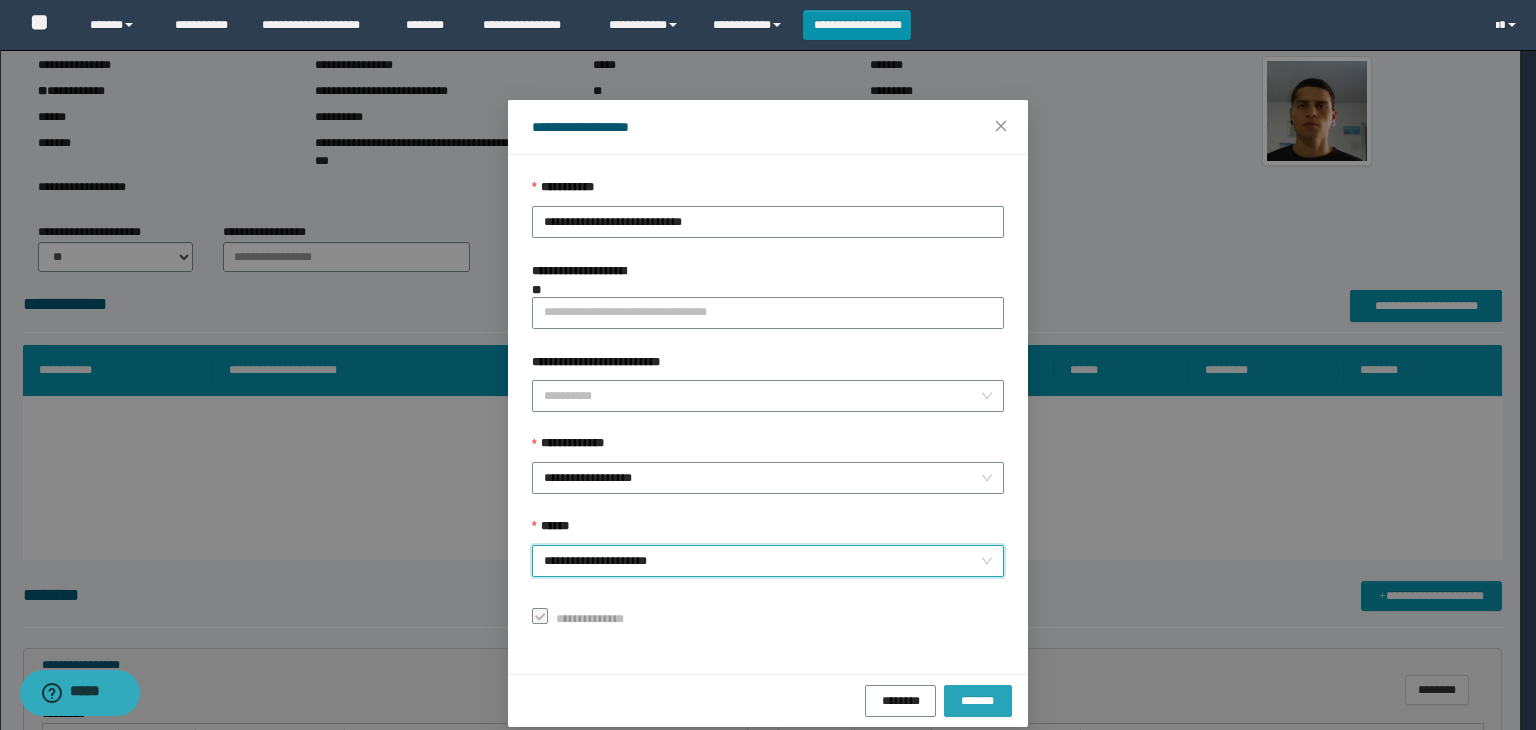click on "*******" at bounding box center (978, 700) 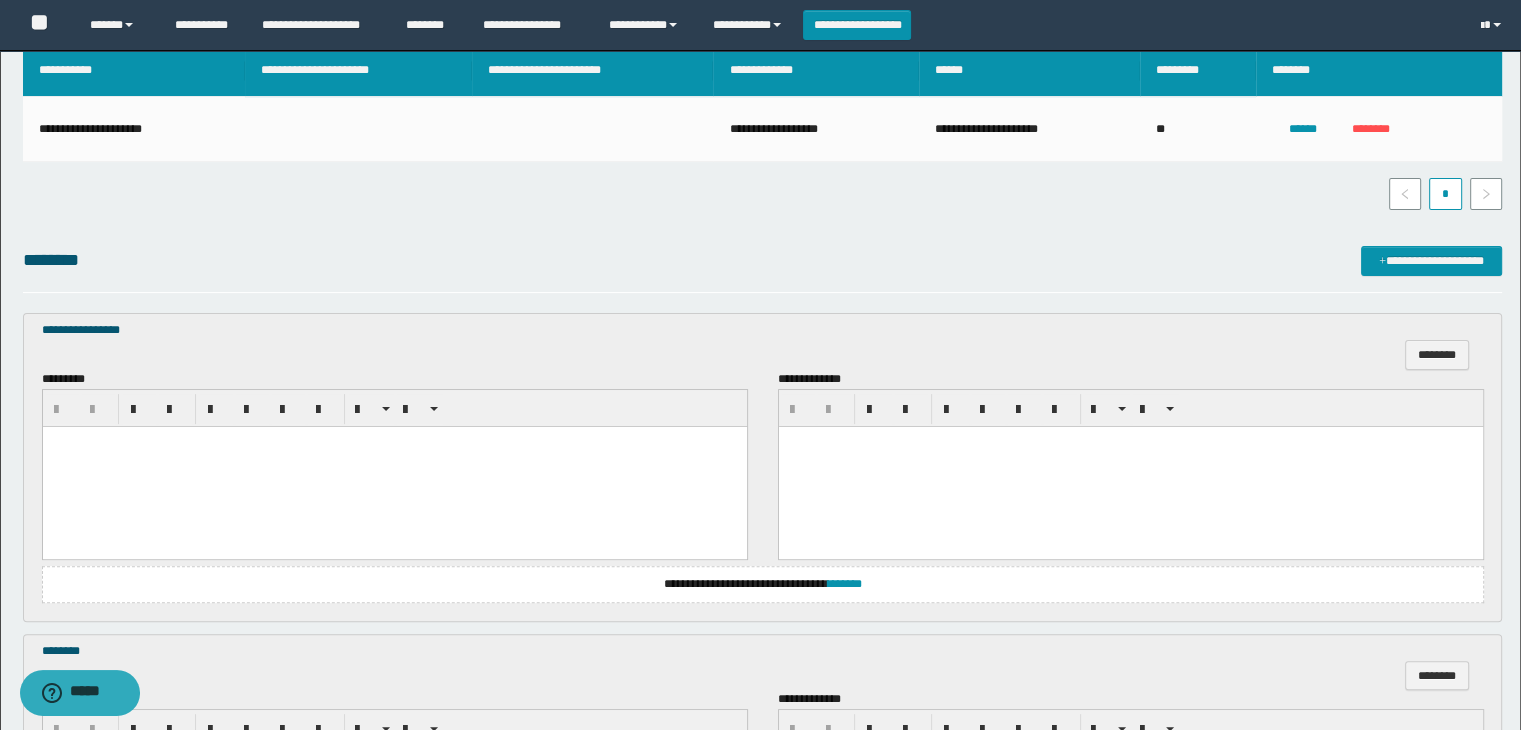 scroll, scrollTop: 500, scrollLeft: 0, axis: vertical 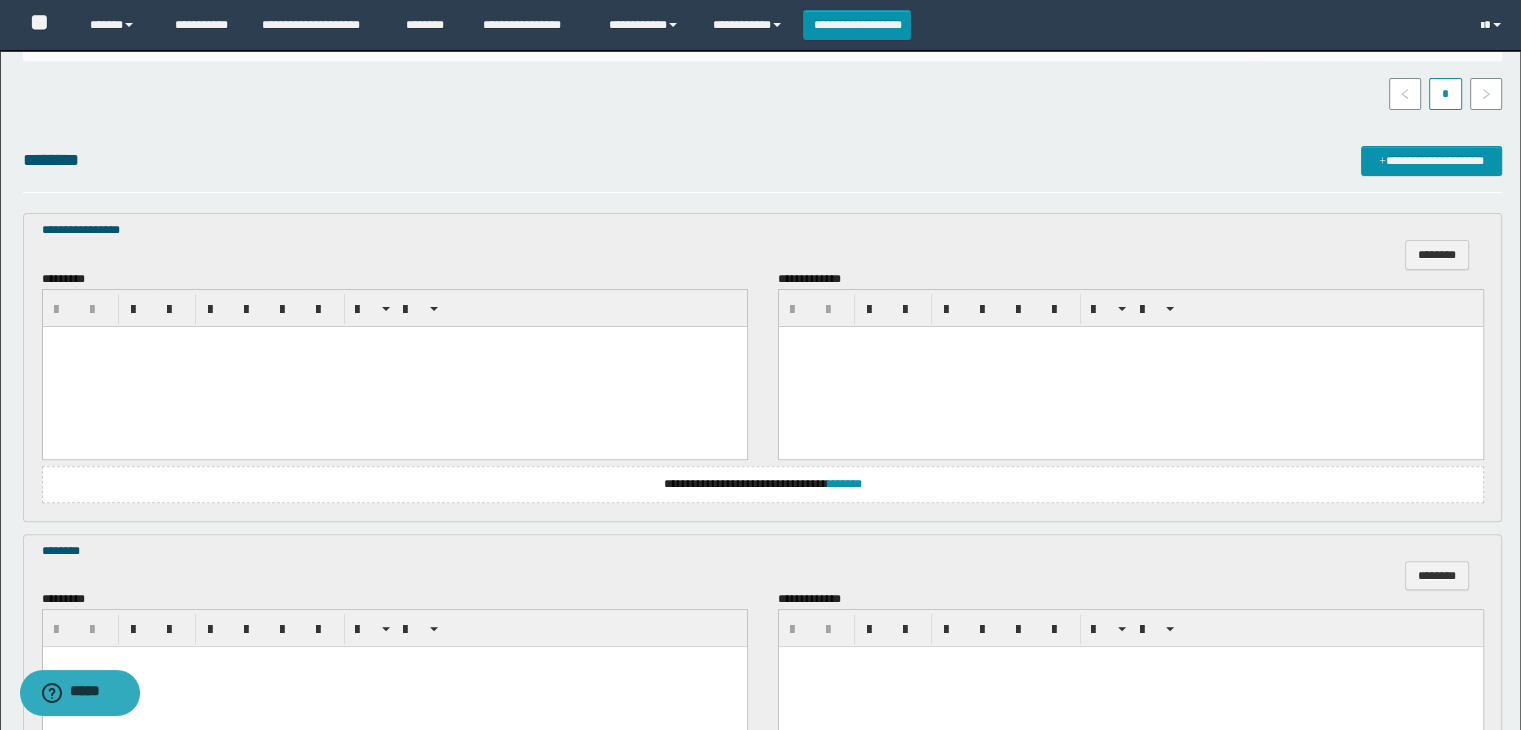 click at bounding box center (394, 366) 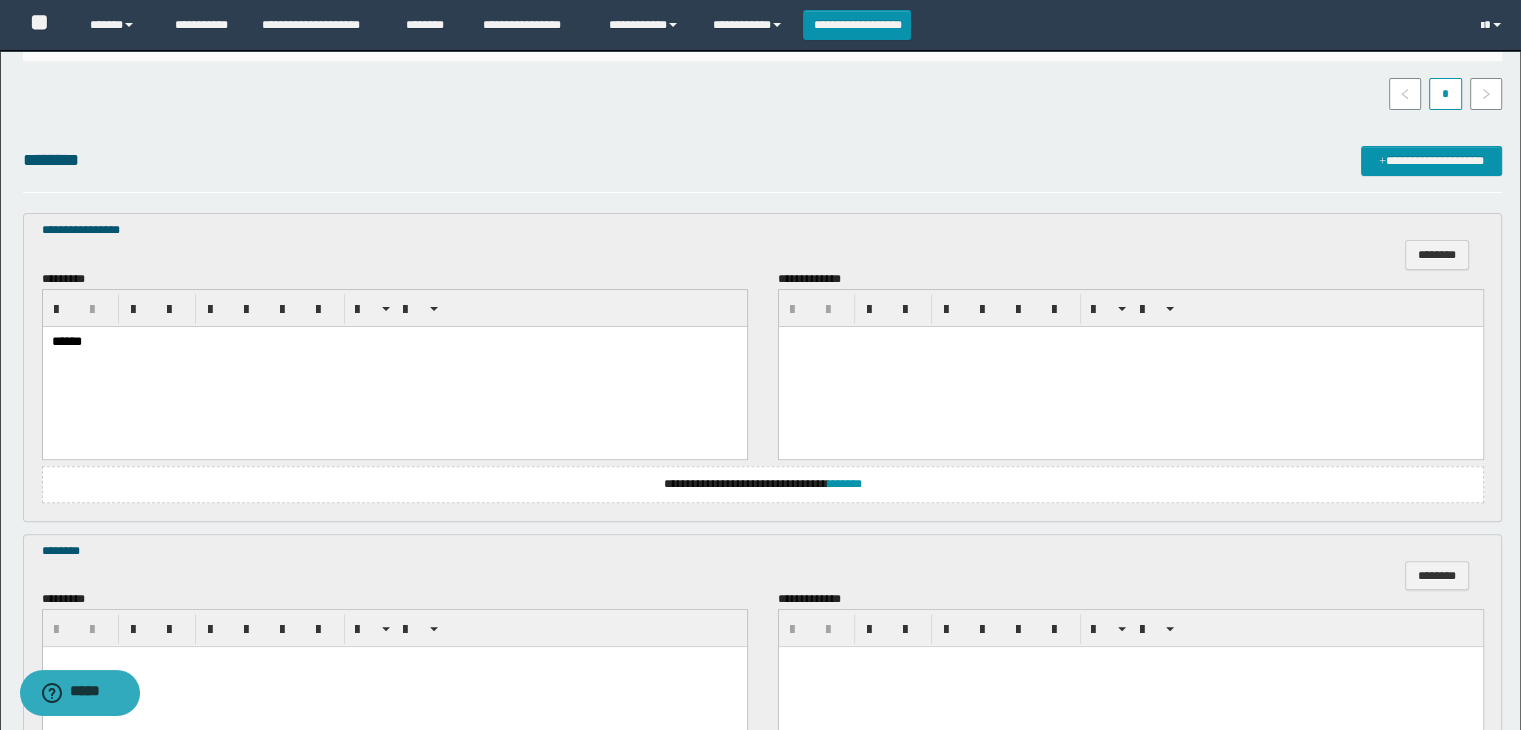 scroll, scrollTop: 700, scrollLeft: 0, axis: vertical 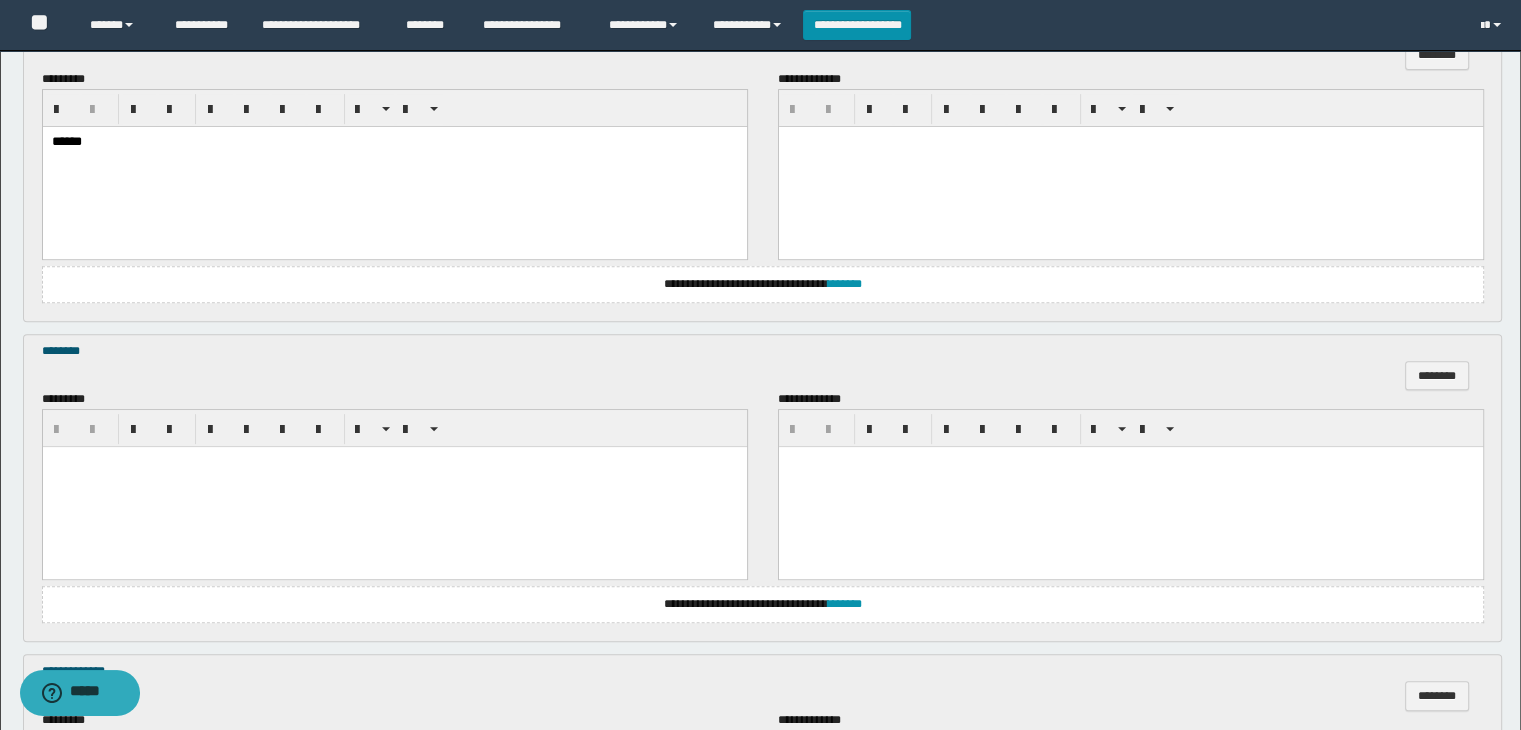 click at bounding box center (394, 462) 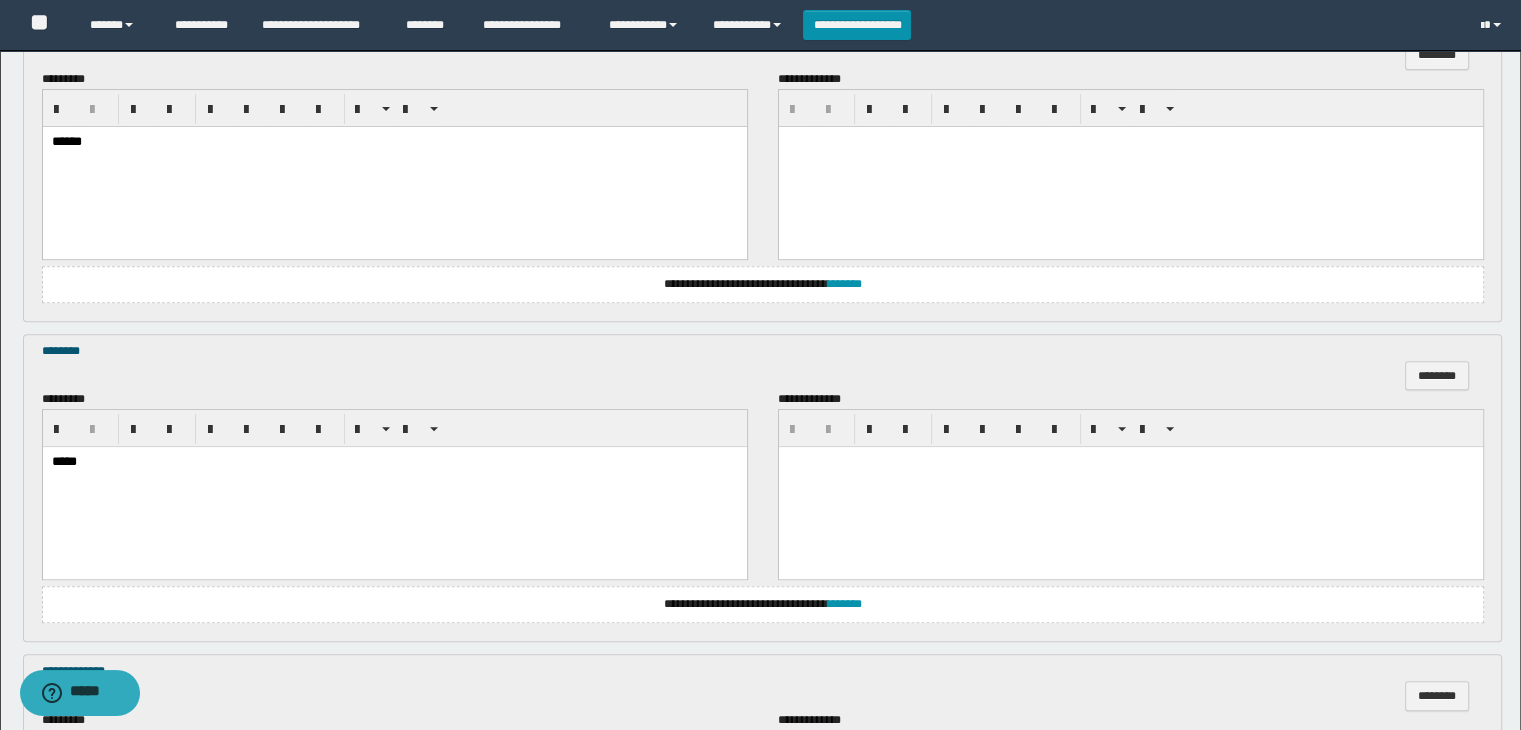 scroll, scrollTop: 900, scrollLeft: 0, axis: vertical 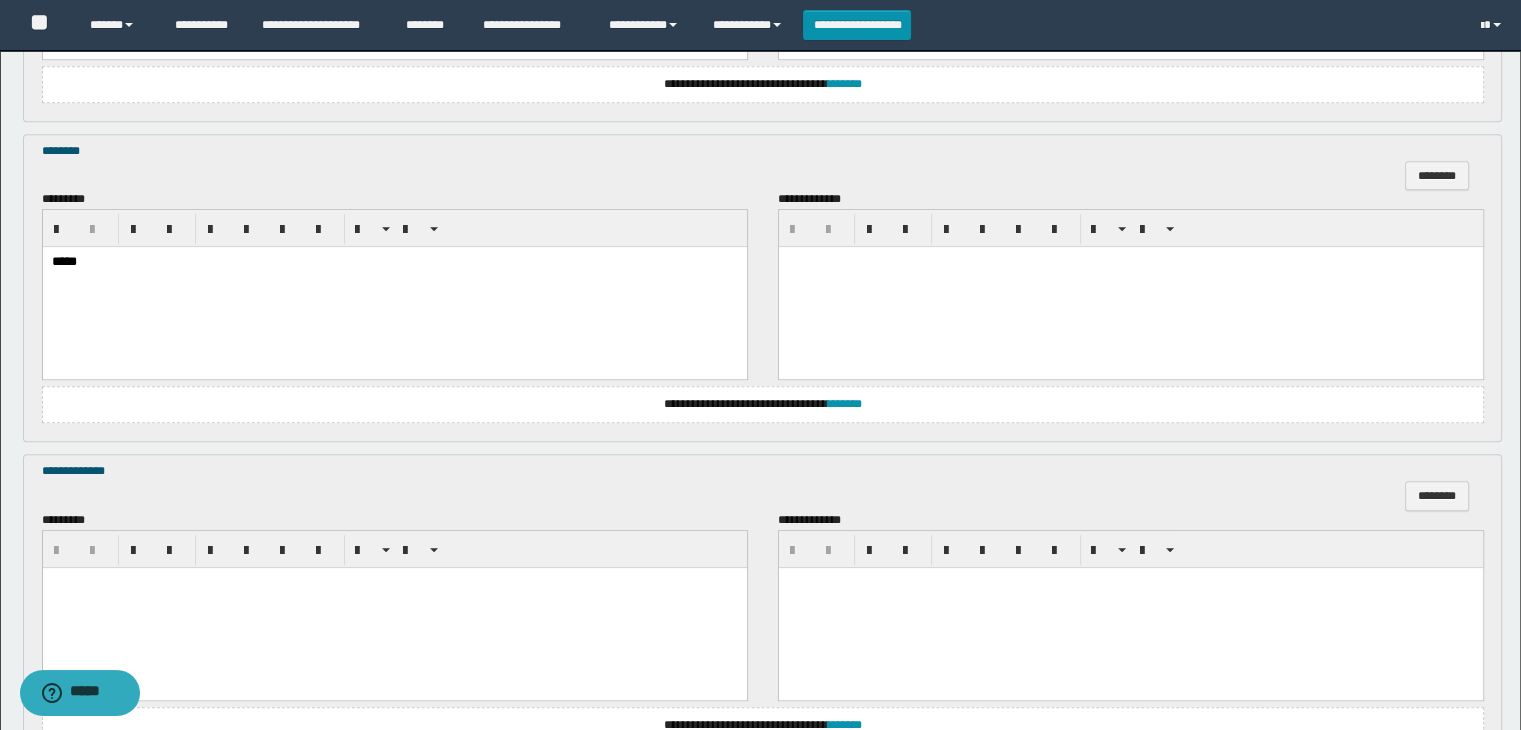 click at bounding box center [394, 582] 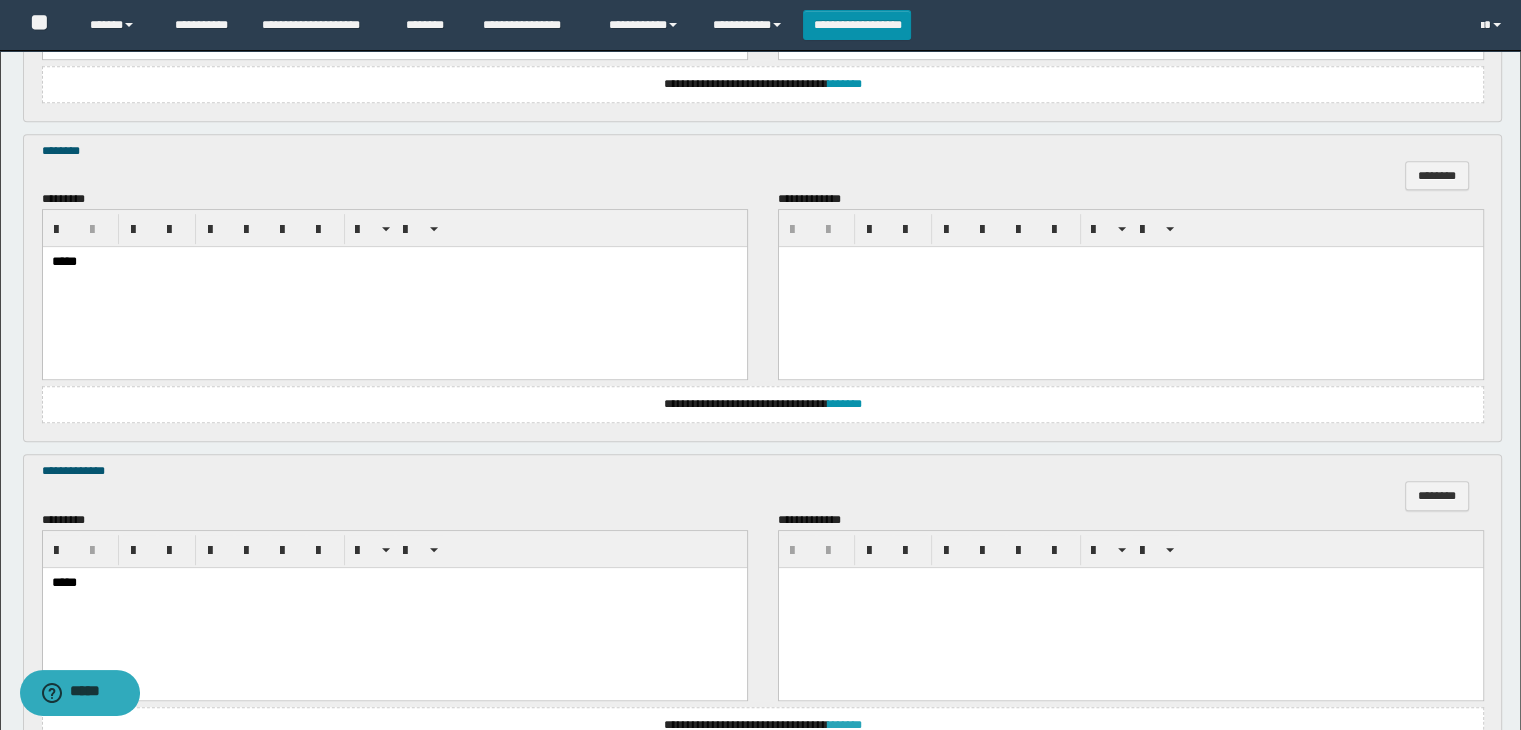 scroll, scrollTop: 1082, scrollLeft: 0, axis: vertical 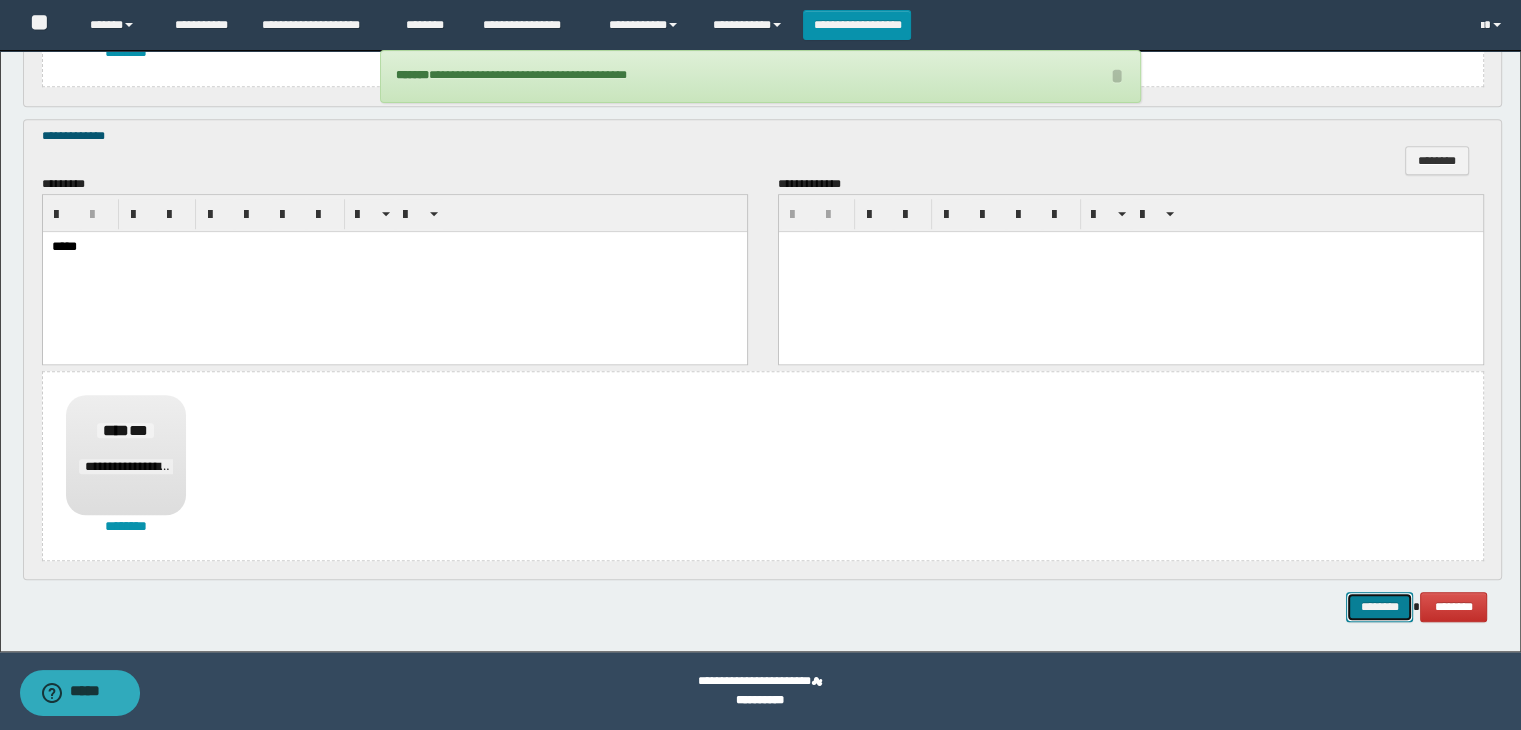 click on "********" at bounding box center [1379, 607] 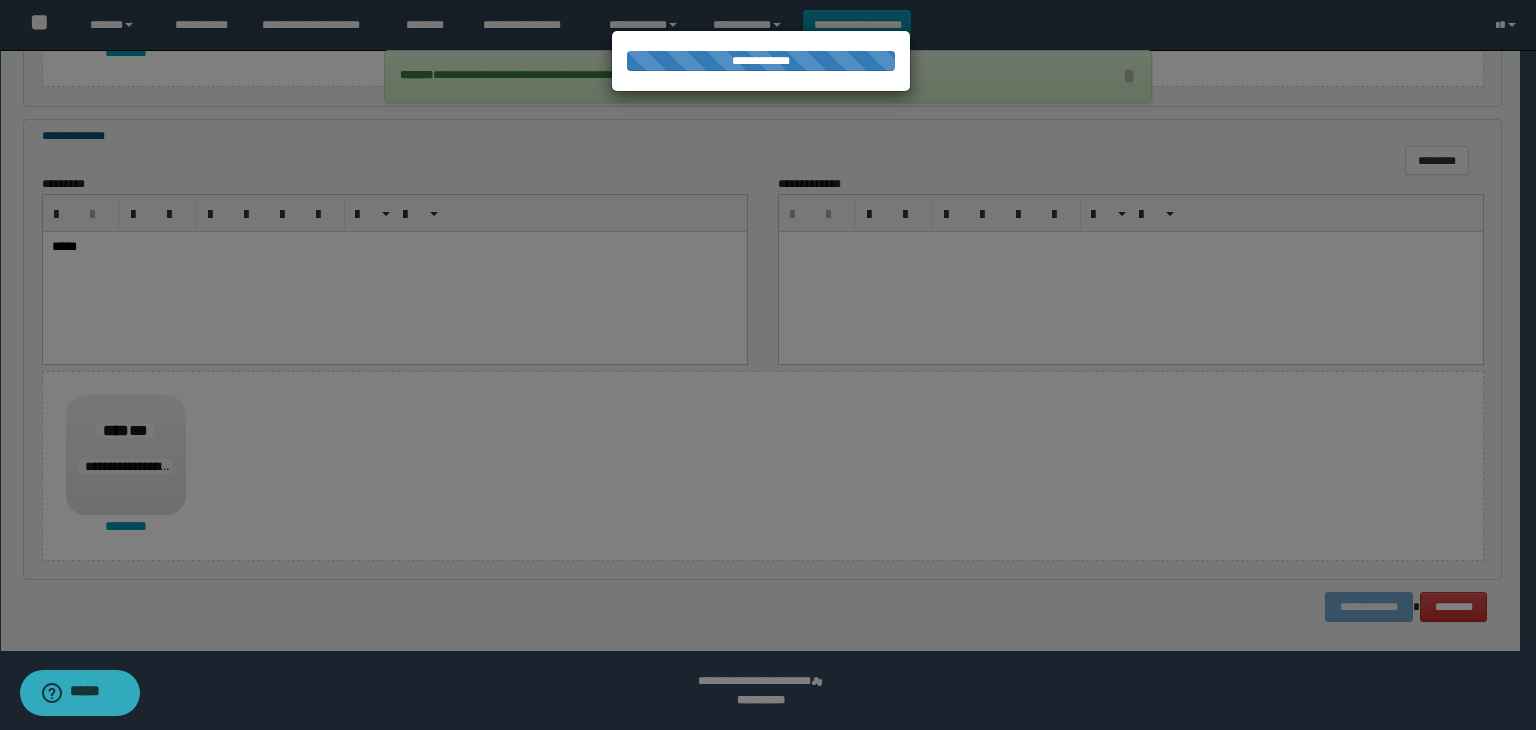 scroll, scrollTop: 0, scrollLeft: 0, axis: both 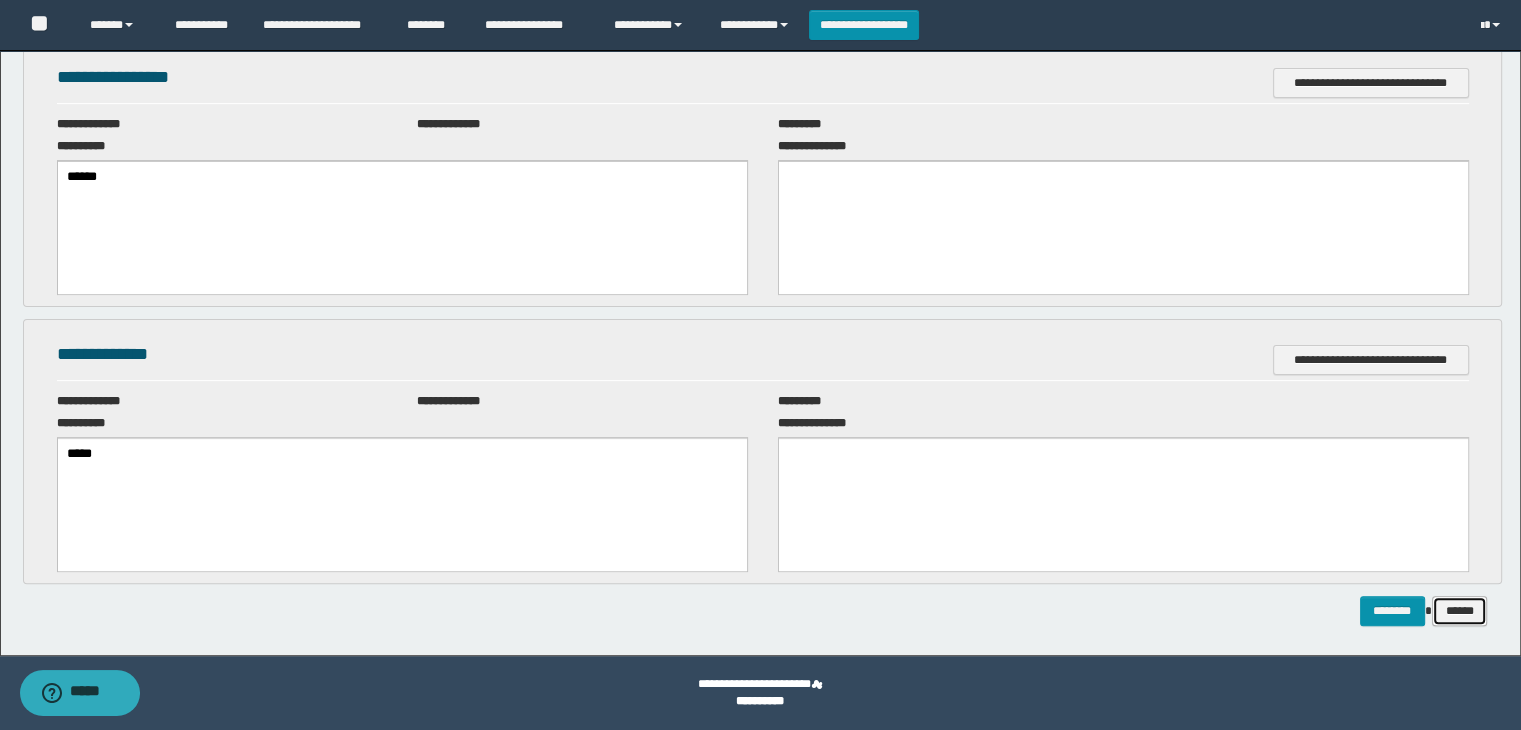 click on "******" at bounding box center (1460, 611) 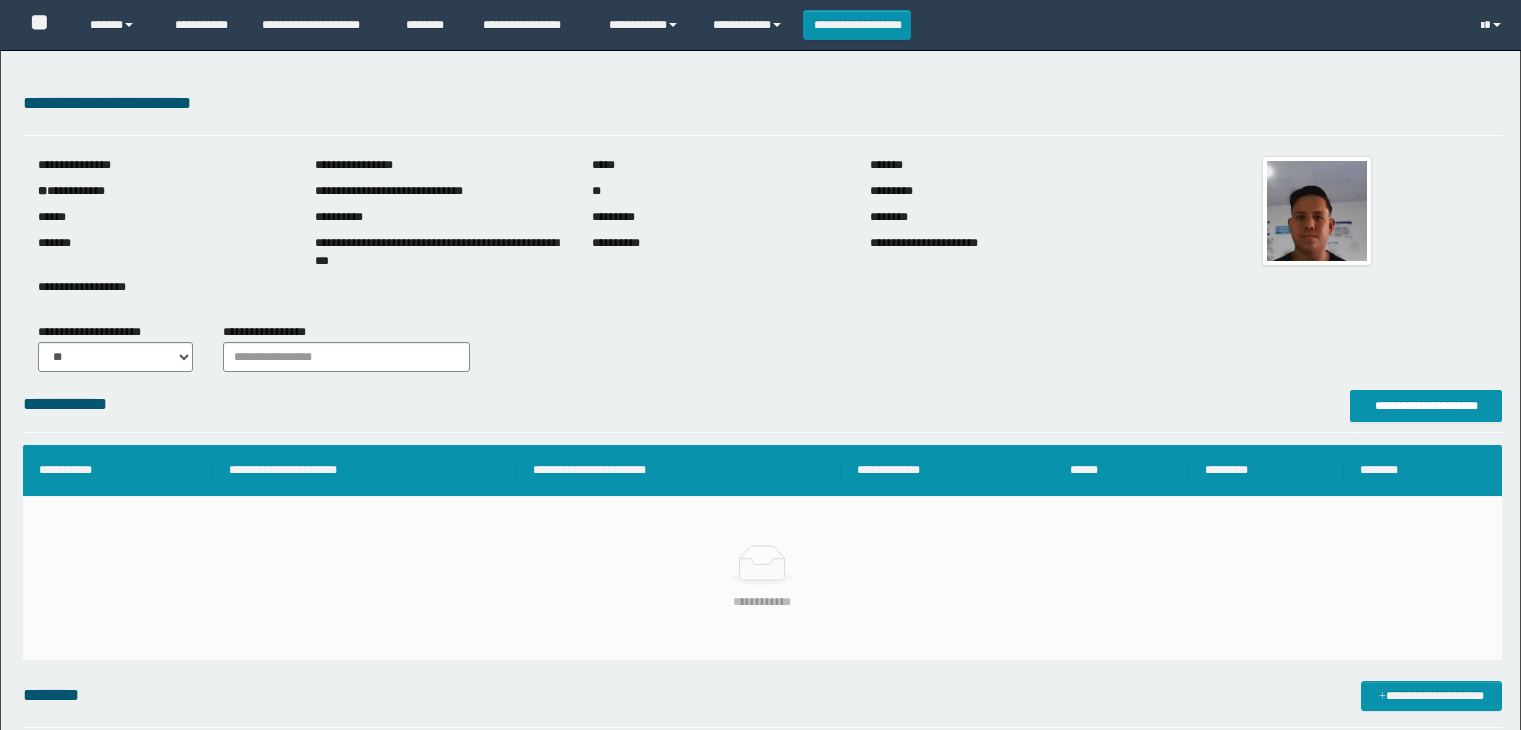 scroll, scrollTop: 0, scrollLeft: 0, axis: both 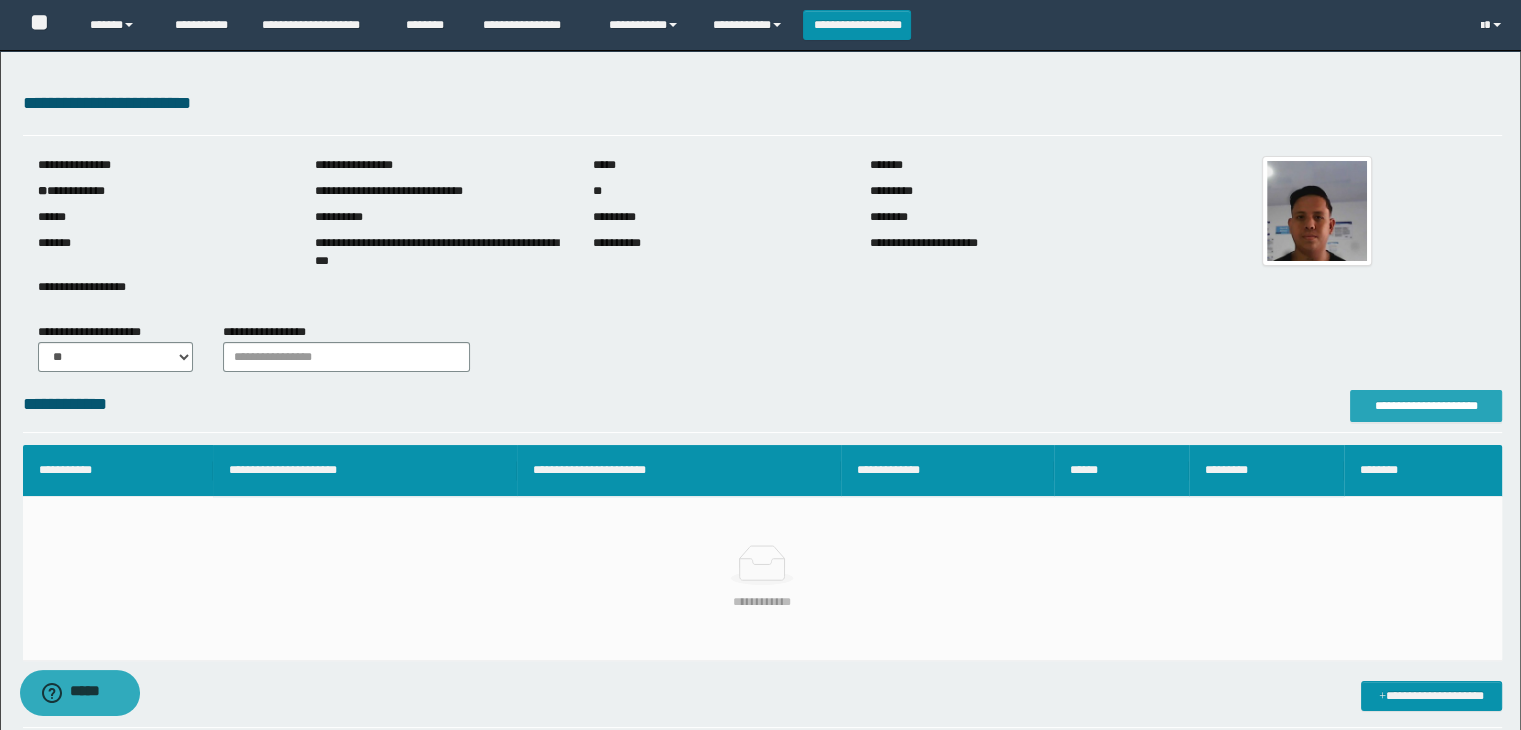 click on "**********" at bounding box center [1426, 406] 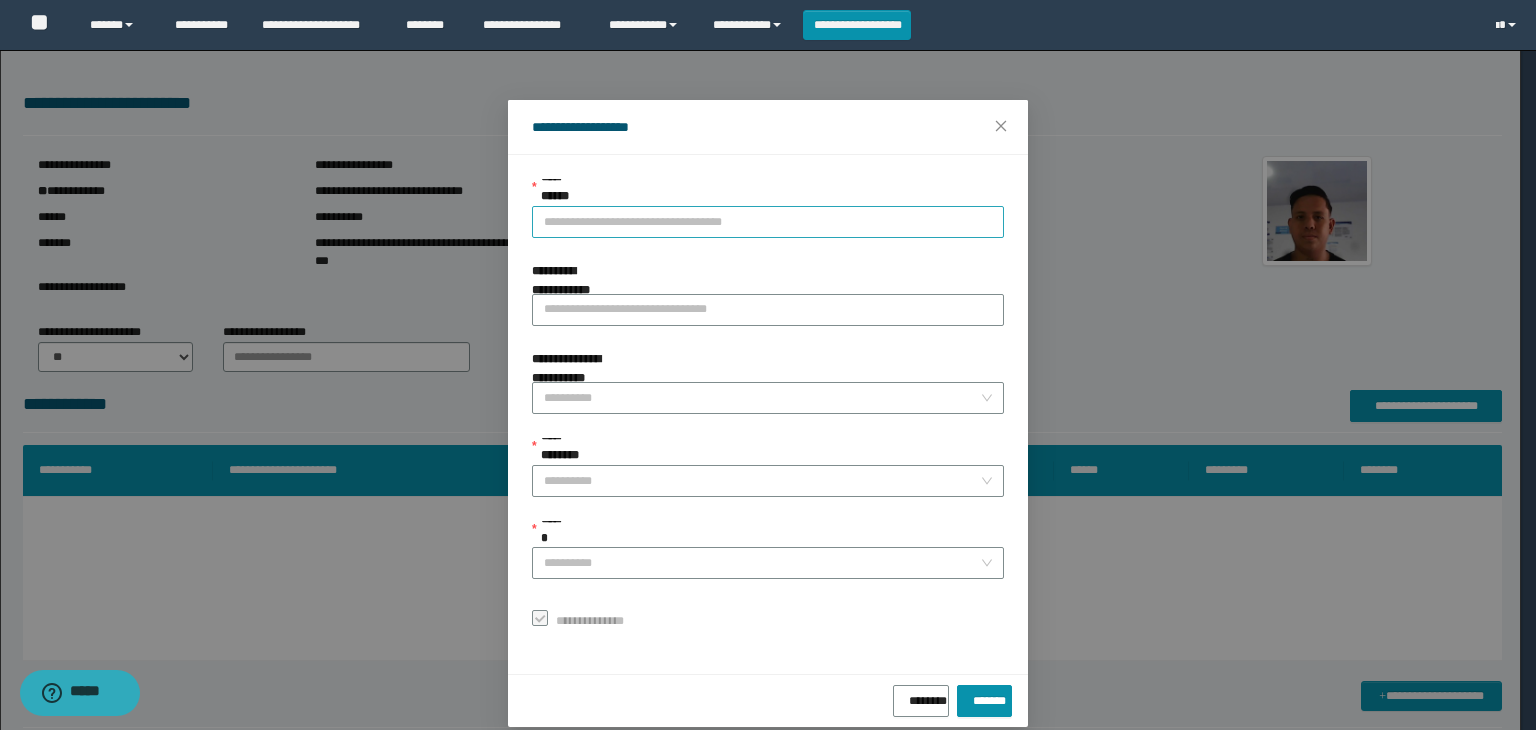 click on "**********" at bounding box center (768, 222) 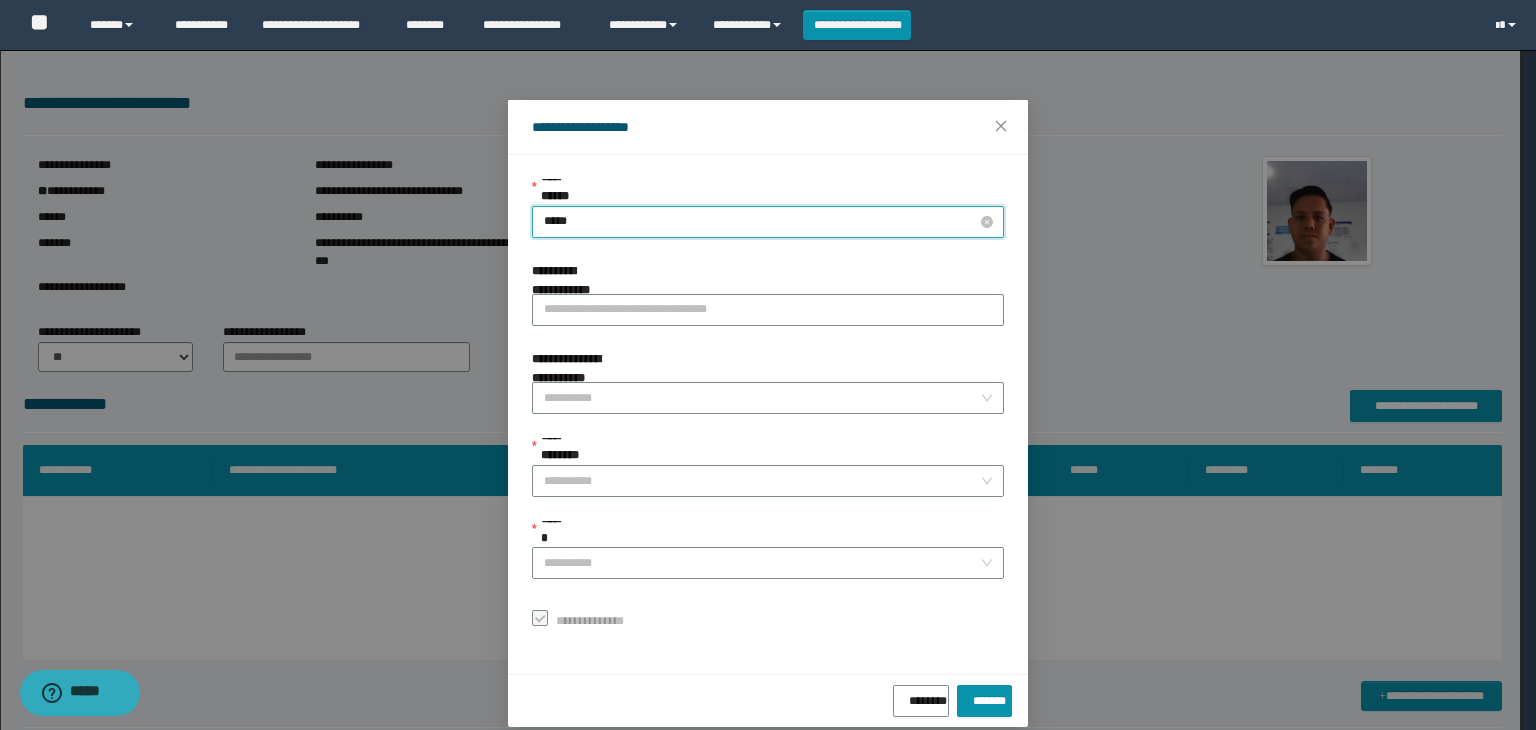 type on "******" 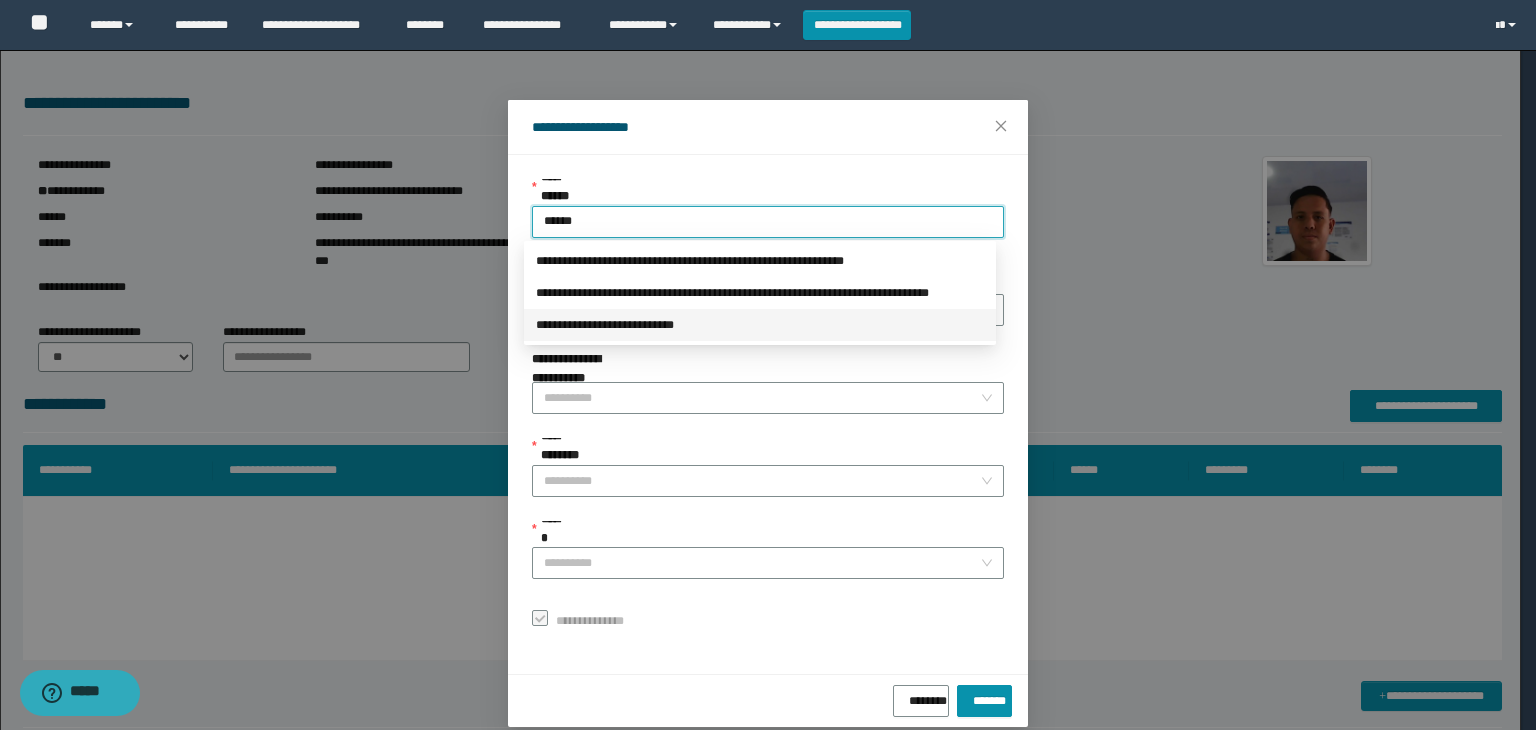 click on "**********" at bounding box center [760, 325] 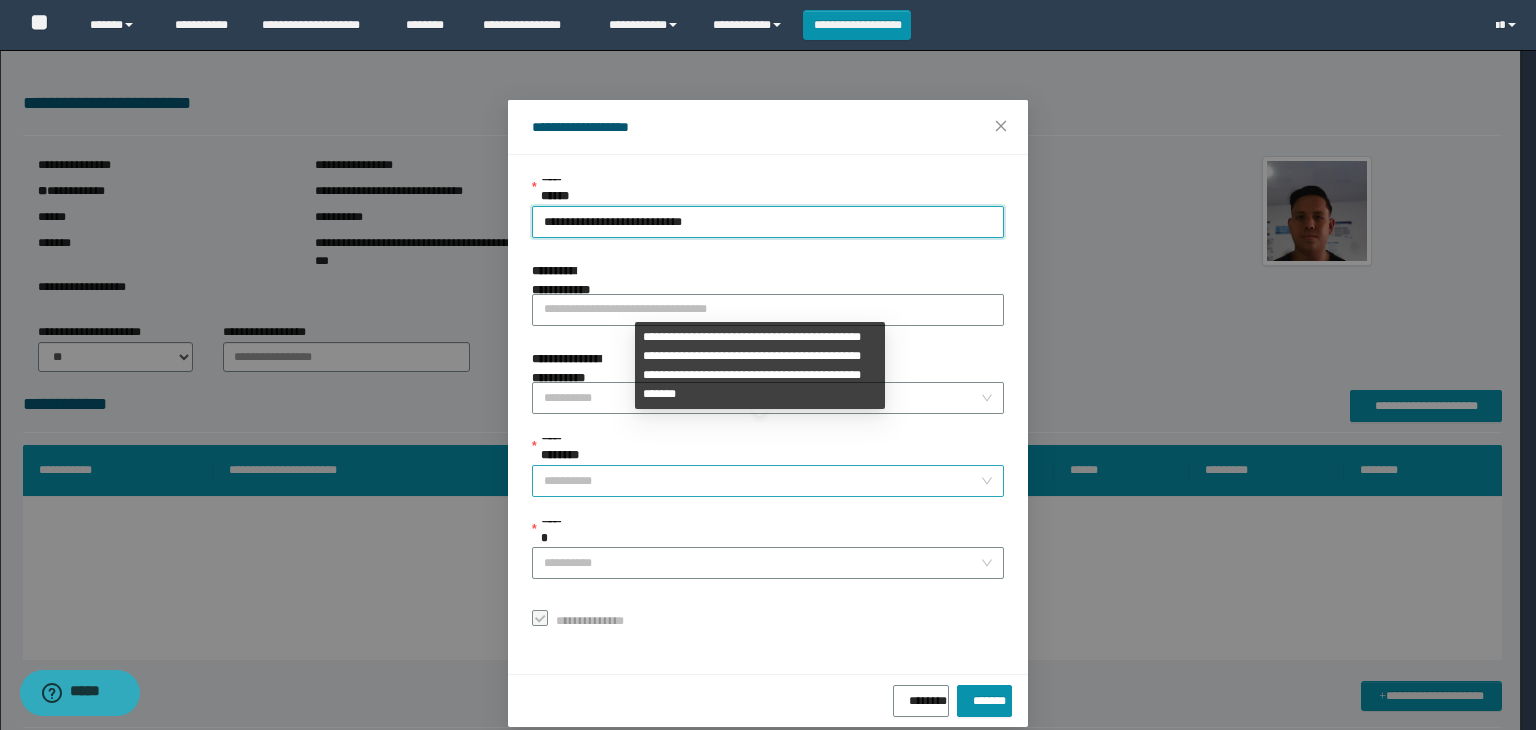 click on "**********" at bounding box center (762, 481) 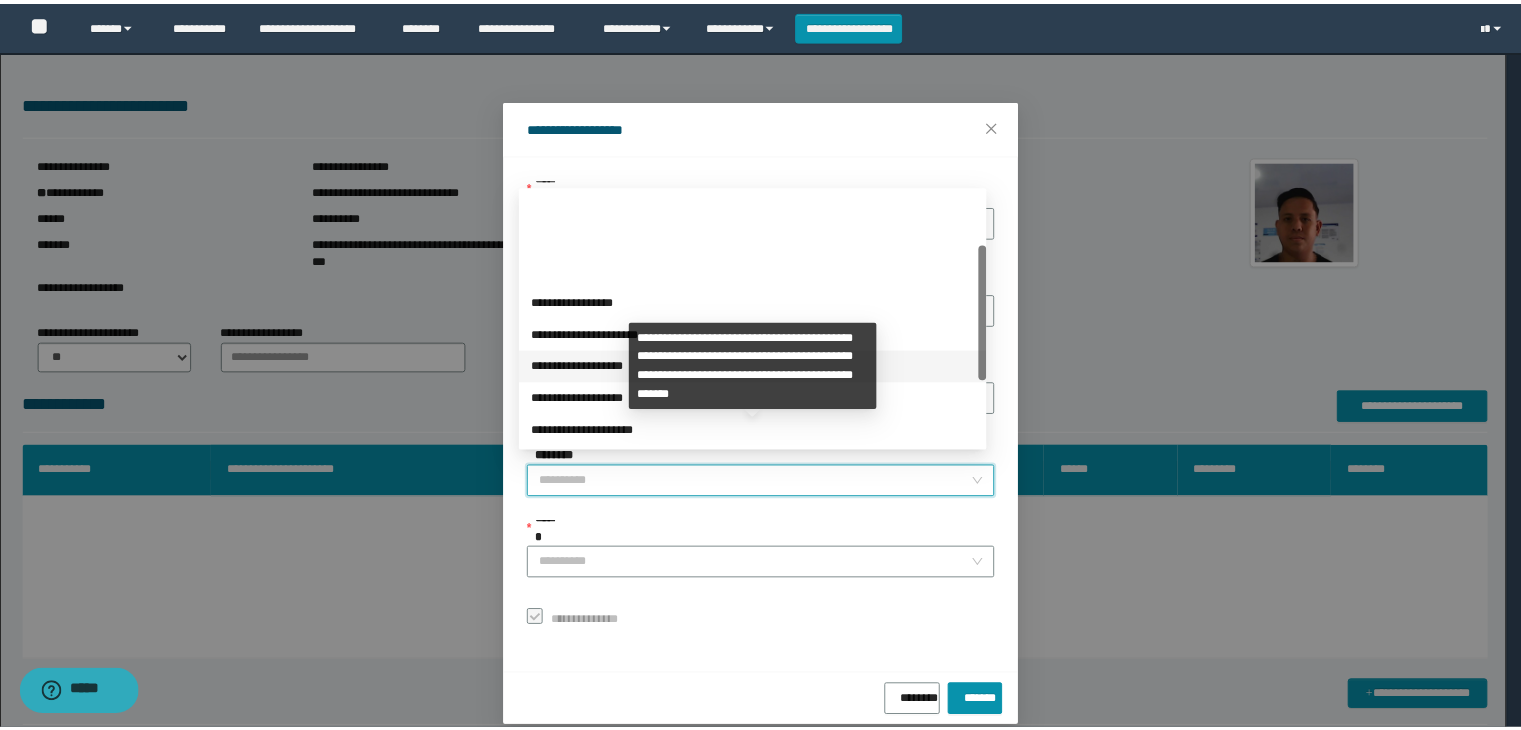 scroll, scrollTop: 224, scrollLeft: 0, axis: vertical 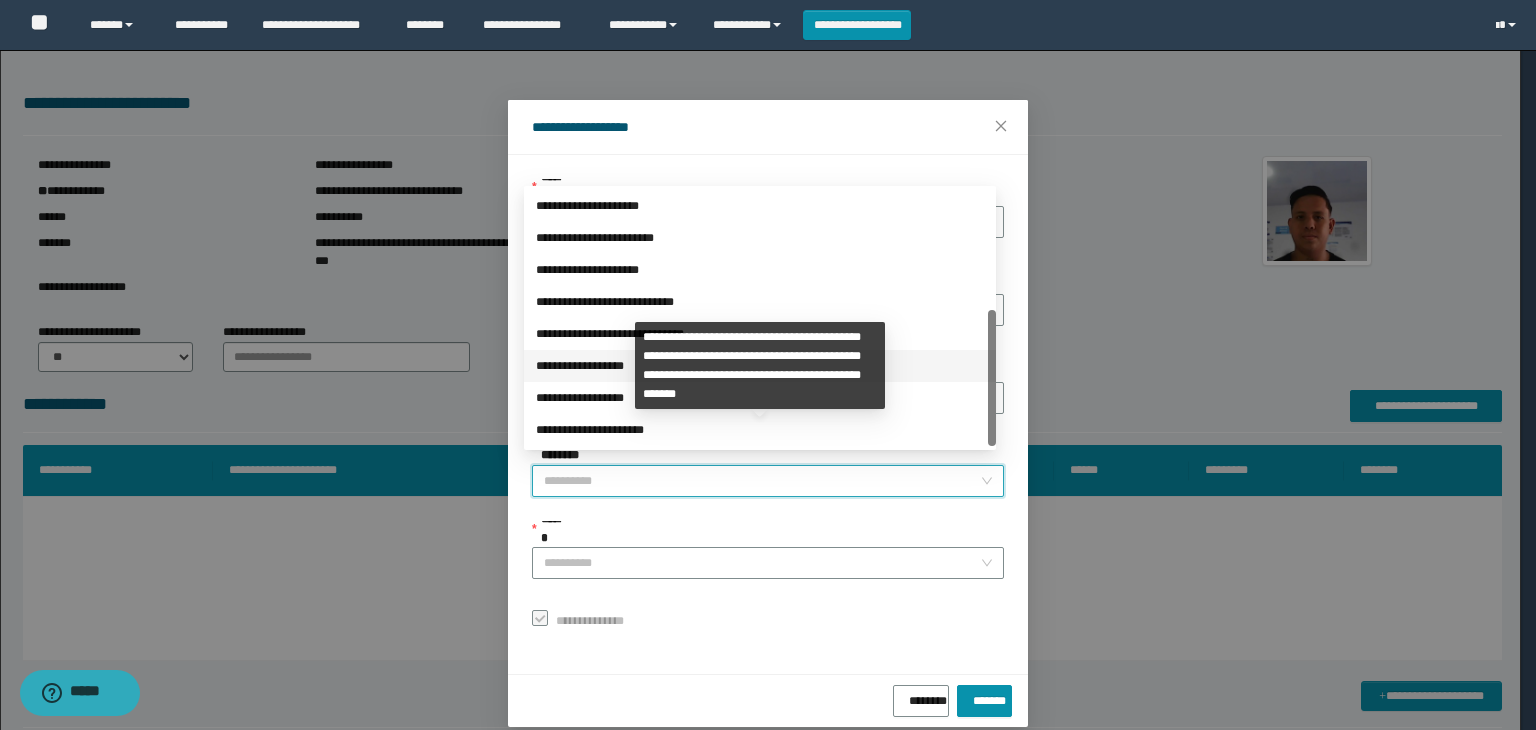 click on "**********" at bounding box center (760, 366) 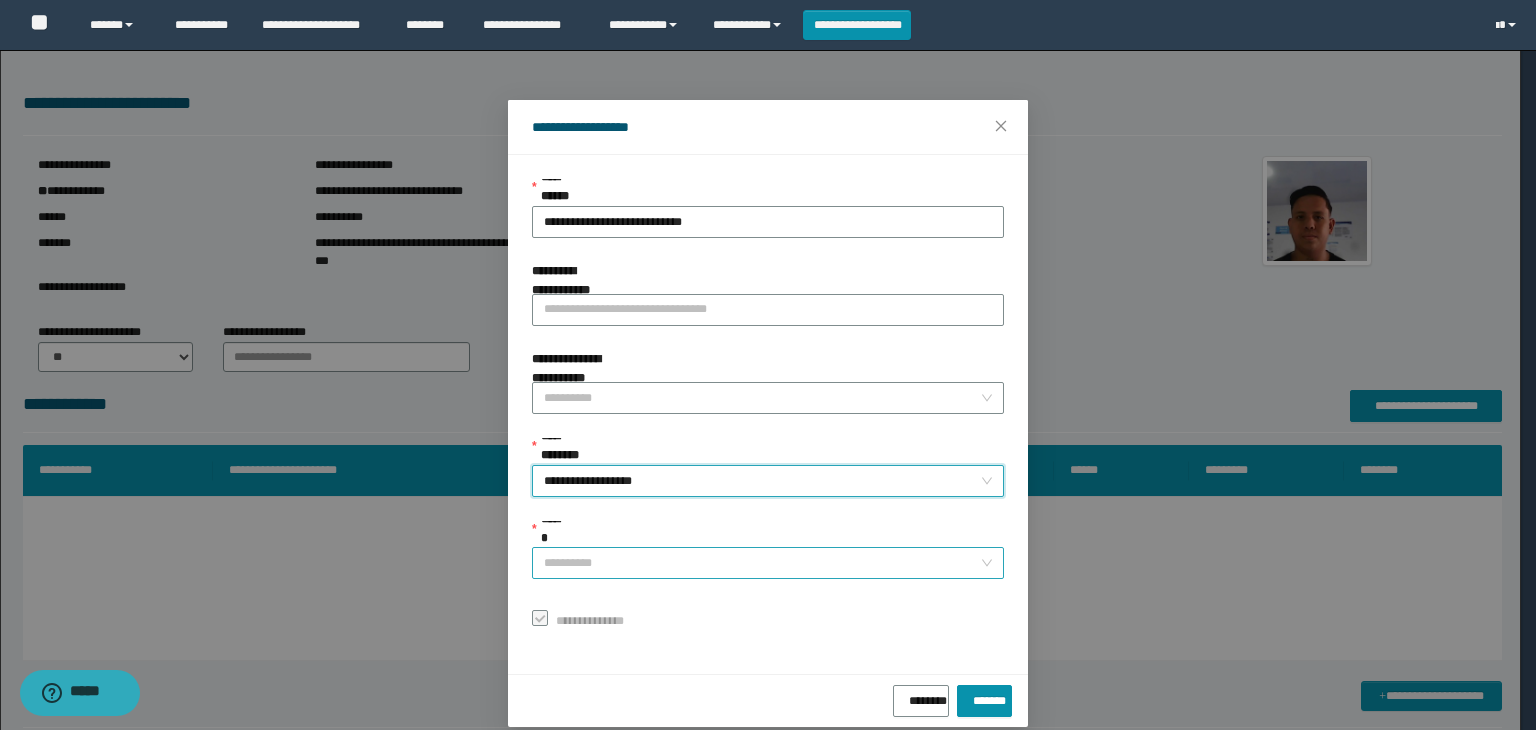 click on "******" at bounding box center (762, 563) 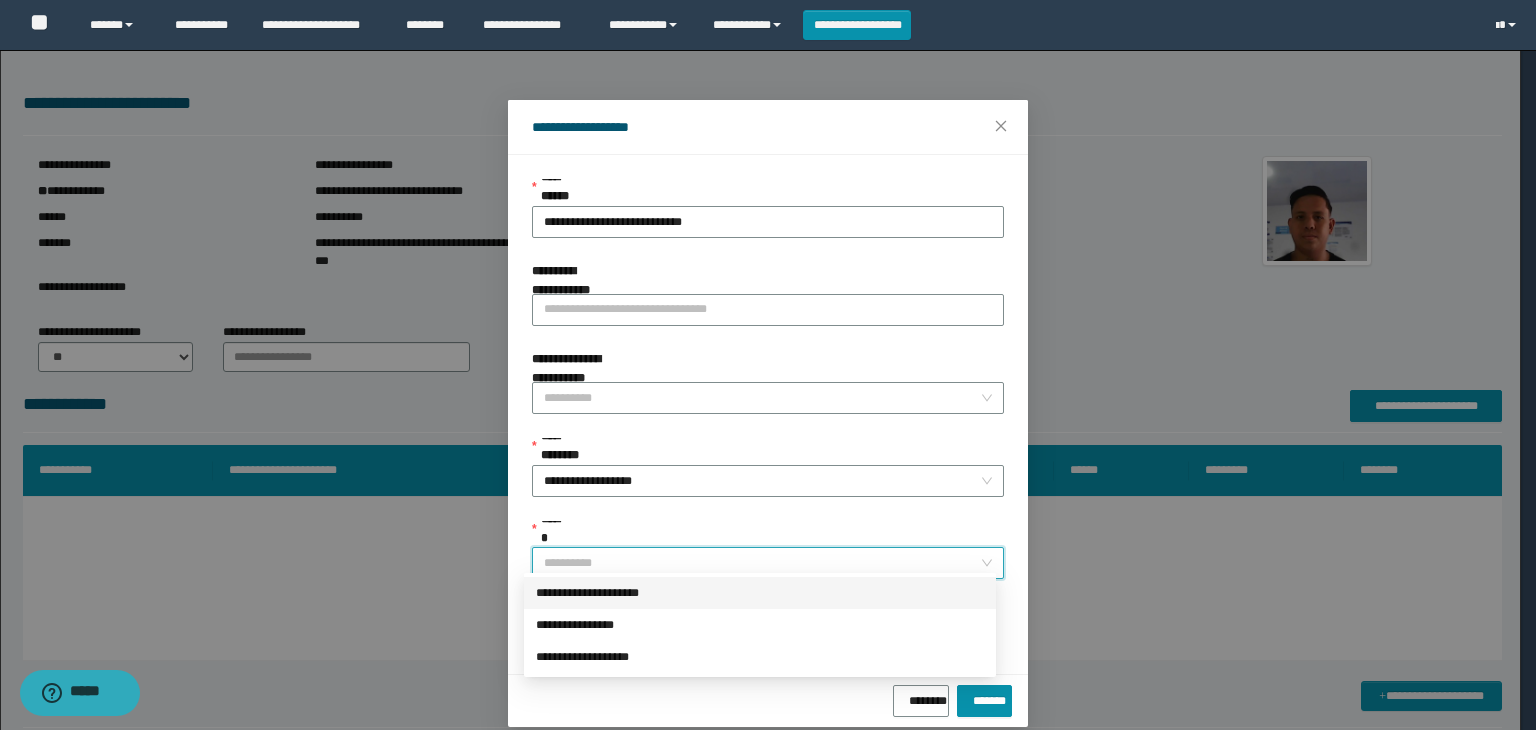 click on "**********" at bounding box center (760, 593) 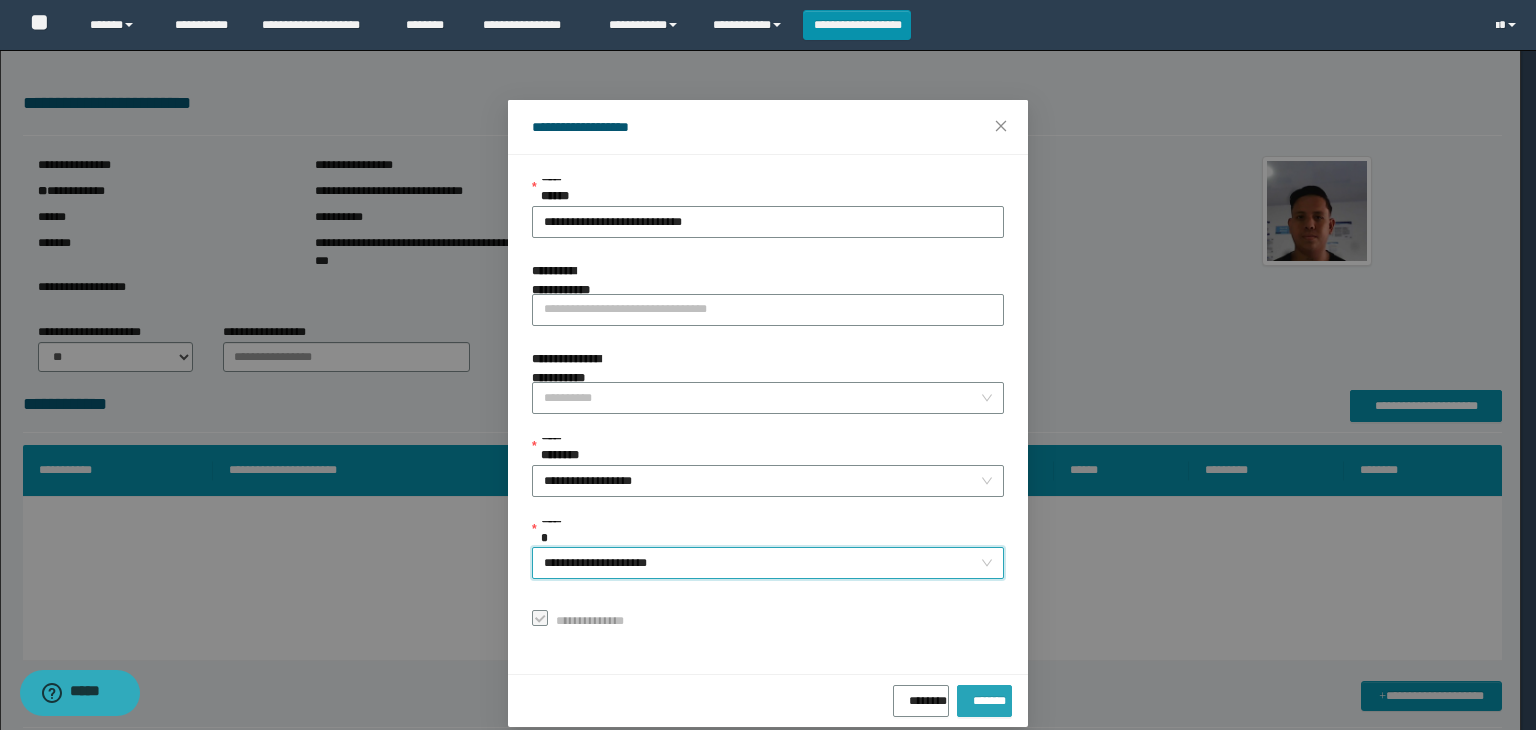 click on "*******" at bounding box center [984, 697] 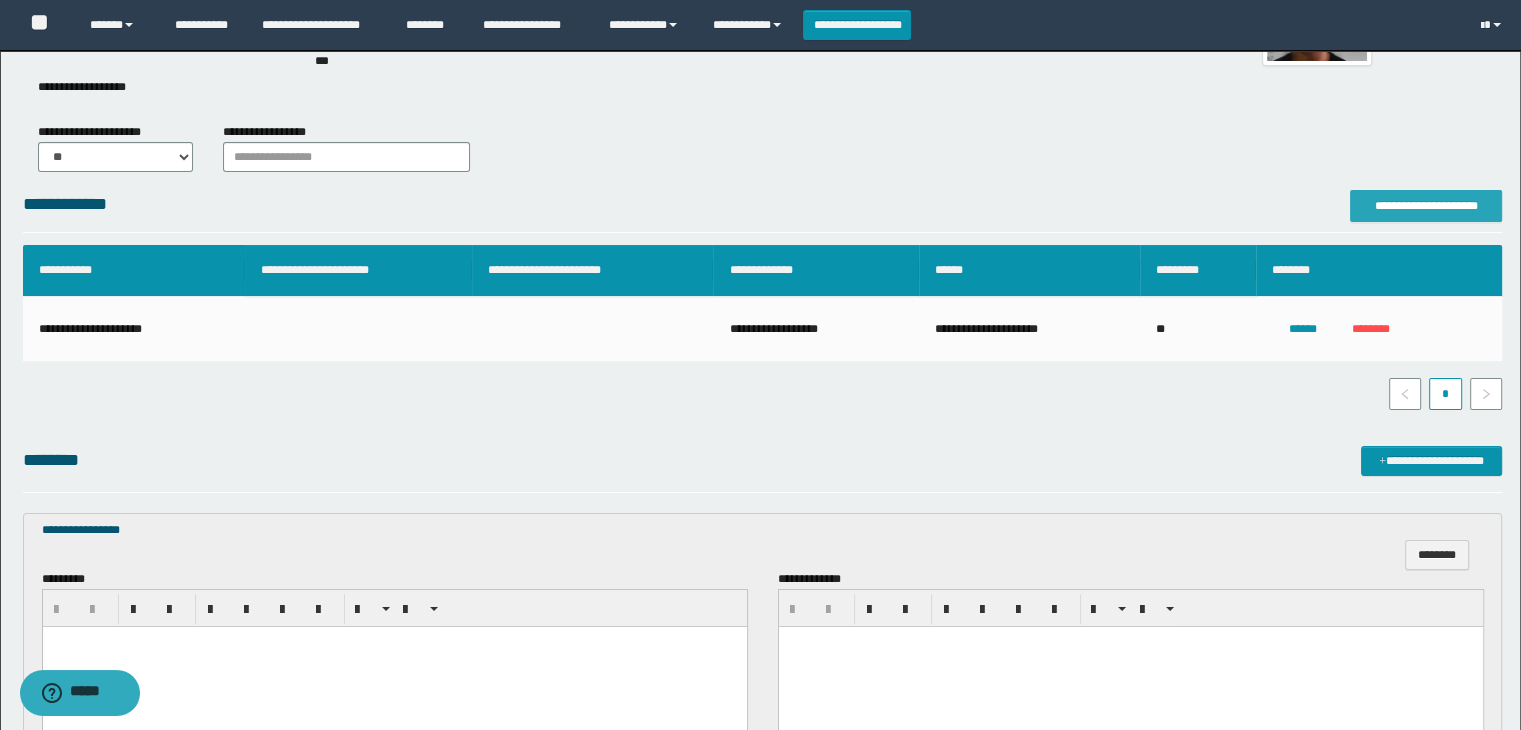 scroll, scrollTop: 400, scrollLeft: 0, axis: vertical 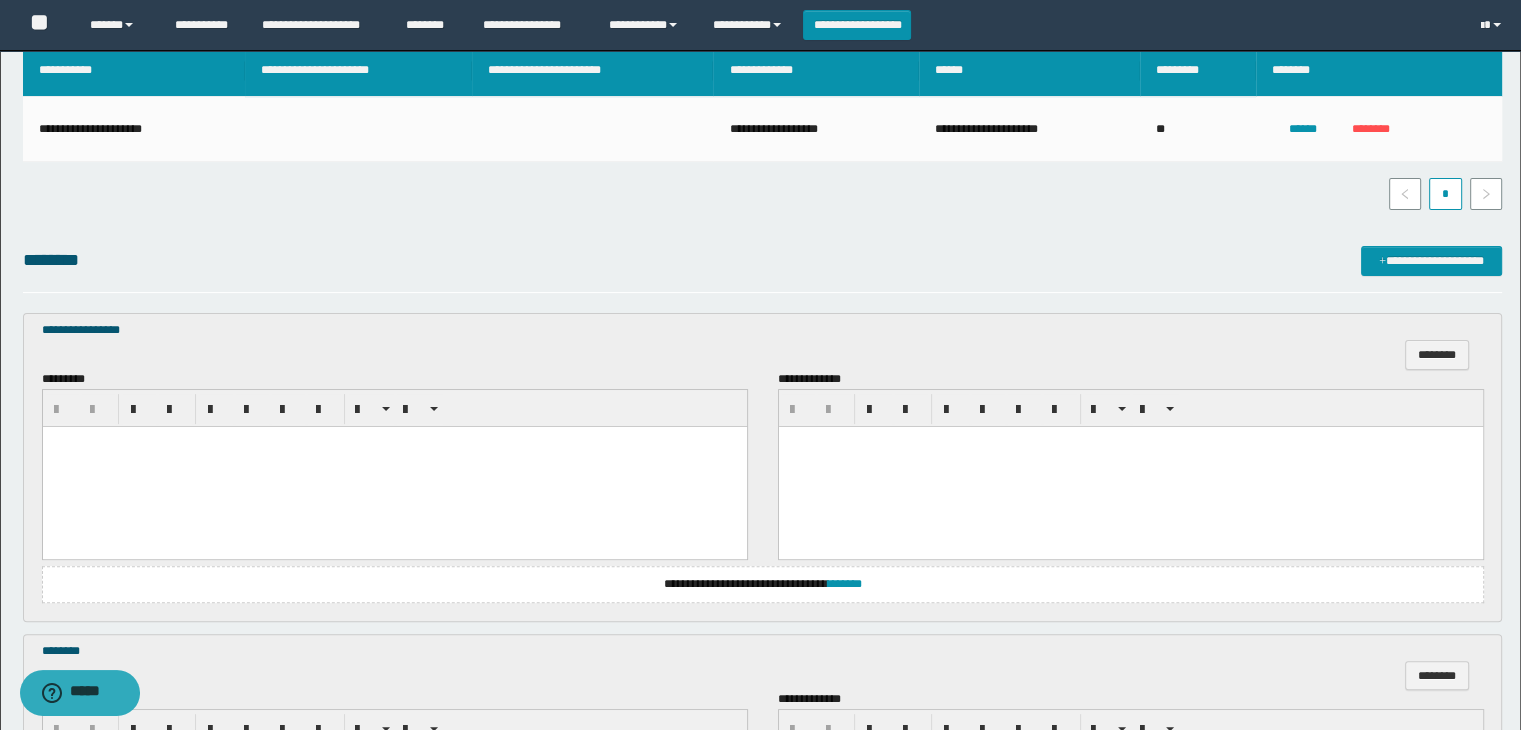 click at bounding box center (394, 441) 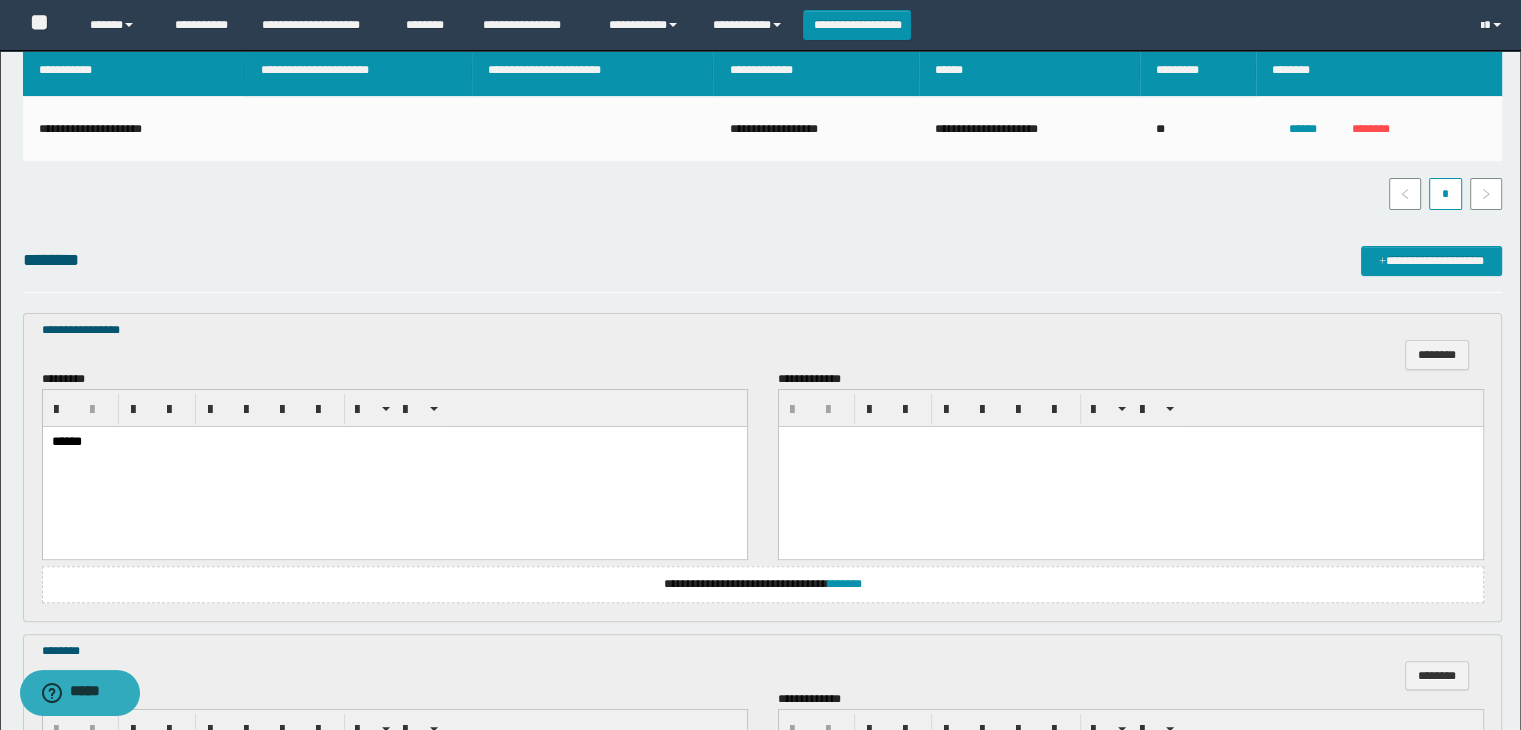 scroll, scrollTop: 600, scrollLeft: 0, axis: vertical 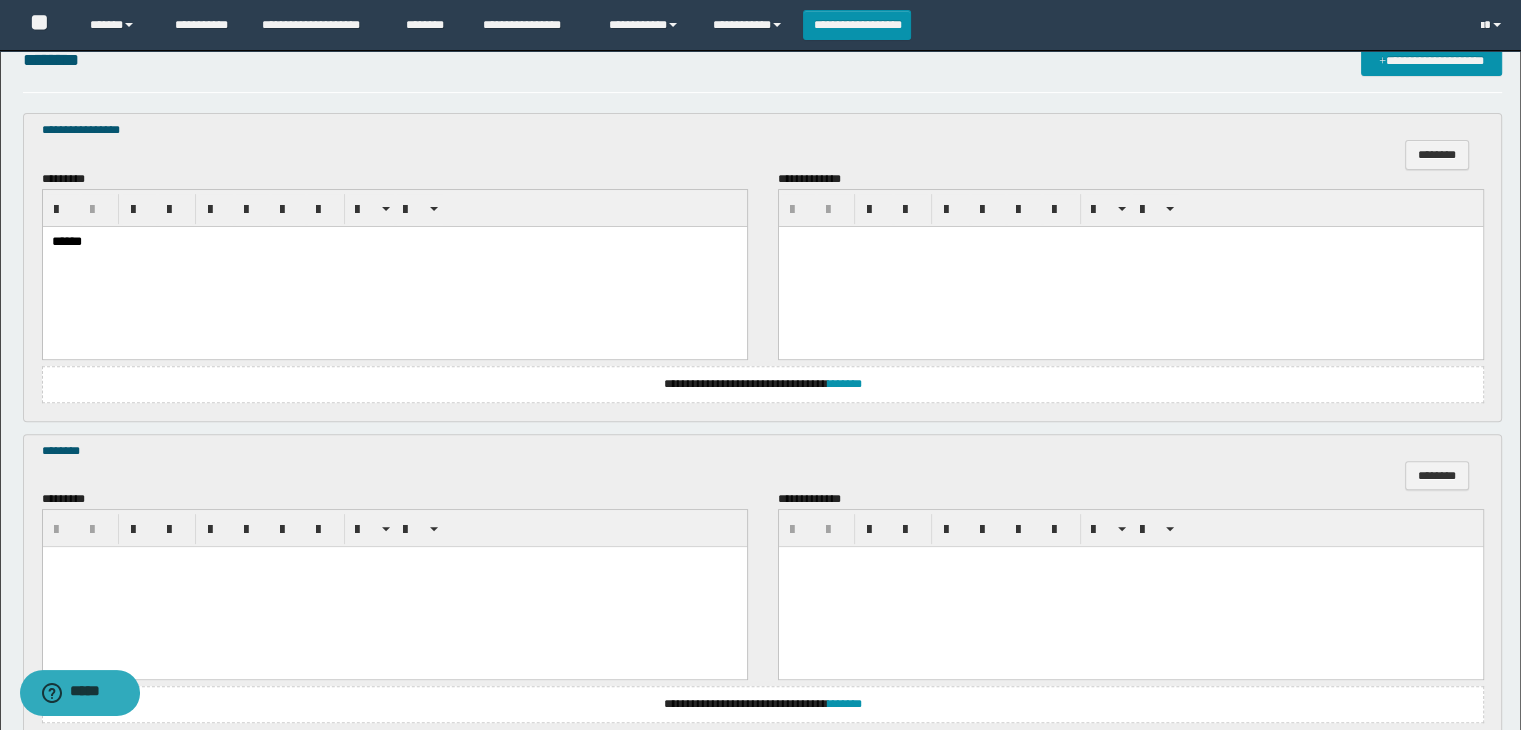 click at bounding box center [394, 562] 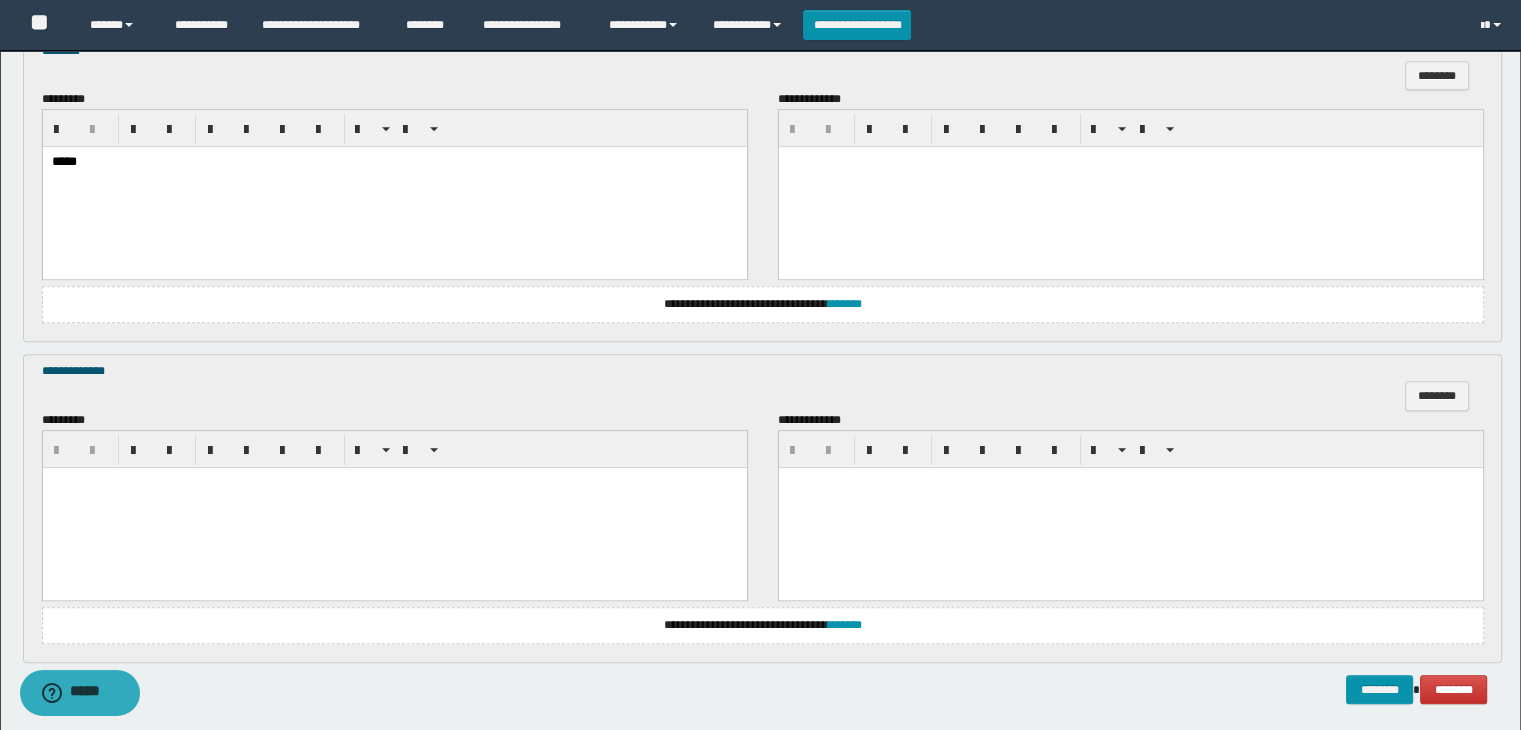 scroll, scrollTop: 1082, scrollLeft: 0, axis: vertical 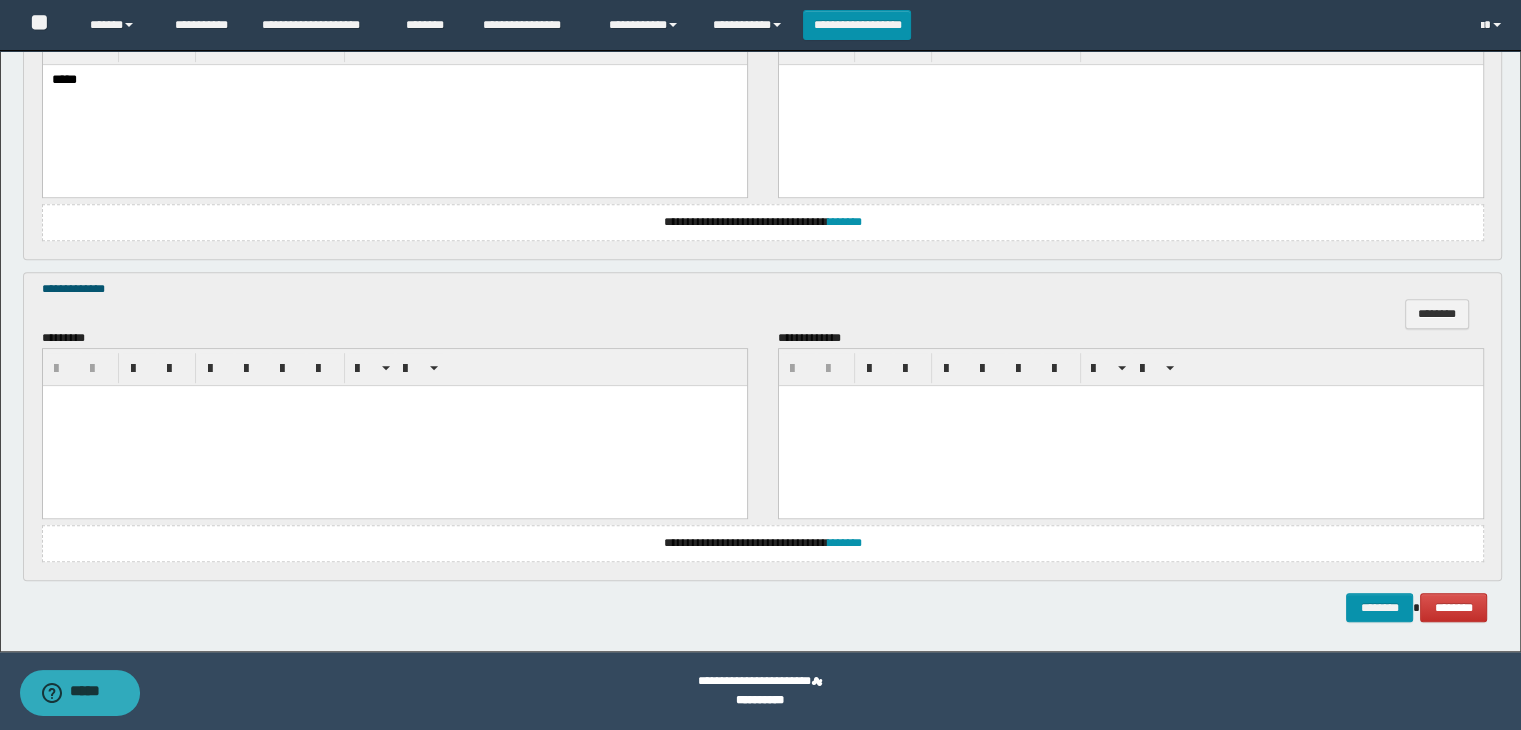 click at bounding box center [394, 425] 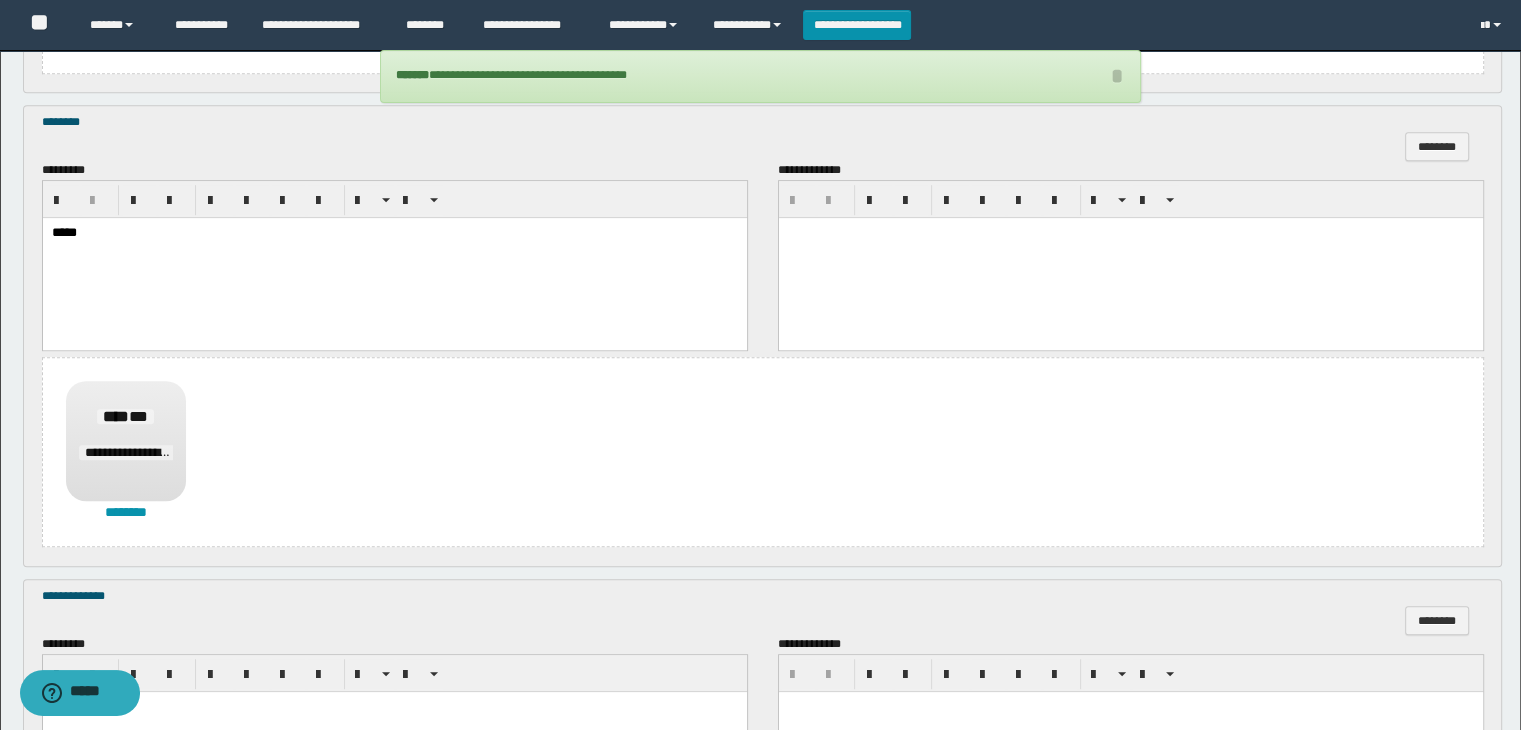 scroll, scrollTop: 1542, scrollLeft: 0, axis: vertical 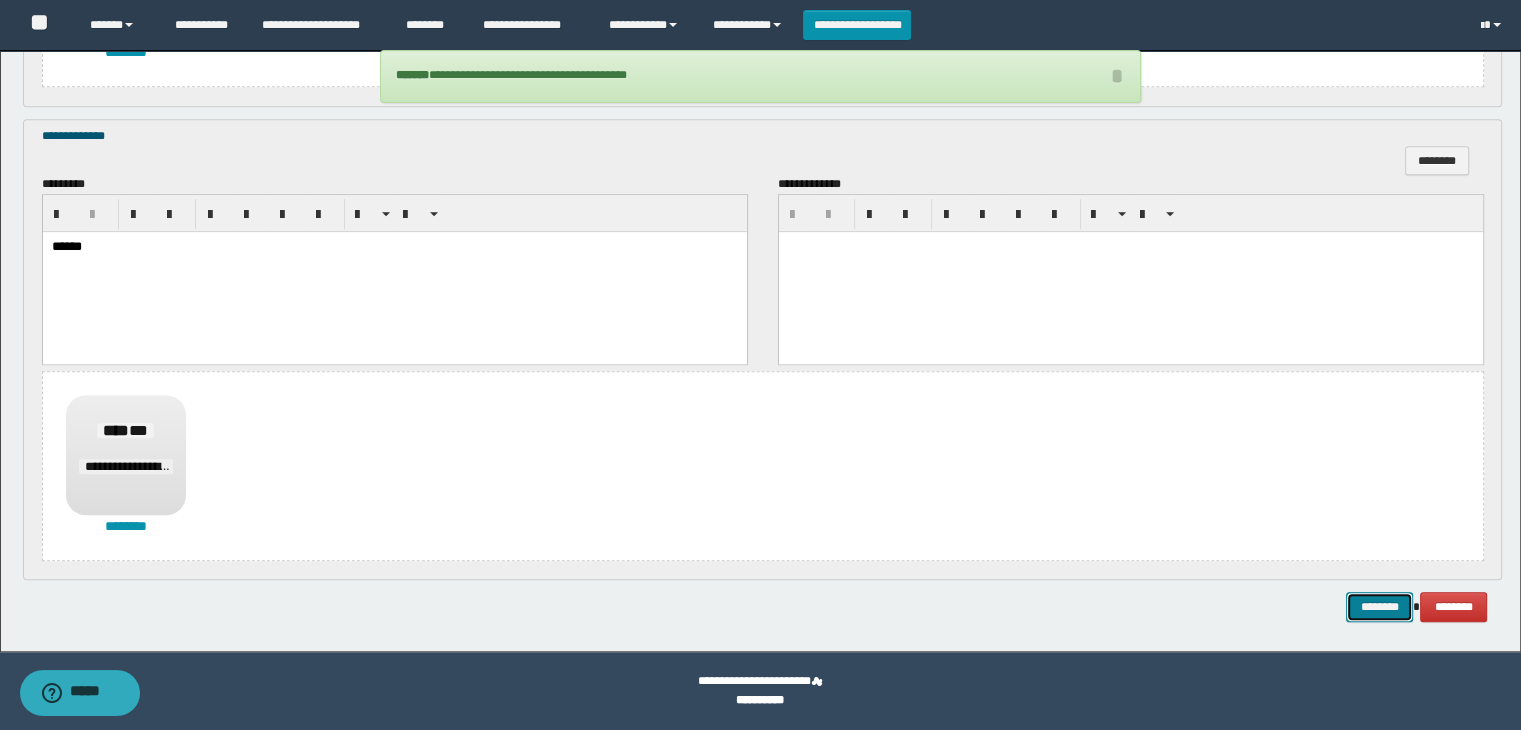 click on "********" at bounding box center (1379, 607) 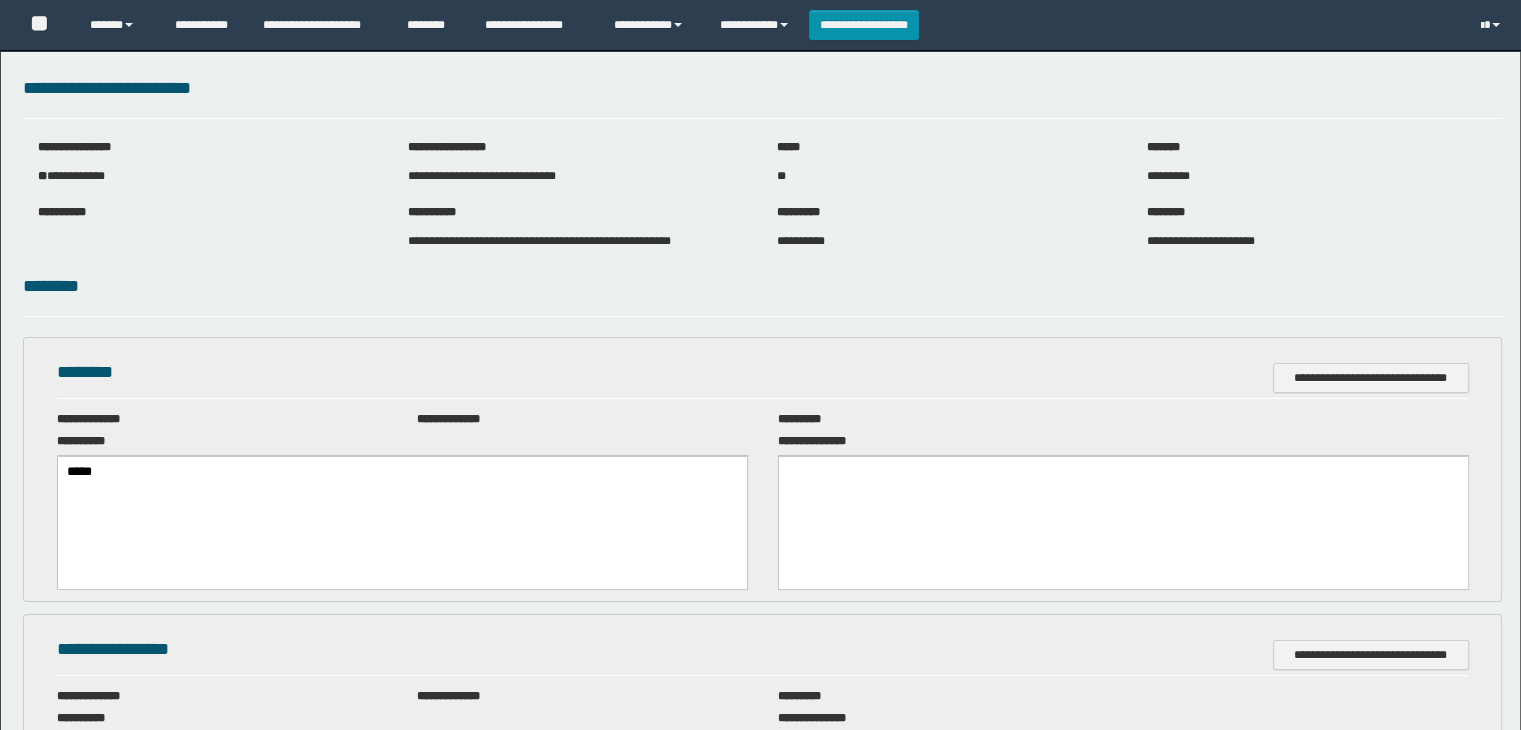 scroll, scrollTop: 0, scrollLeft: 0, axis: both 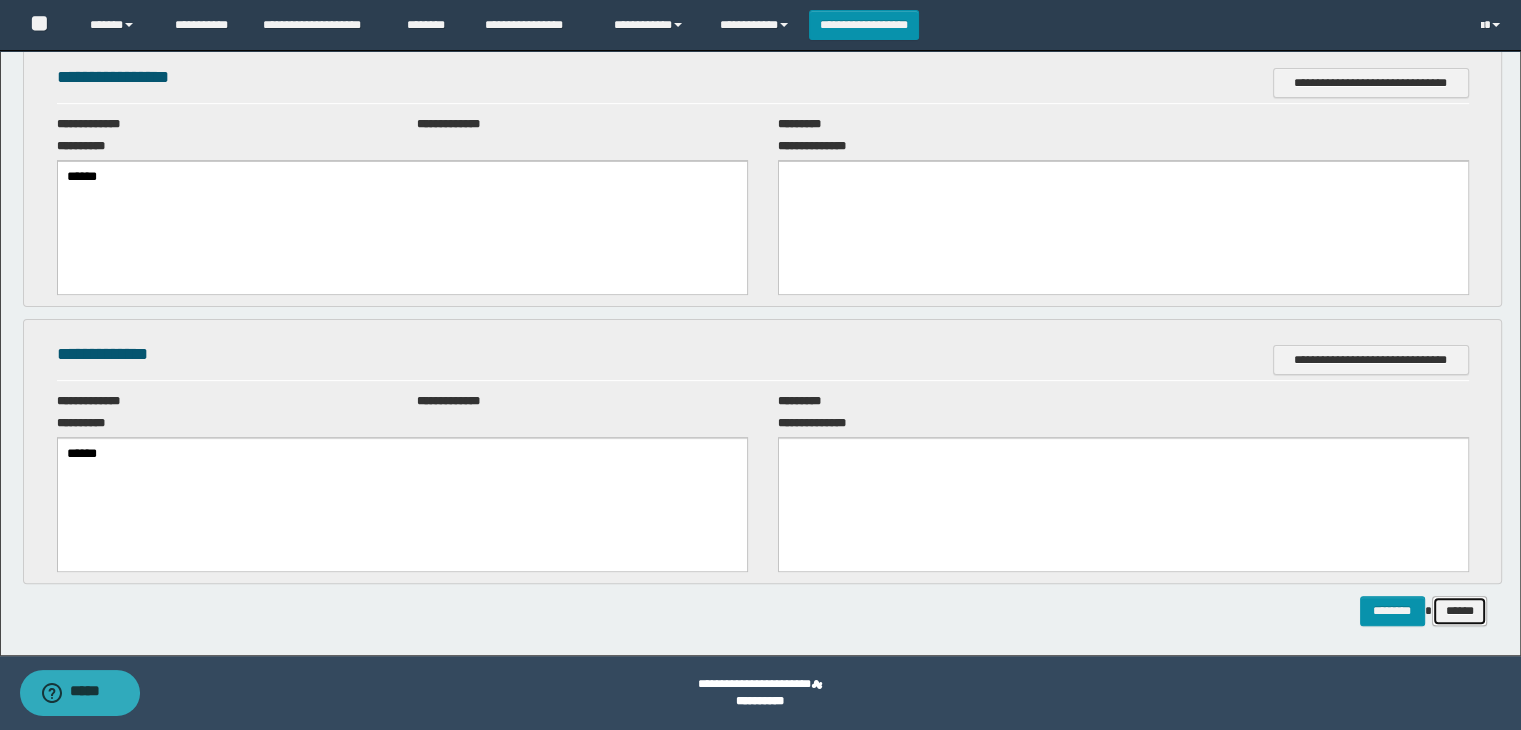 click on "******" at bounding box center [1460, 611] 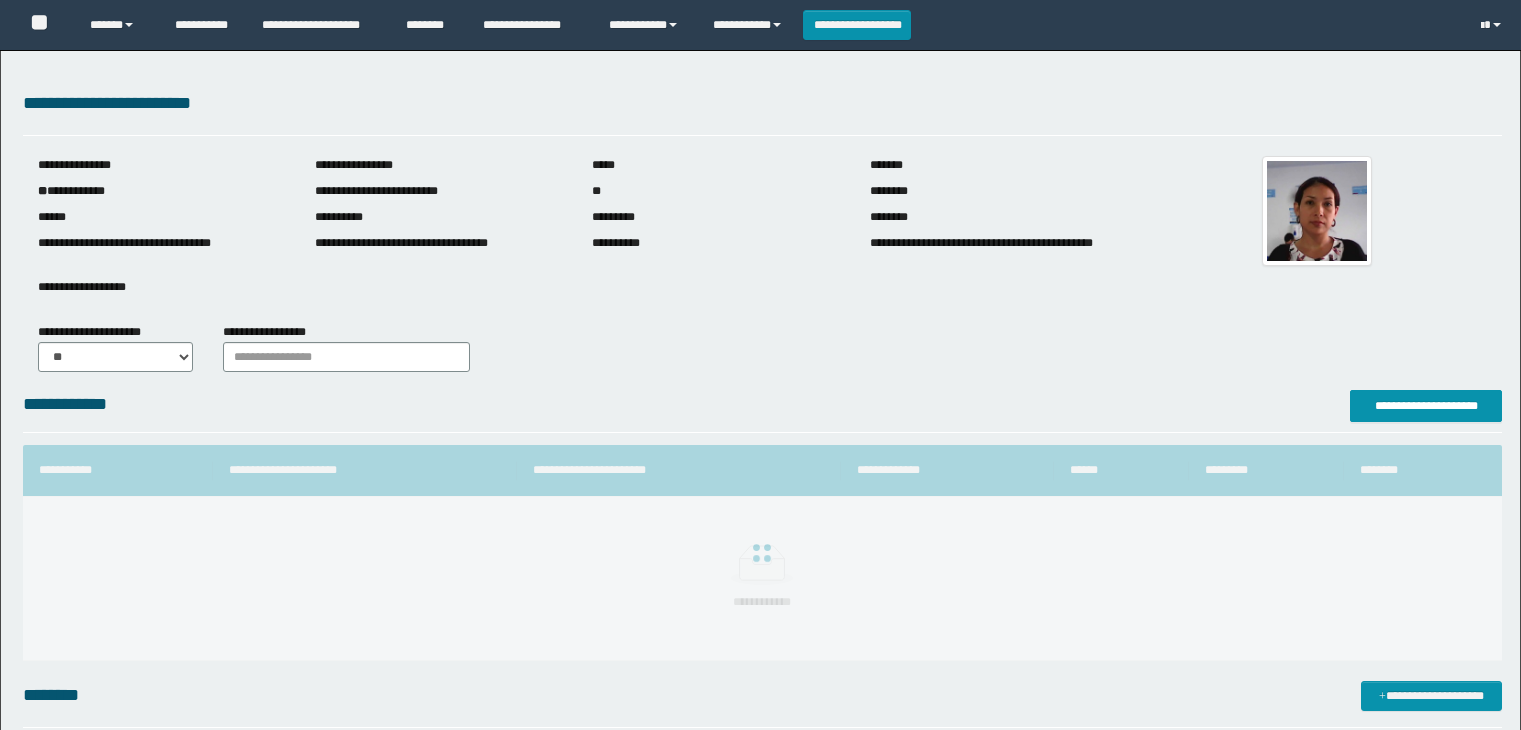 scroll, scrollTop: 0, scrollLeft: 0, axis: both 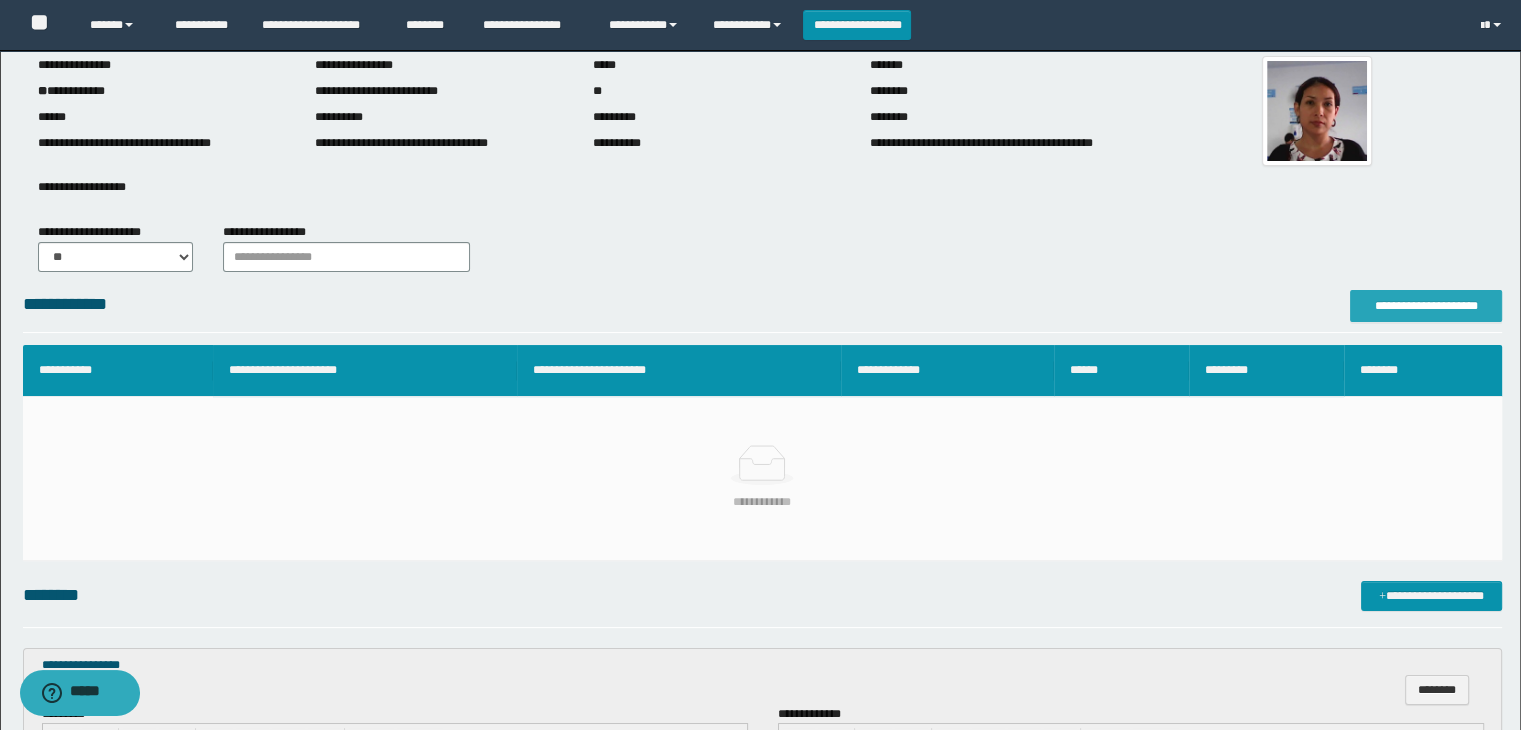click on "**********" at bounding box center (1426, 306) 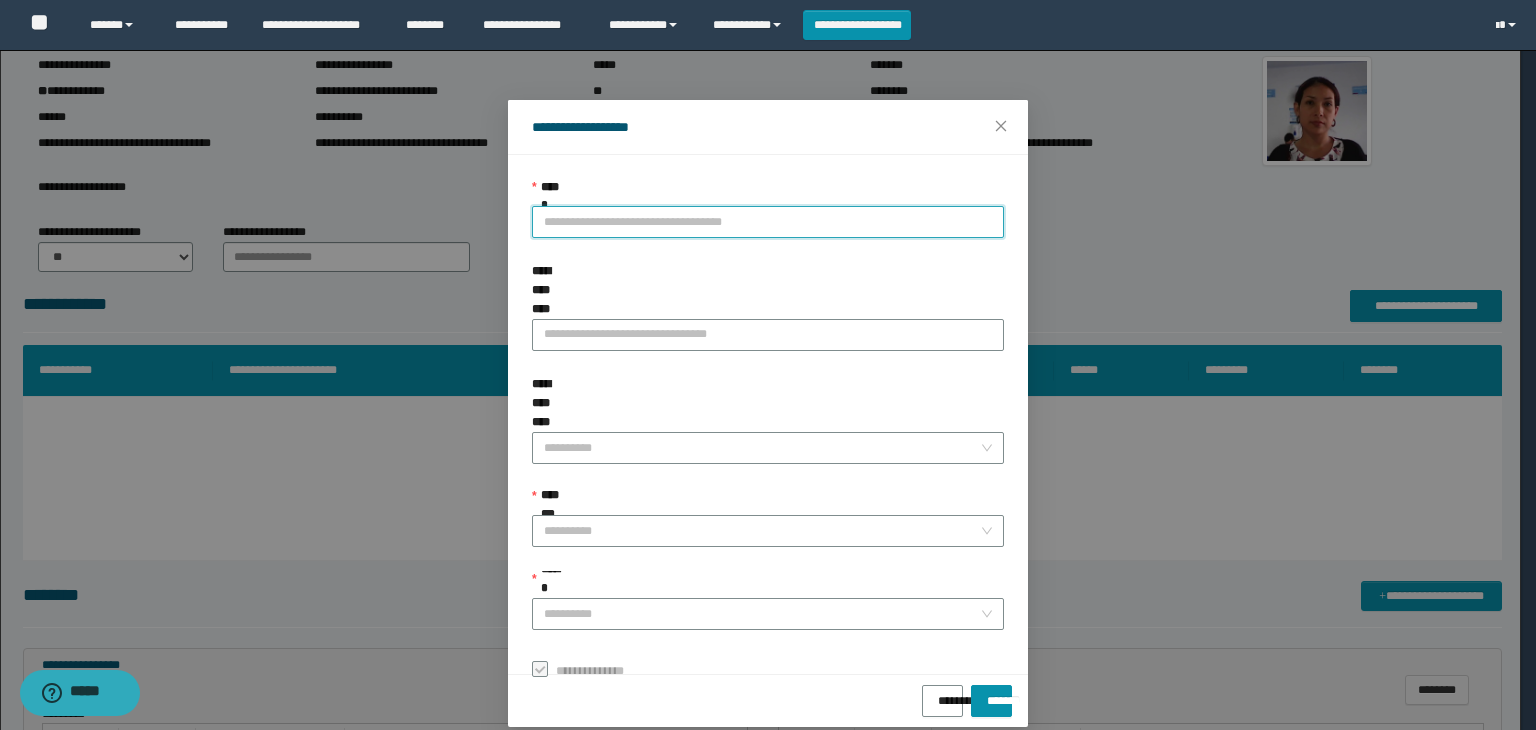 click on "**********" at bounding box center (768, 222) 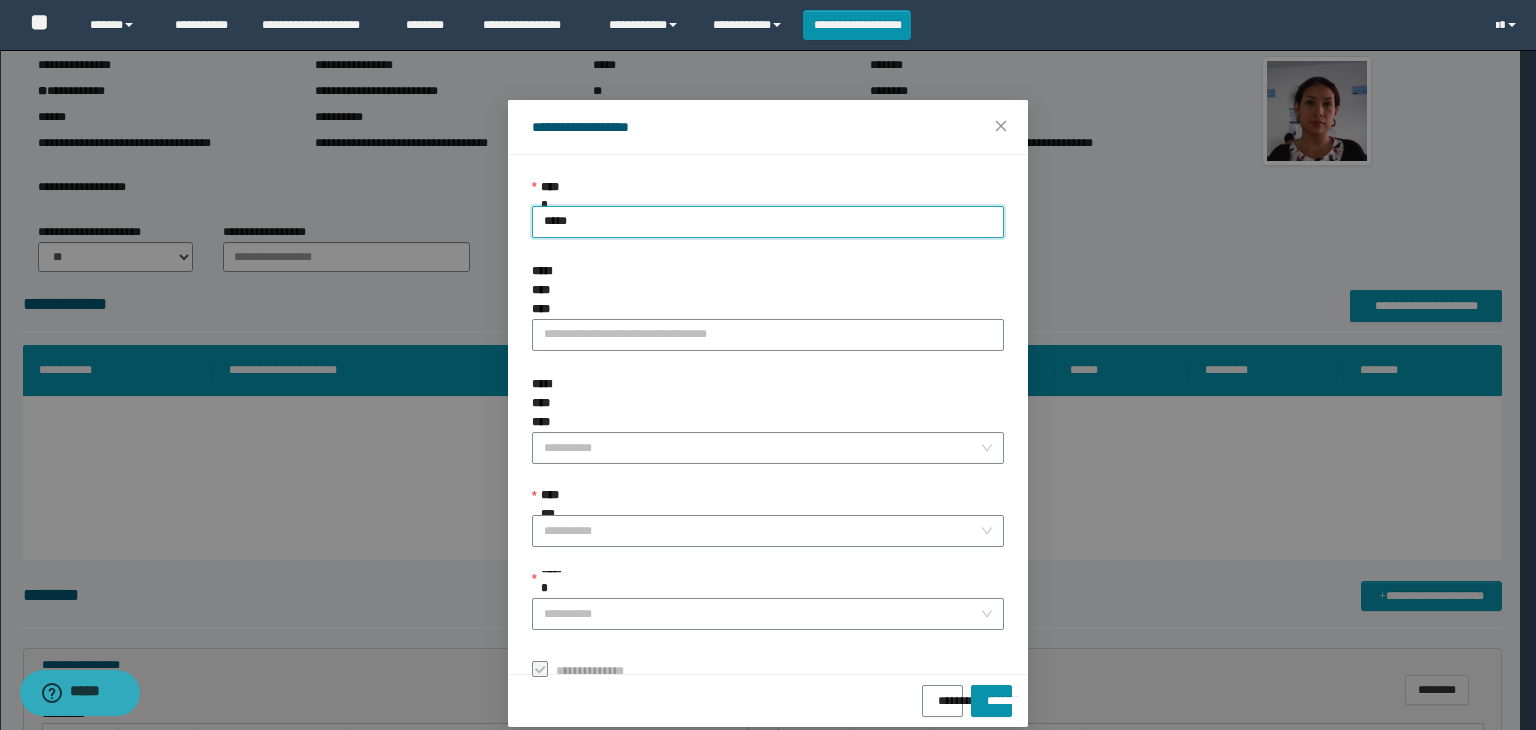 type on "******" 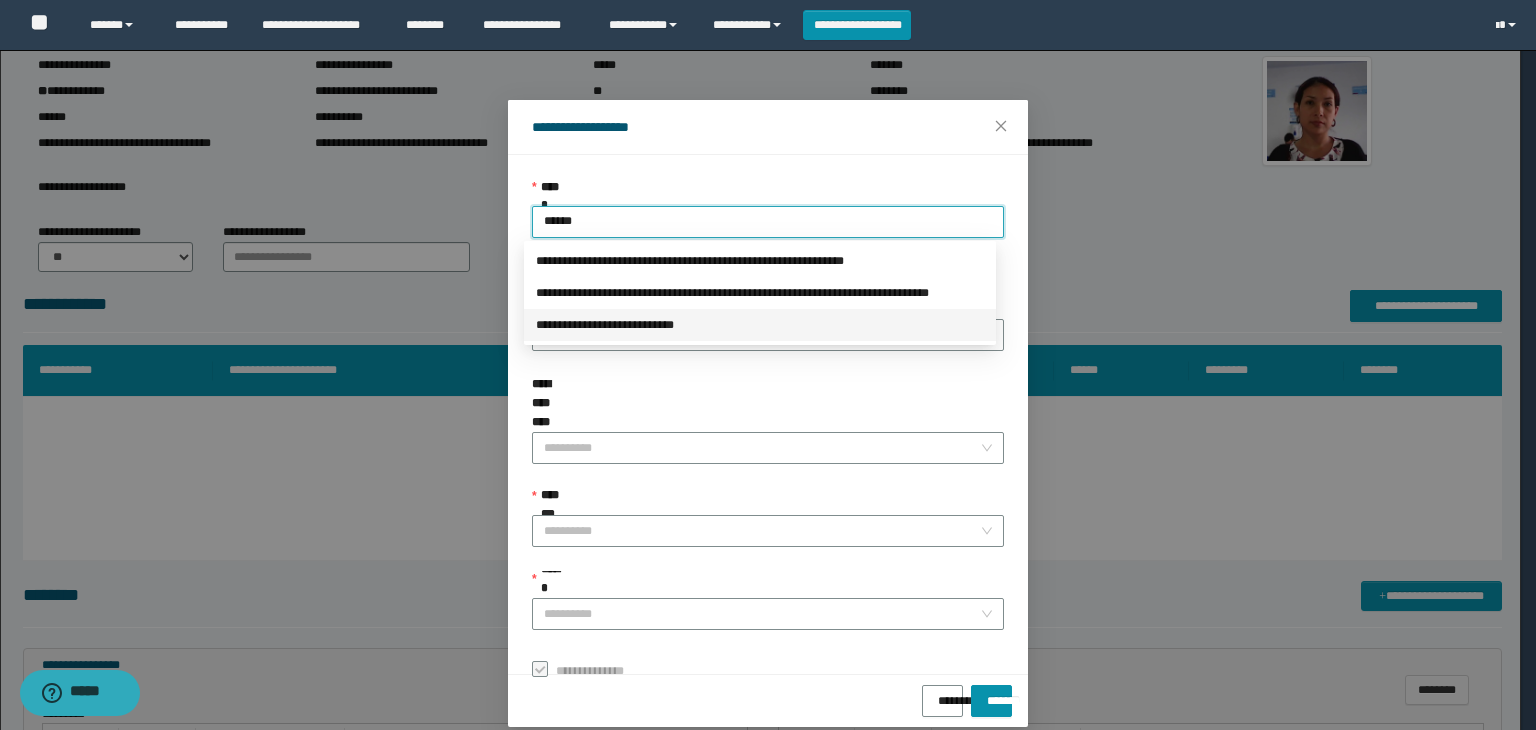 click on "**********" at bounding box center (760, 325) 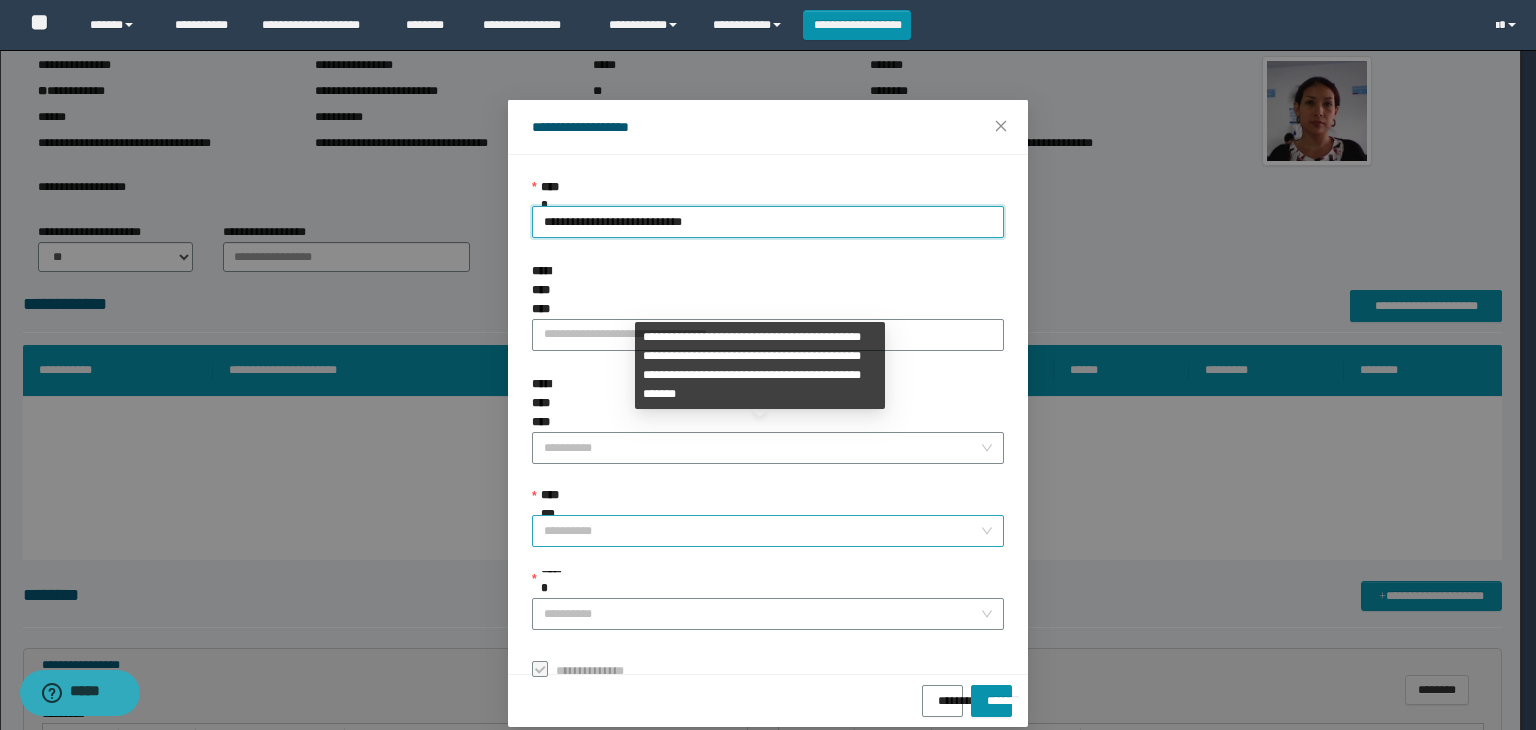 click on "**********" at bounding box center [762, 531] 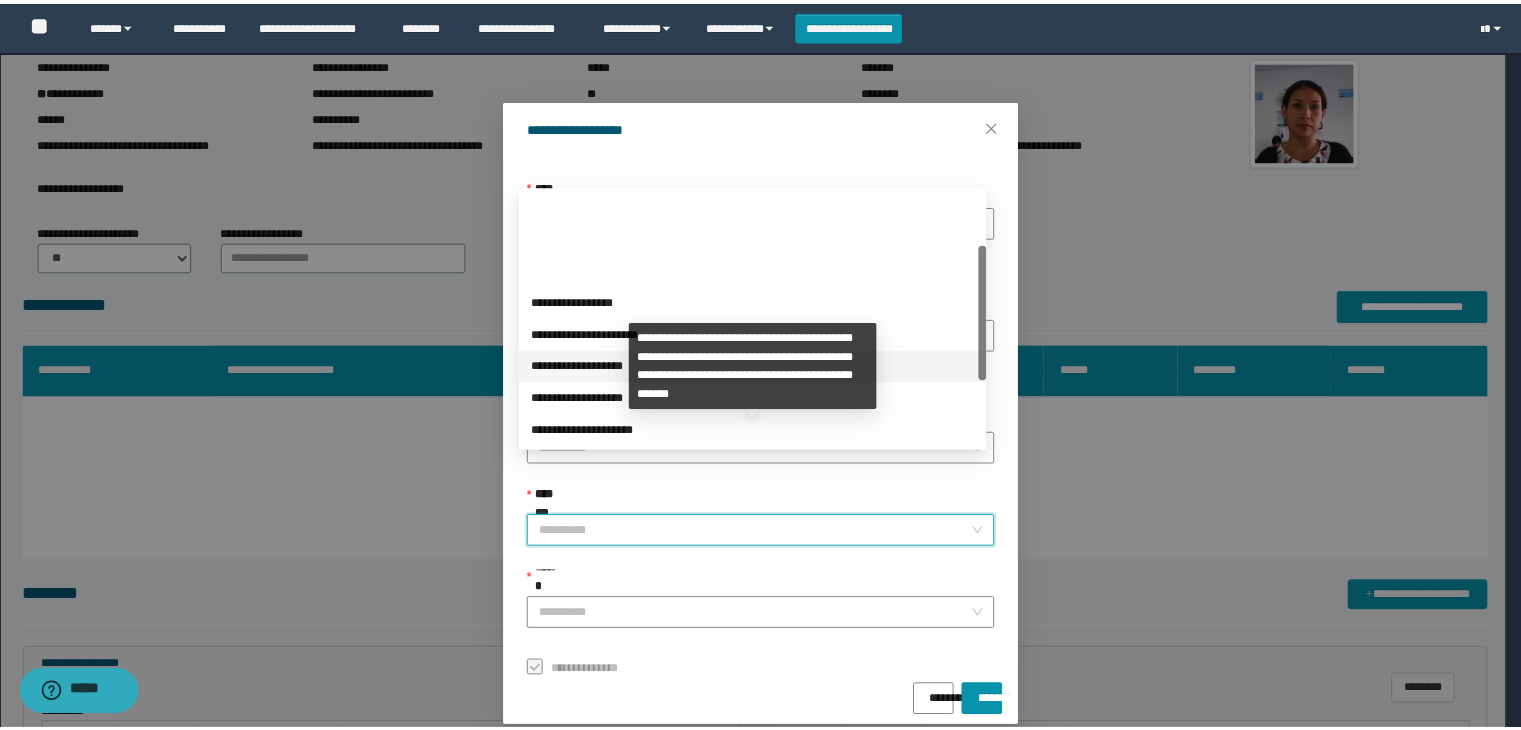 scroll, scrollTop: 224, scrollLeft: 0, axis: vertical 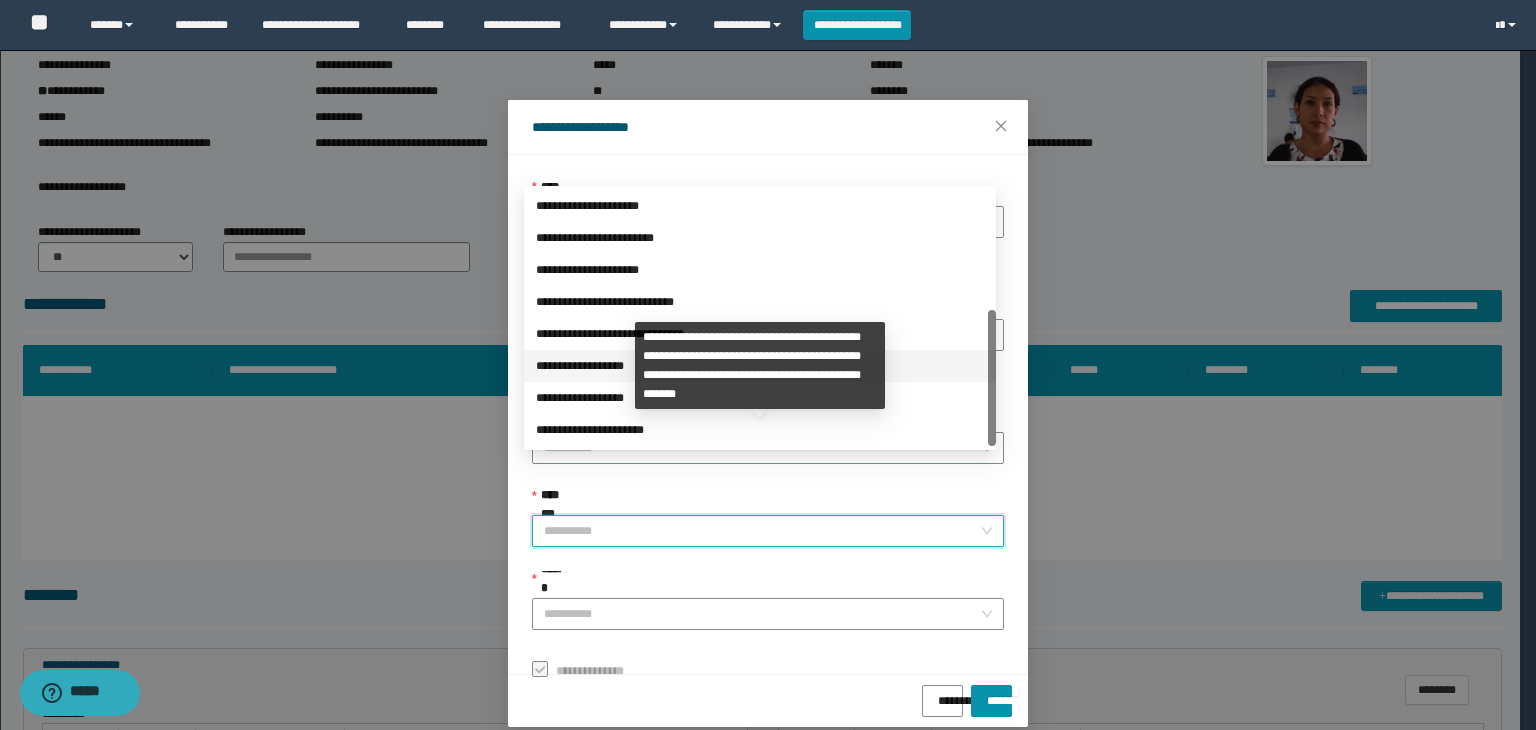 click on "**********" at bounding box center [760, 366] 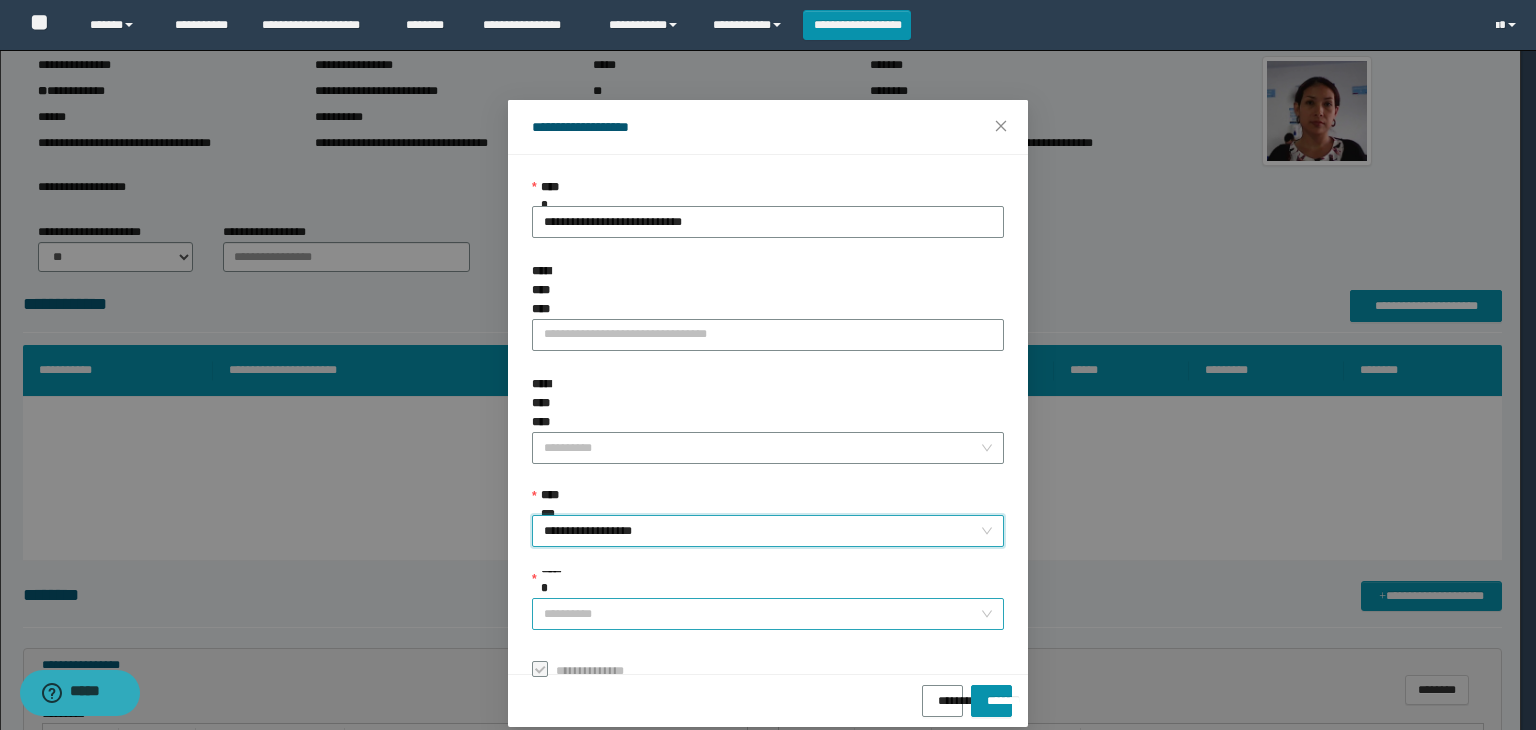 click on "******" at bounding box center [762, 614] 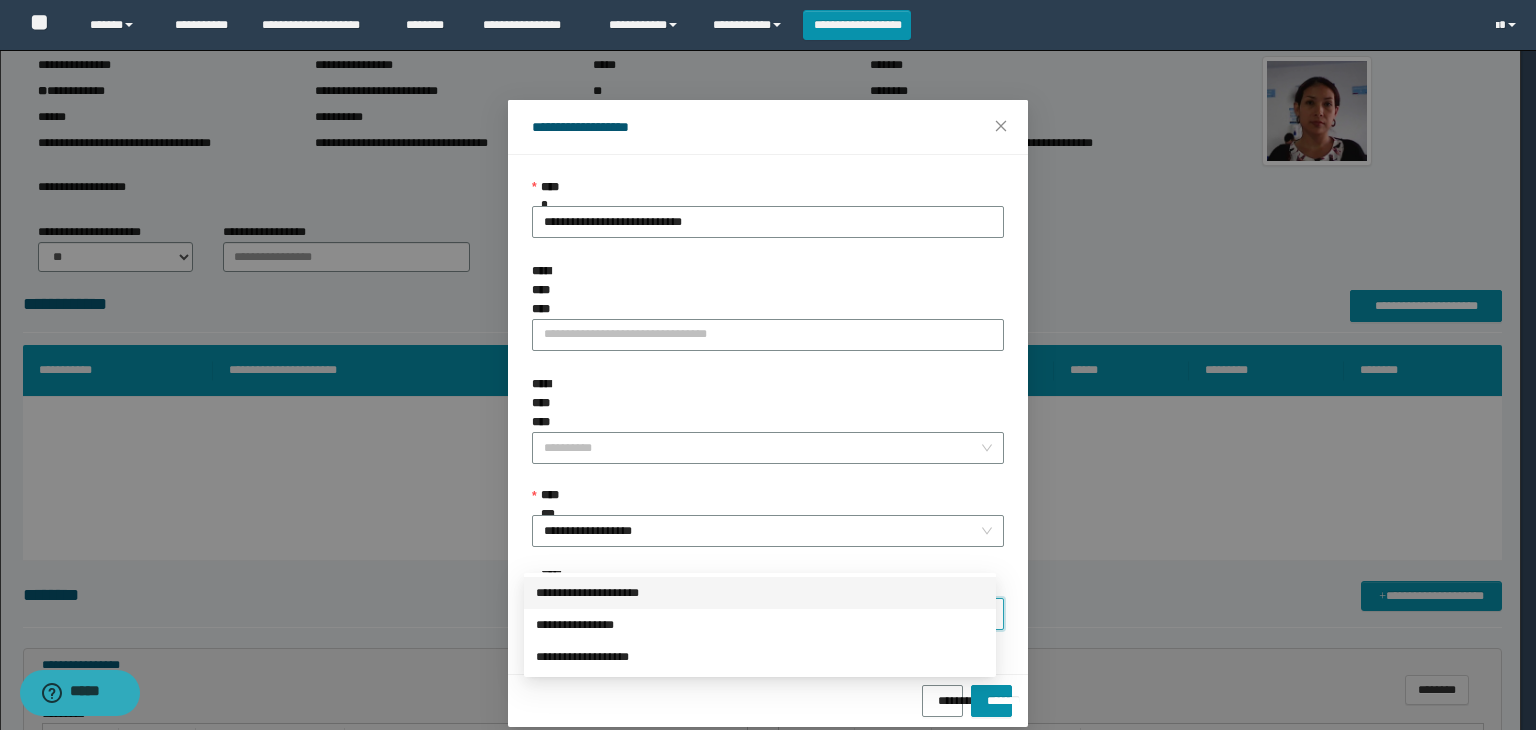 click on "**********" at bounding box center (760, 593) 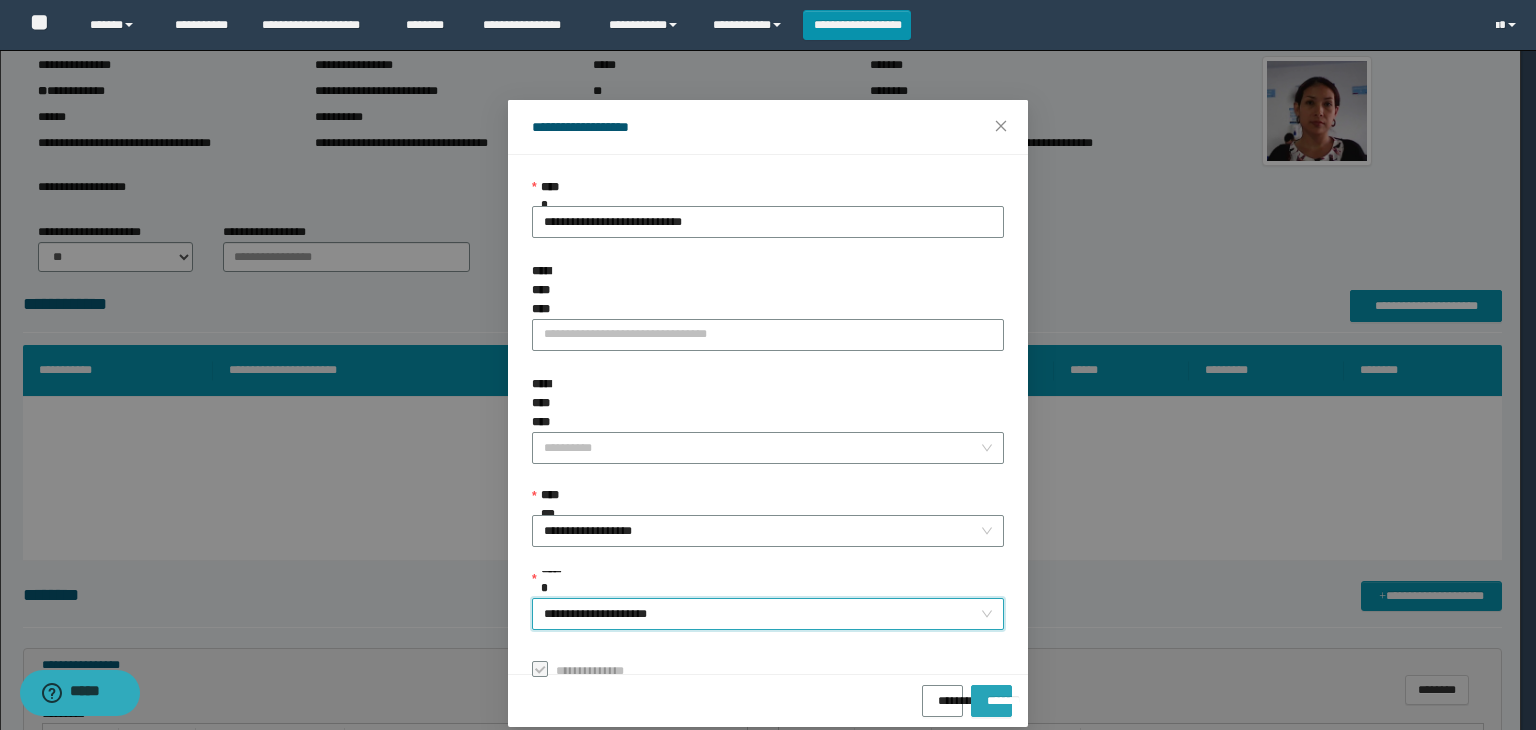 click on "*******" at bounding box center [991, 701] 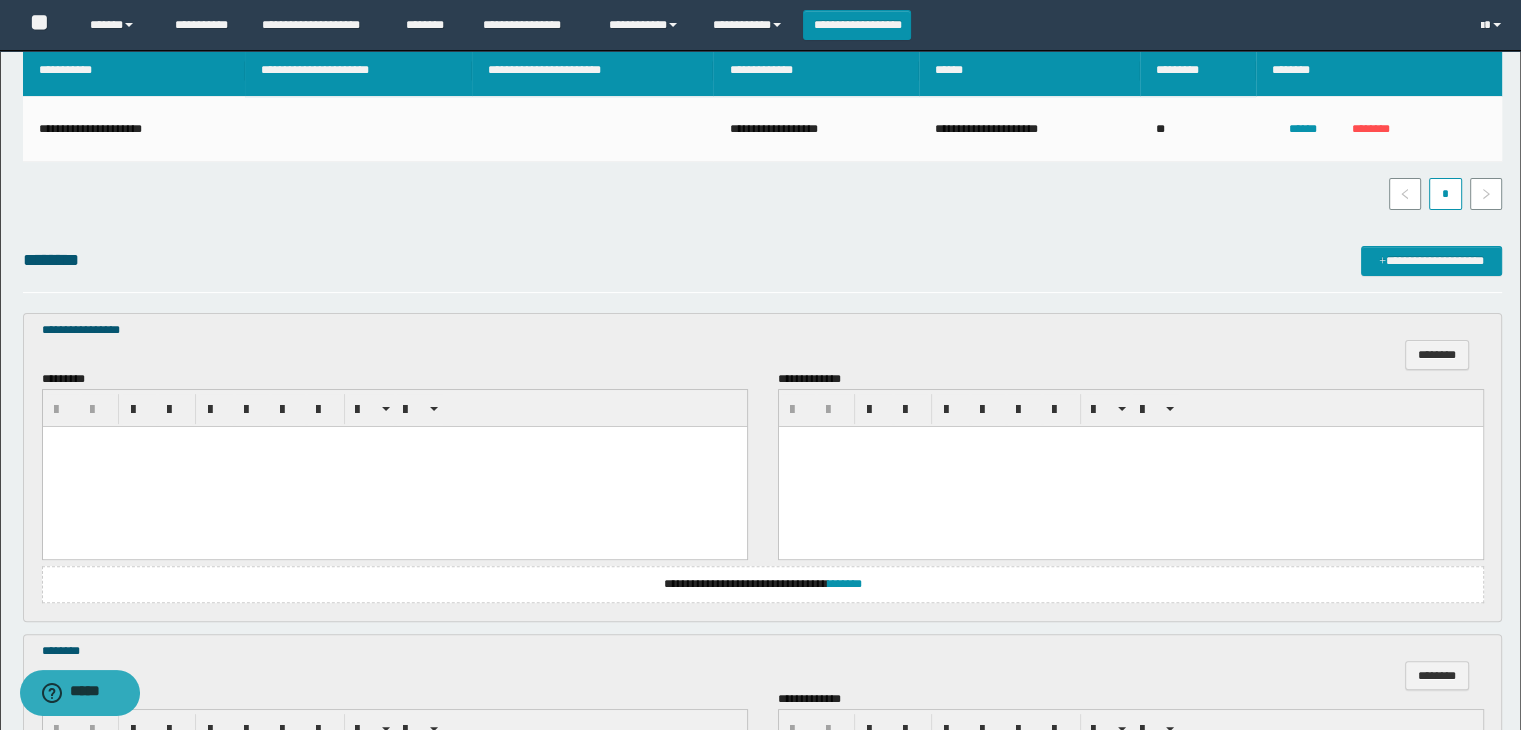 scroll, scrollTop: 600, scrollLeft: 0, axis: vertical 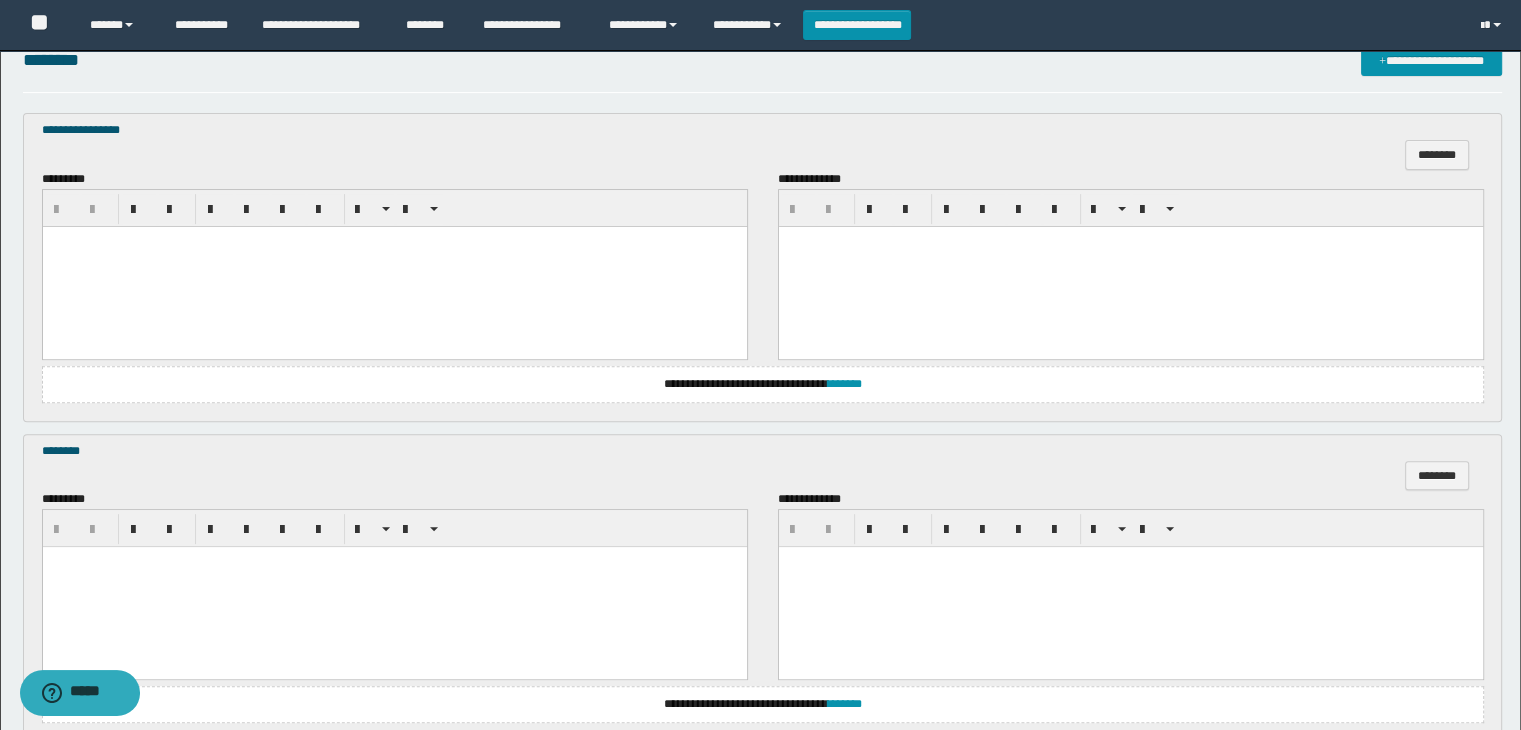 click at bounding box center (394, 266) 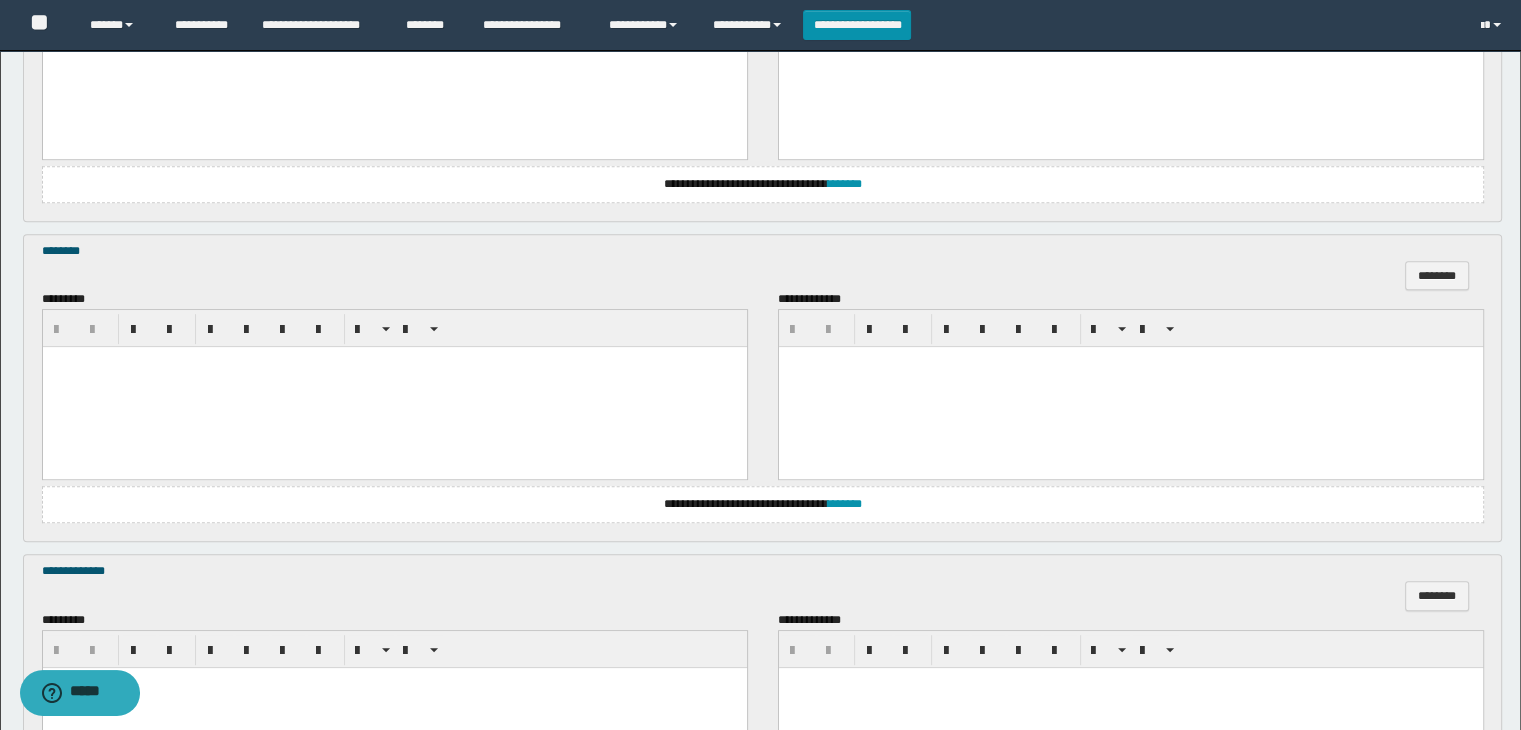 scroll, scrollTop: 900, scrollLeft: 0, axis: vertical 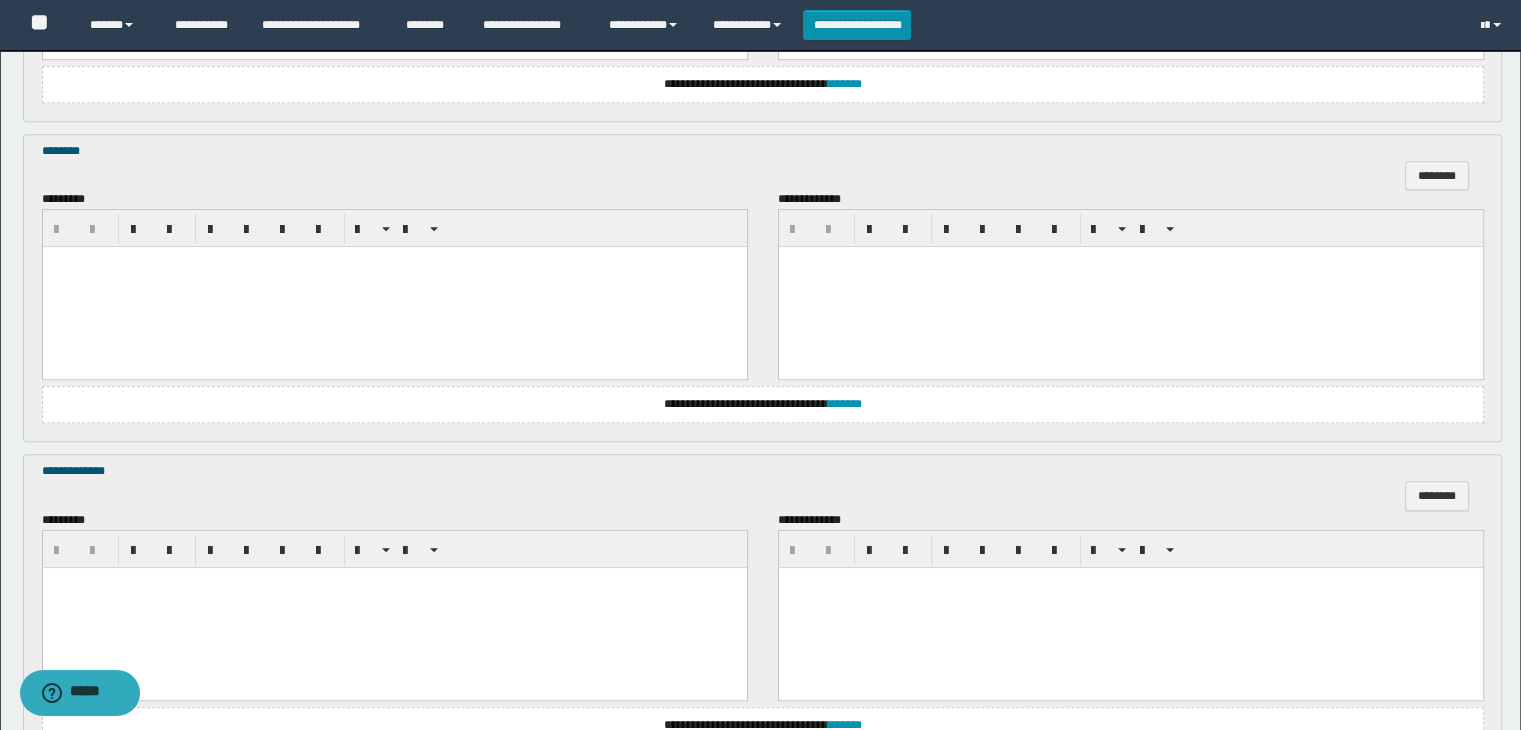 click at bounding box center [394, 287] 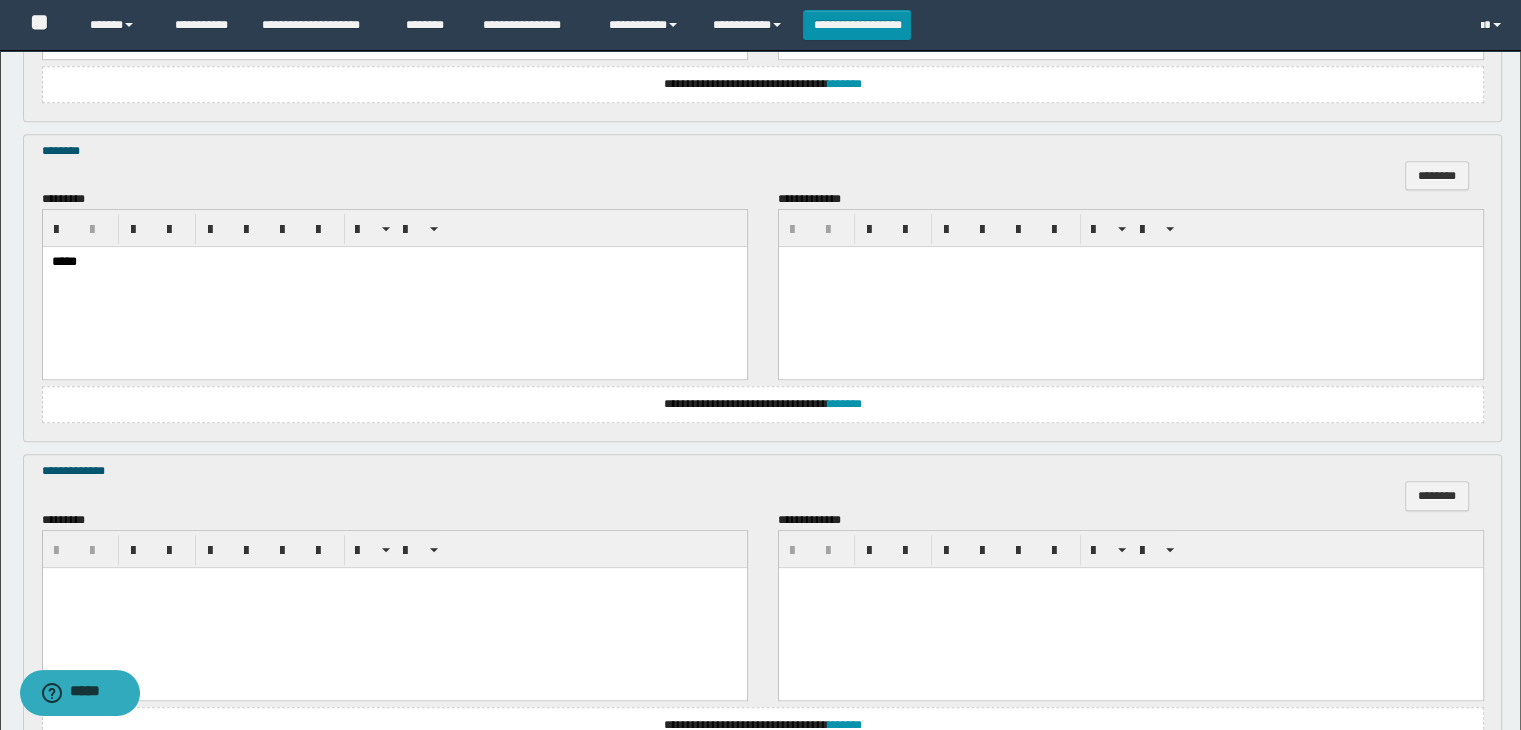 scroll, scrollTop: 1082, scrollLeft: 0, axis: vertical 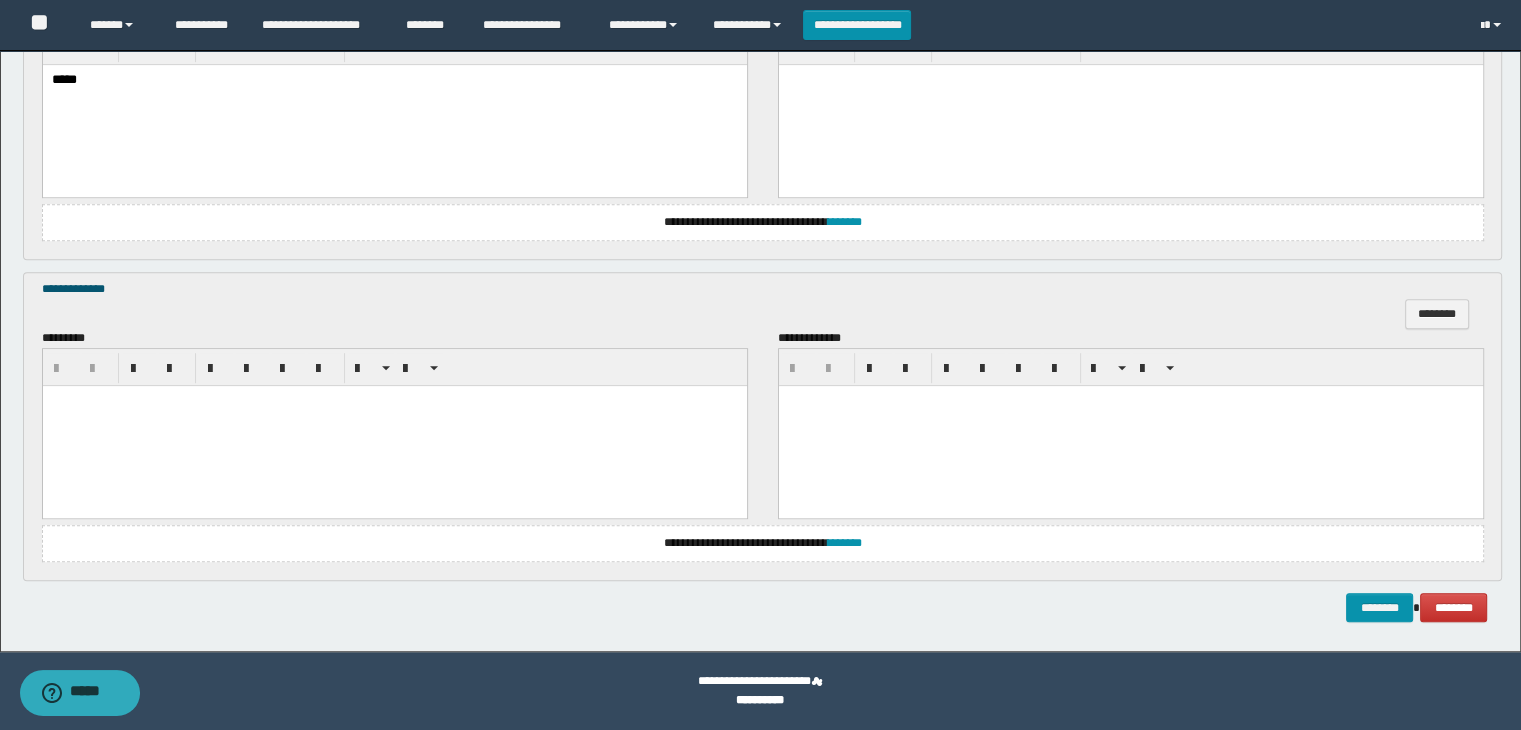drag, startPoint x: 338, startPoint y: 423, endPoint x: 327, endPoint y: 422, distance: 11.045361 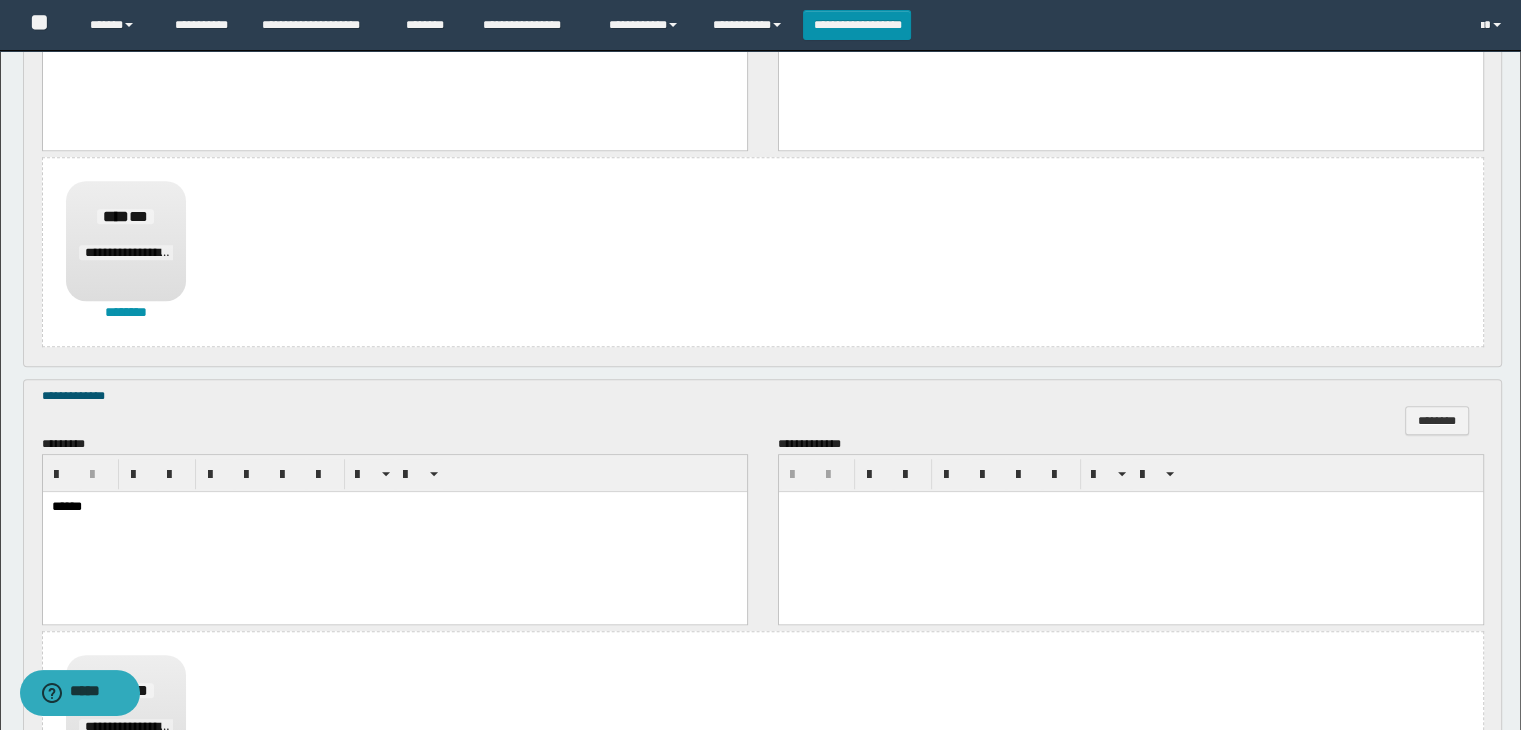 scroll, scrollTop: 1542, scrollLeft: 0, axis: vertical 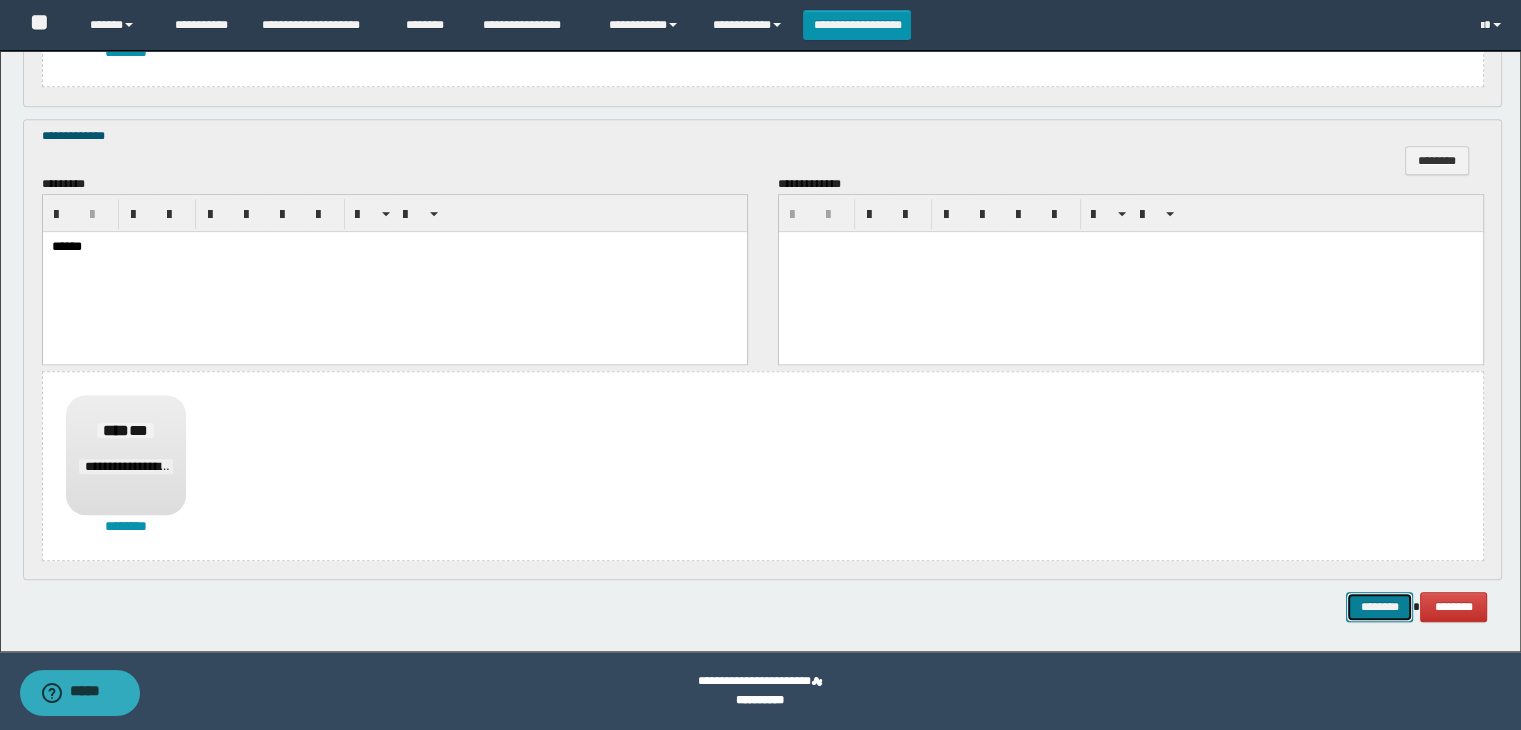 click on "********" at bounding box center [1379, 607] 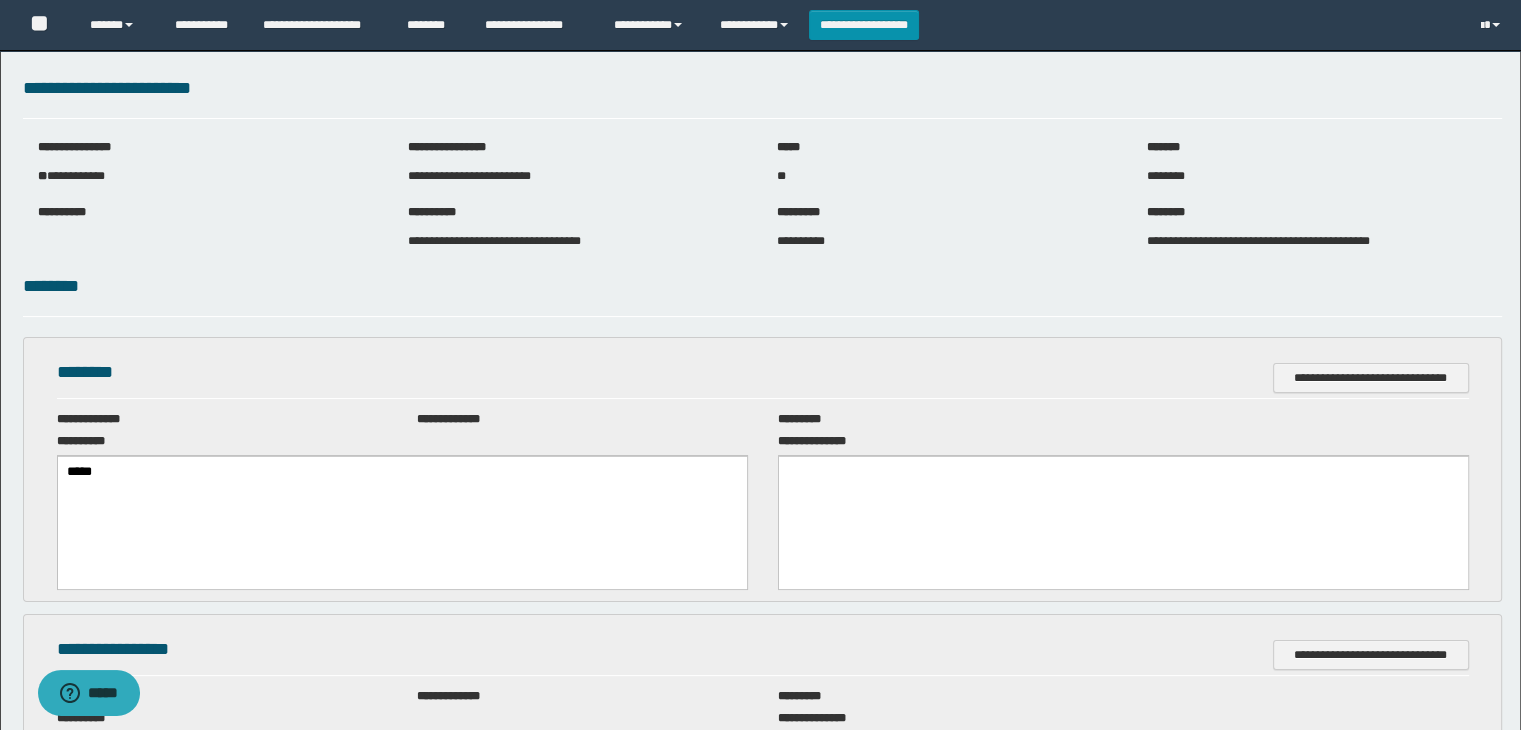 scroll, scrollTop: 0, scrollLeft: 0, axis: both 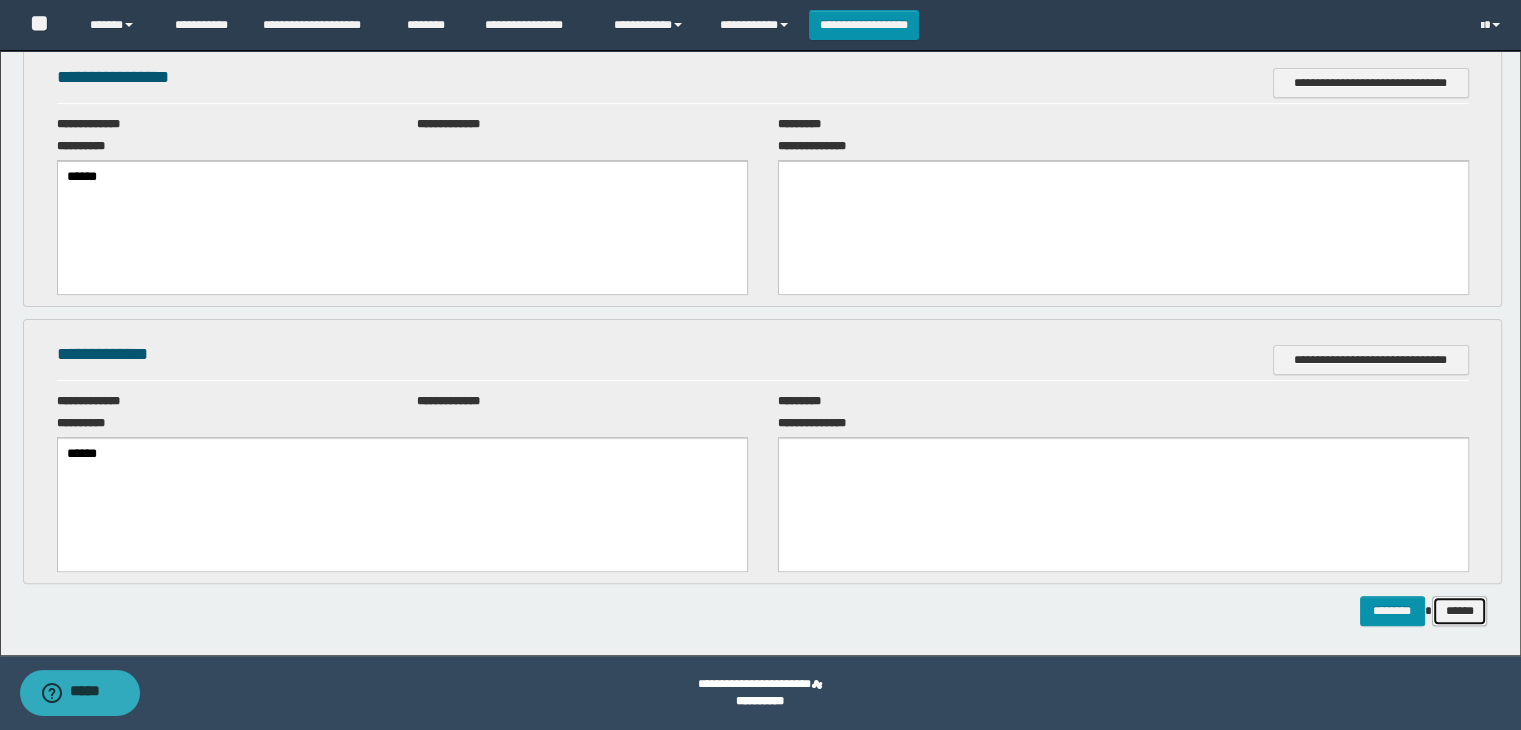 click on "******" at bounding box center [1460, 611] 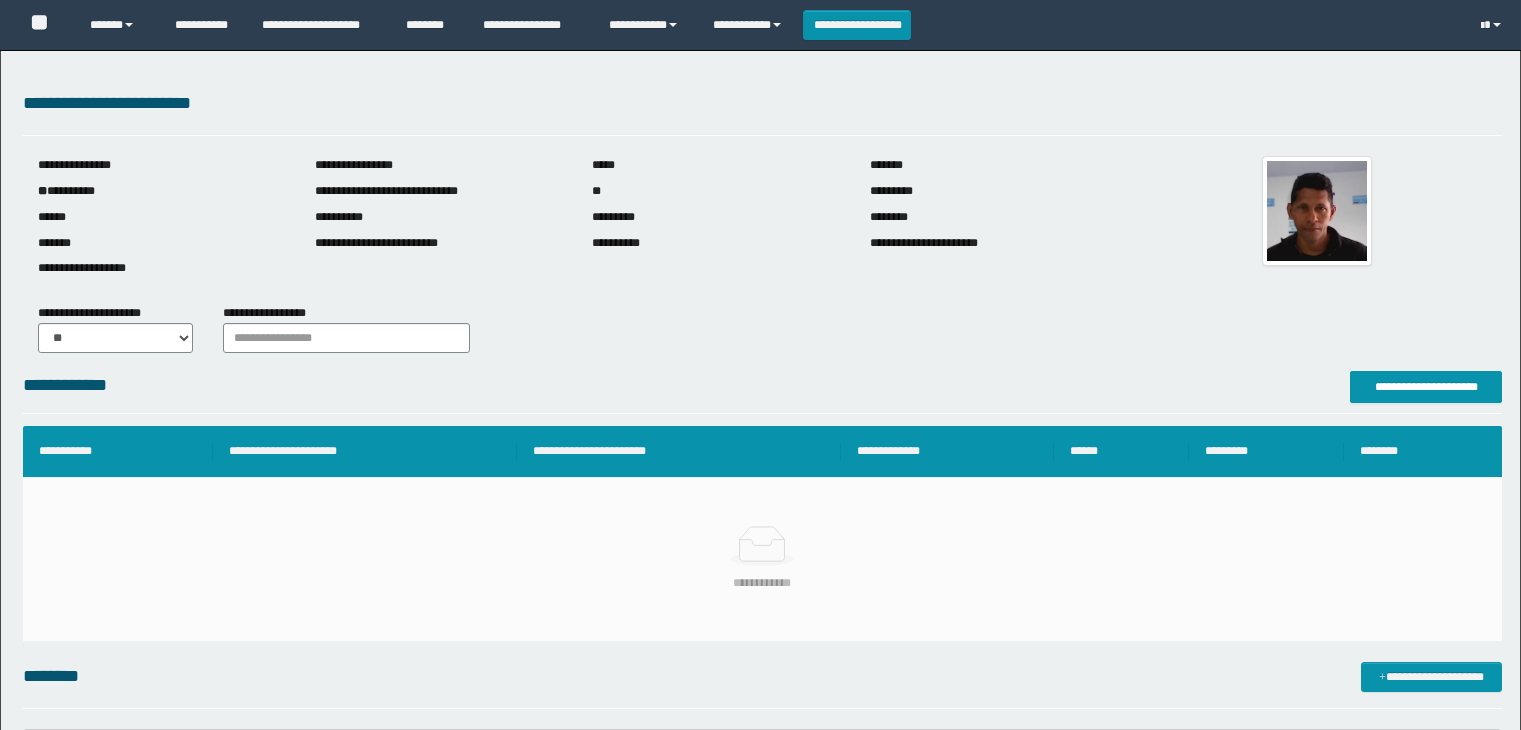 scroll, scrollTop: 0, scrollLeft: 0, axis: both 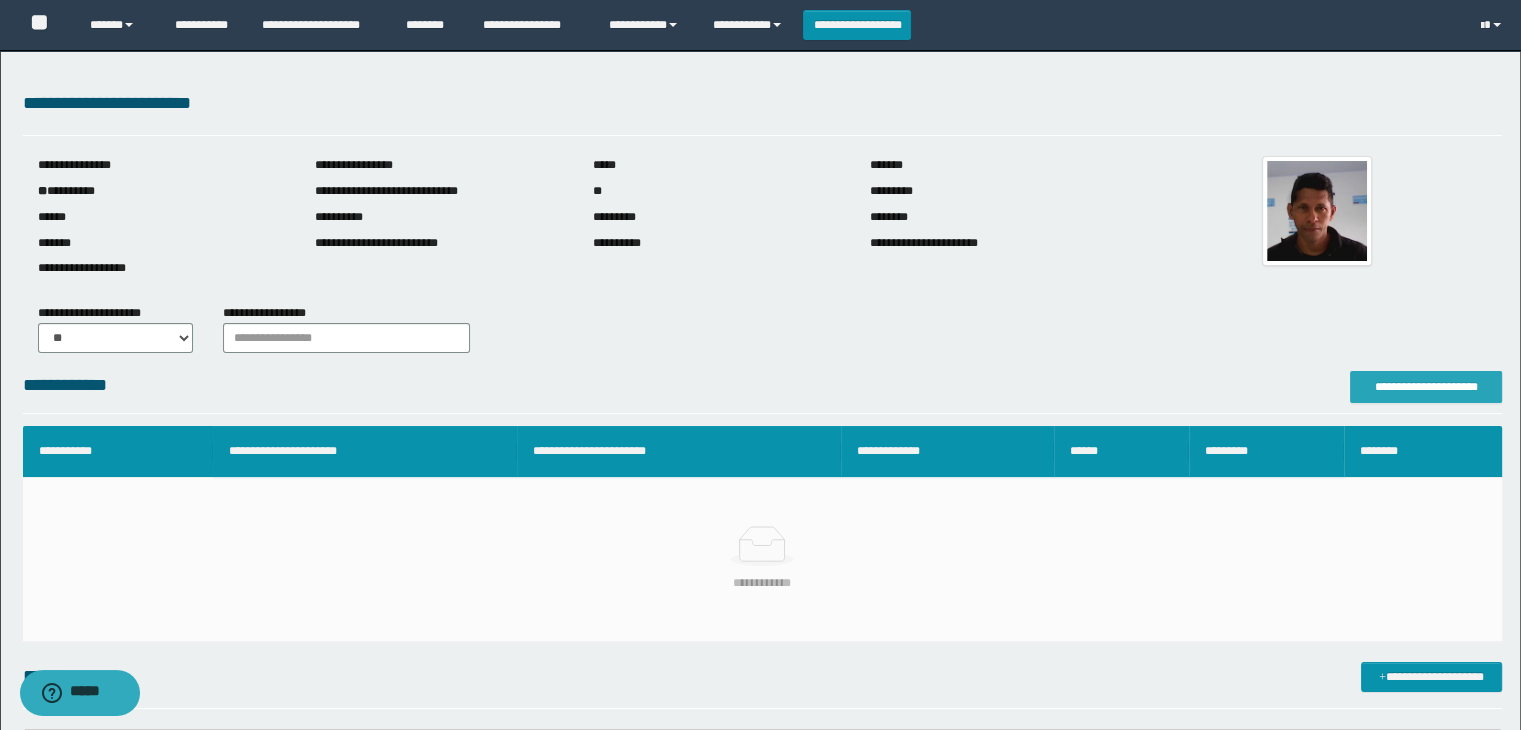 click on "**********" at bounding box center (1426, 387) 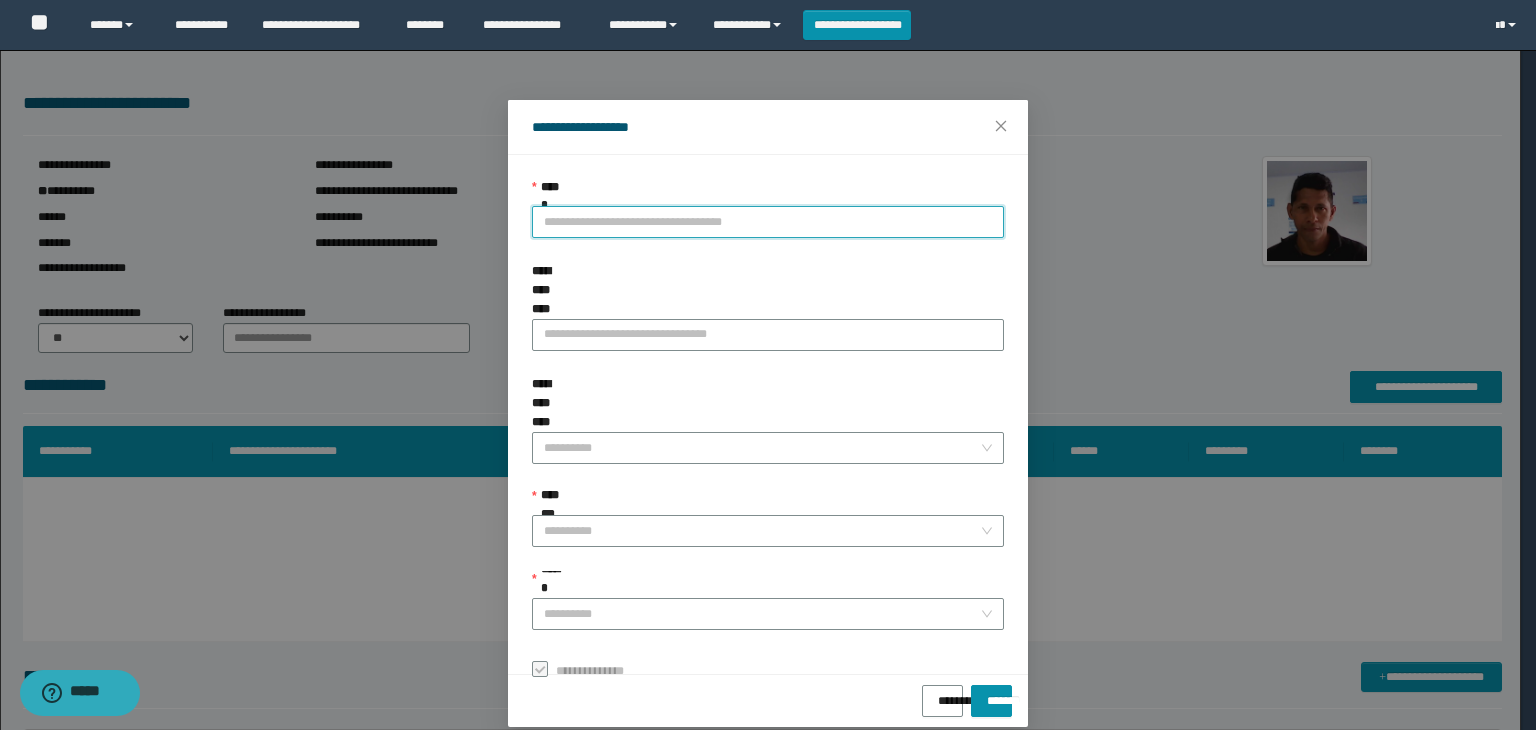 click on "**********" at bounding box center [768, 222] 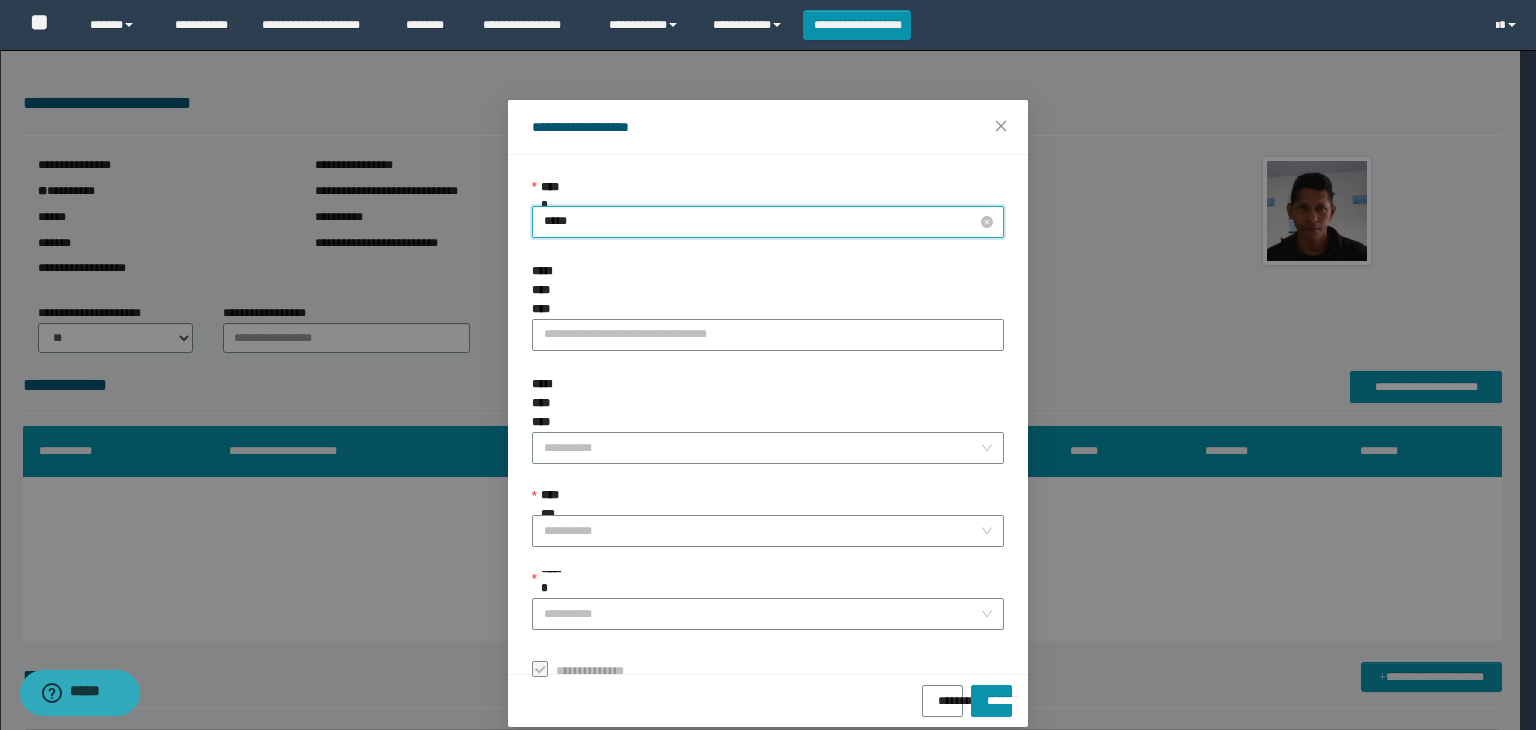 type on "******" 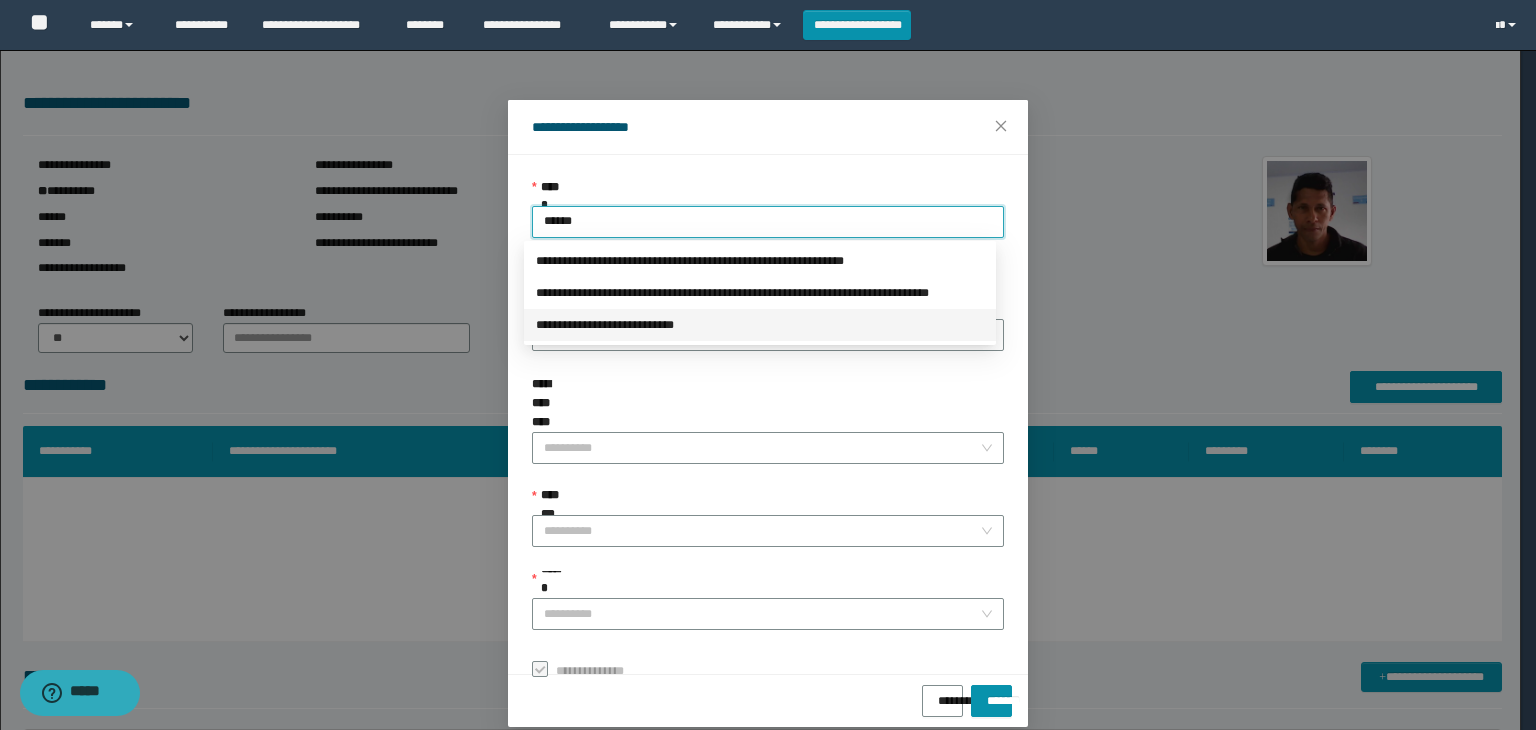 click on "**********" at bounding box center [760, 325] 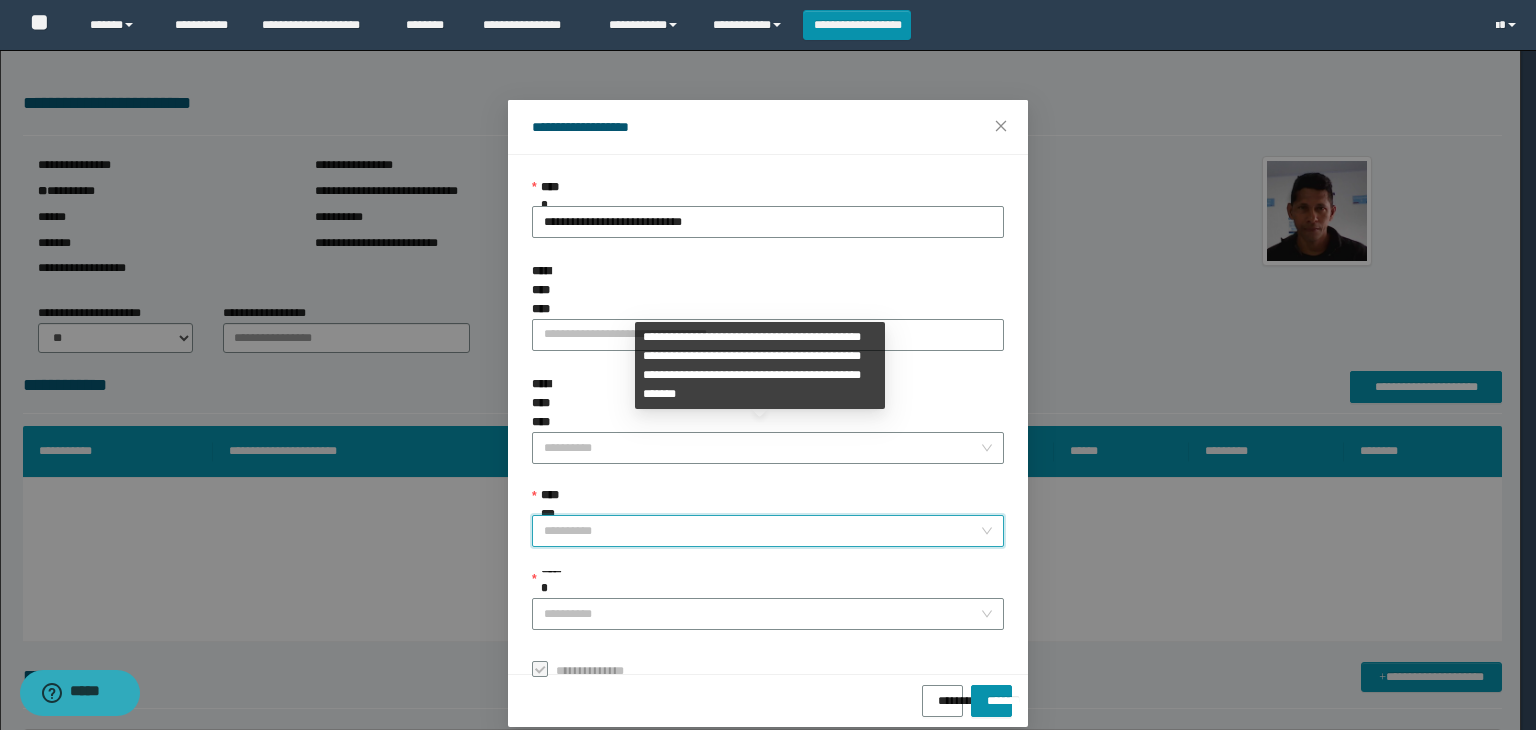 click on "**********" at bounding box center [762, 531] 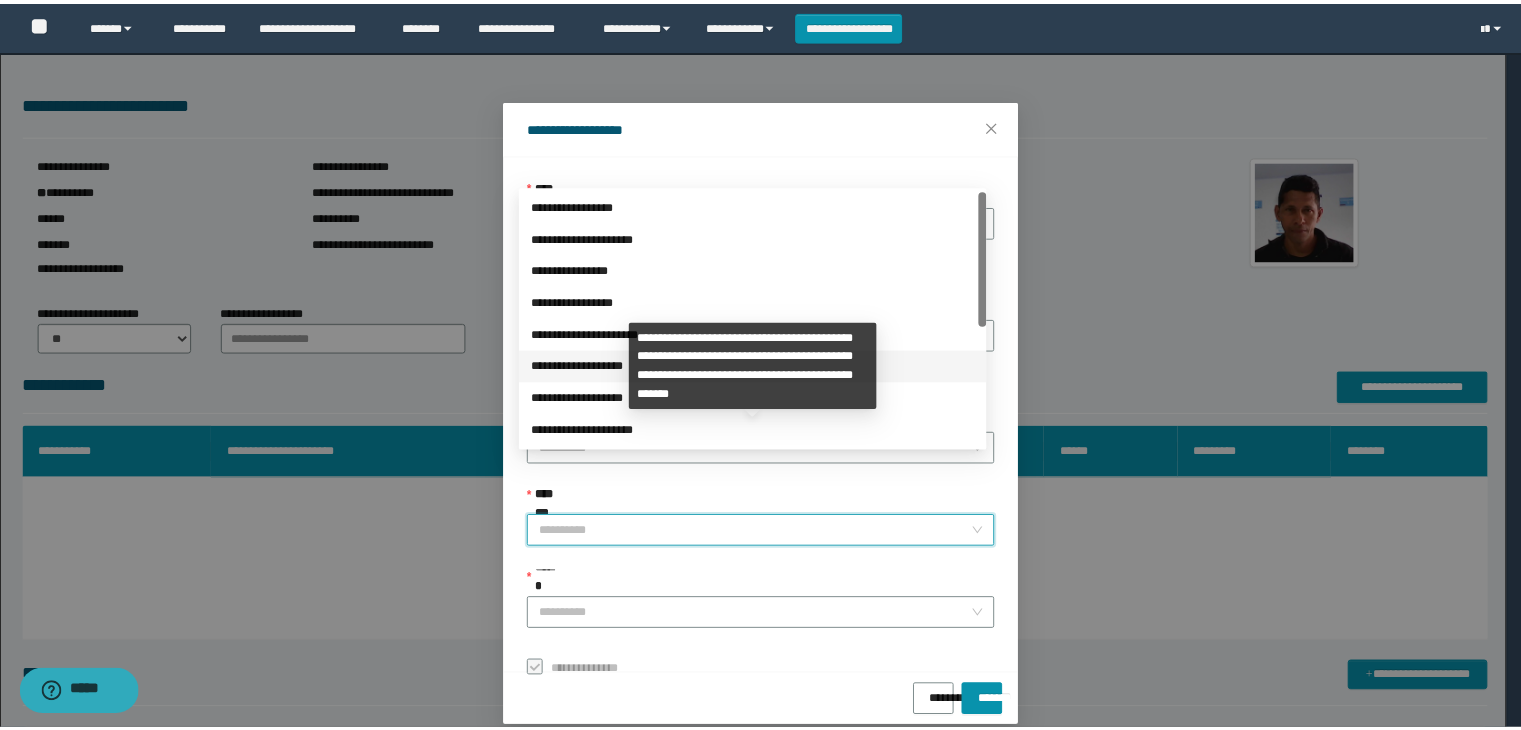 scroll, scrollTop: 224, scrollLeft: 0, axis: vertical 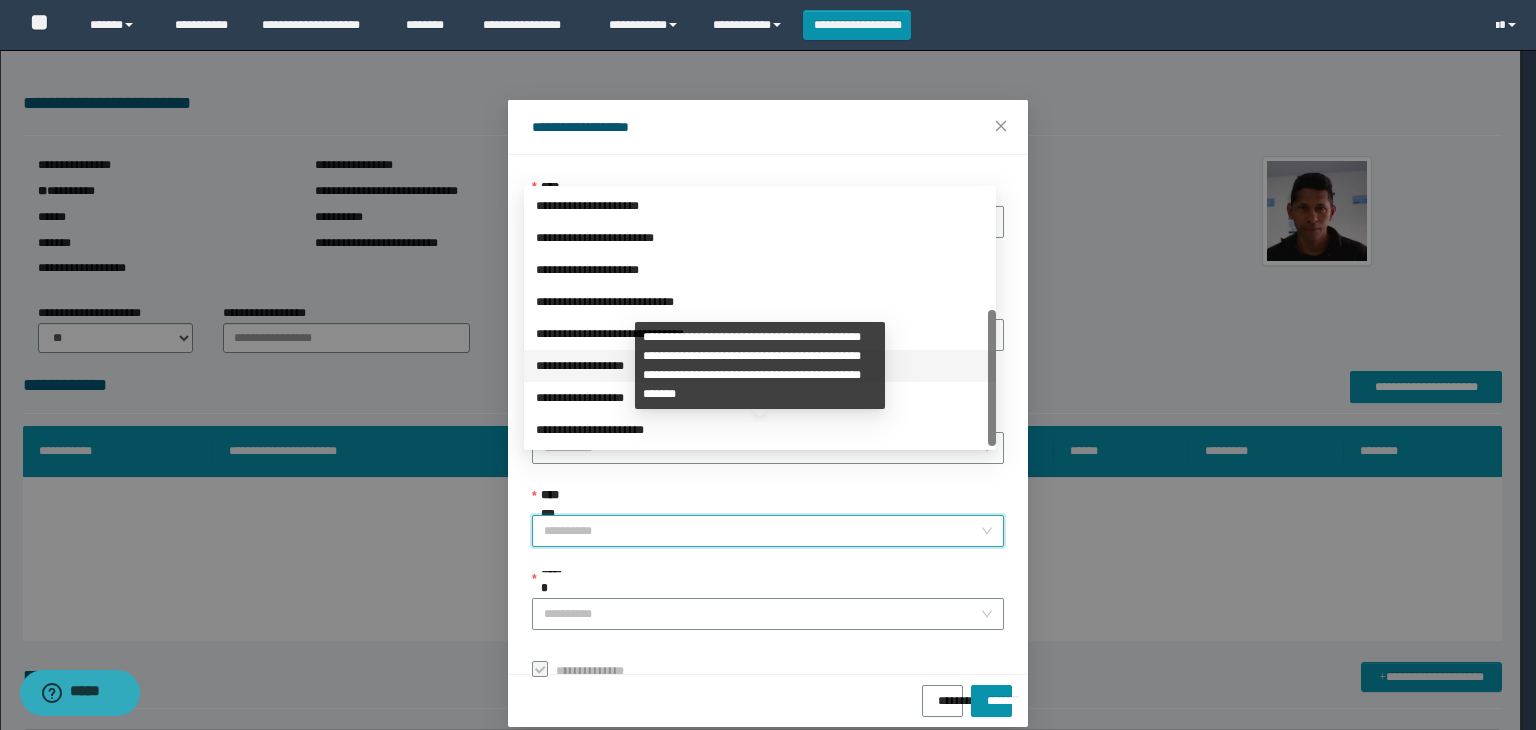 click on "**********" at bounding box center [760, 366] 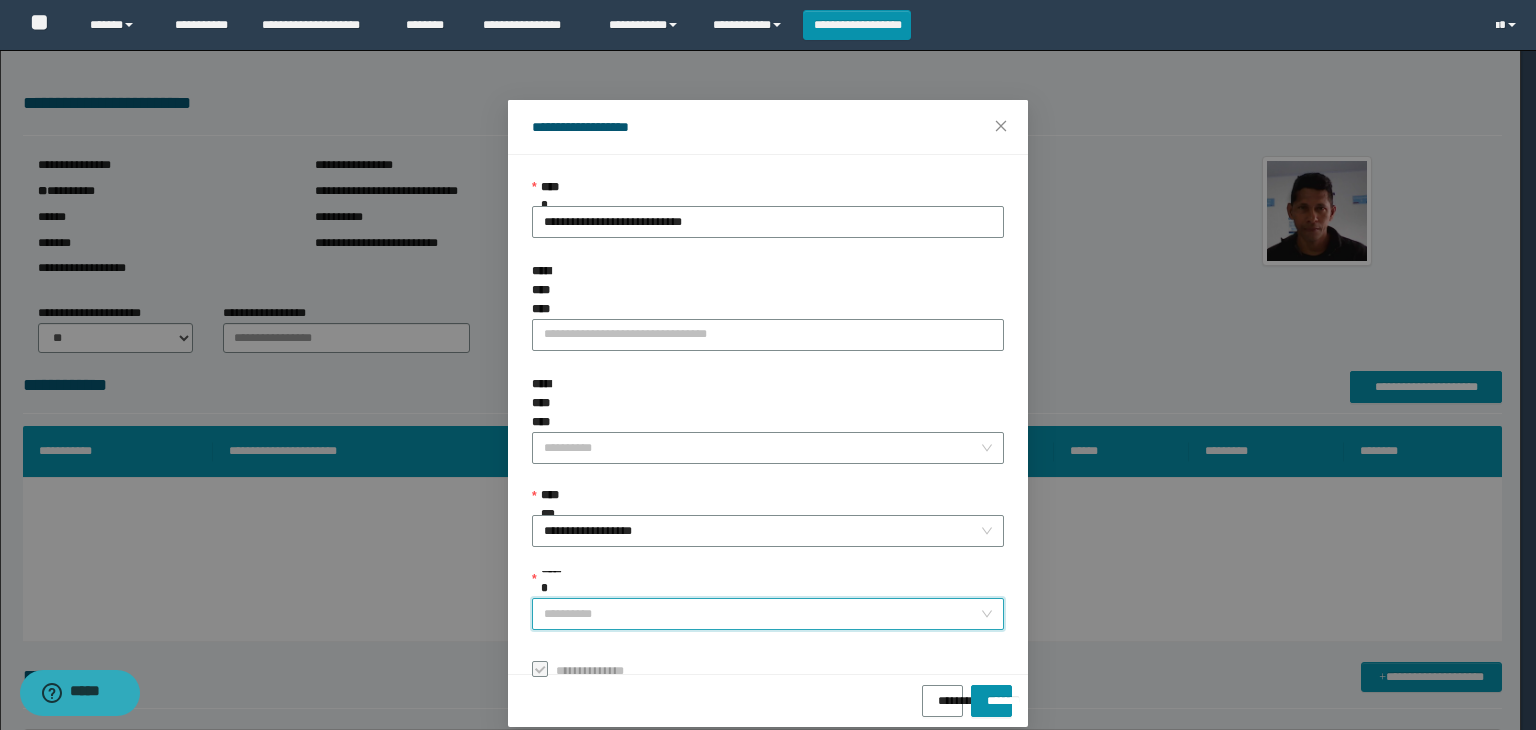 click on "******" at bounding box center [762, 614] 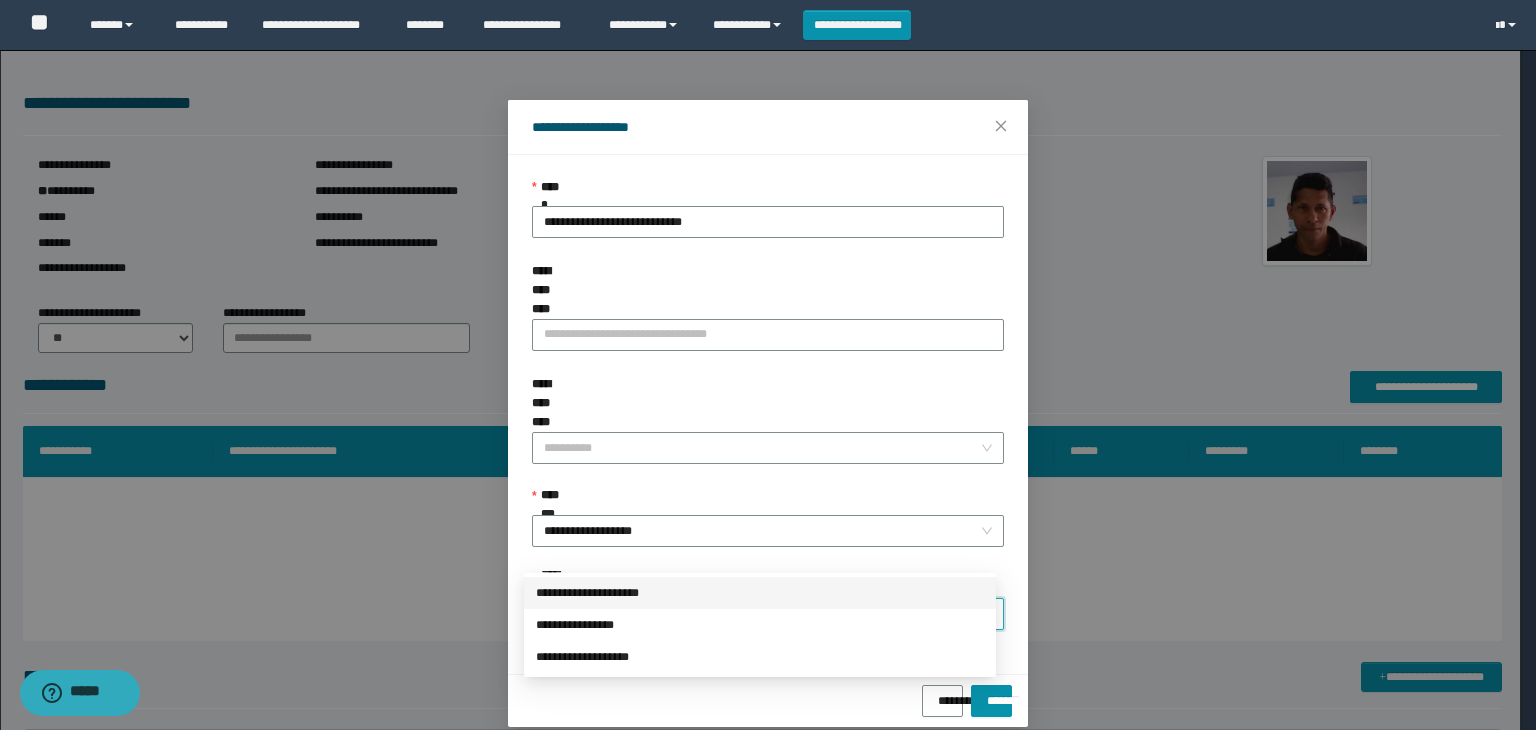 click on "**********" at bounding box center (760, 593) 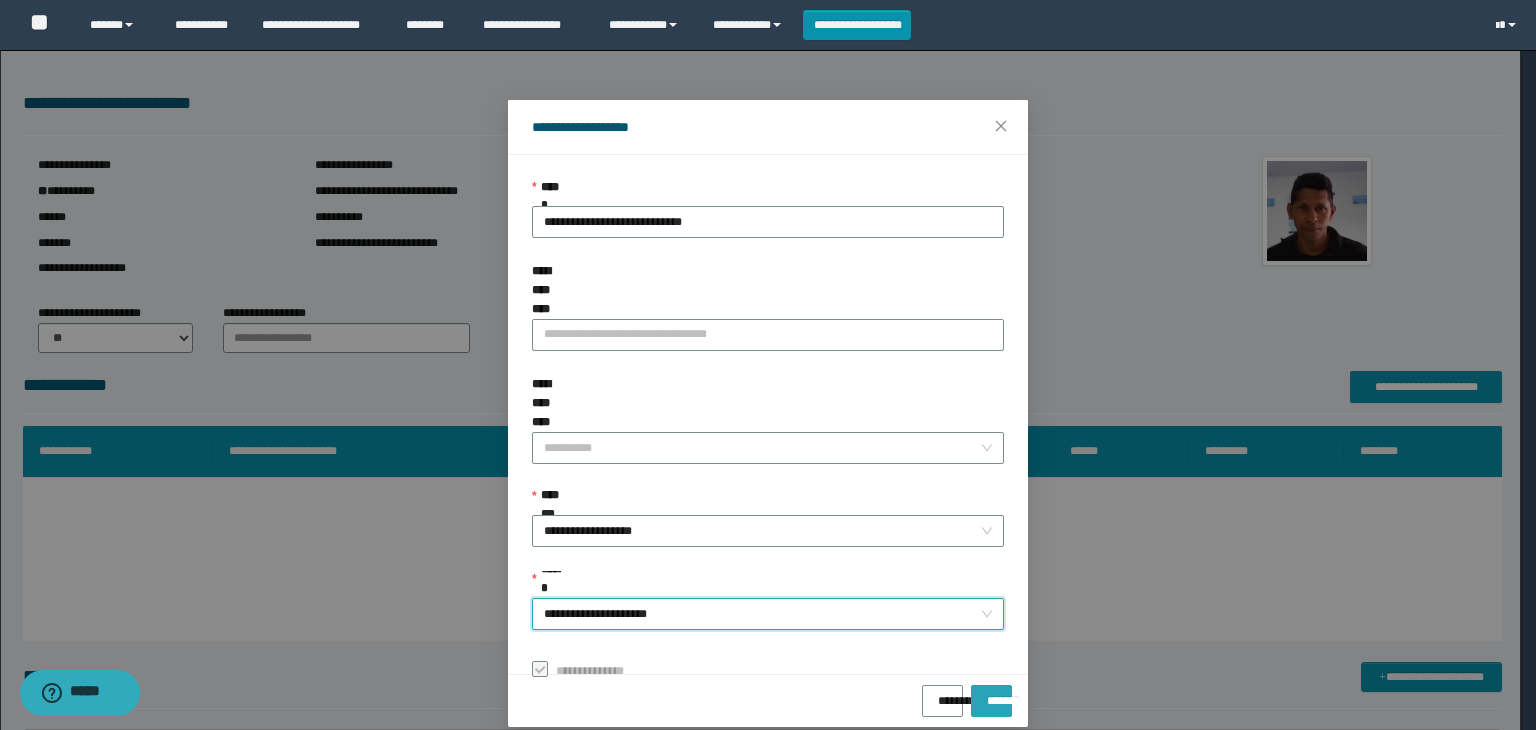 click on "*******" at bounding box center (991, 701) 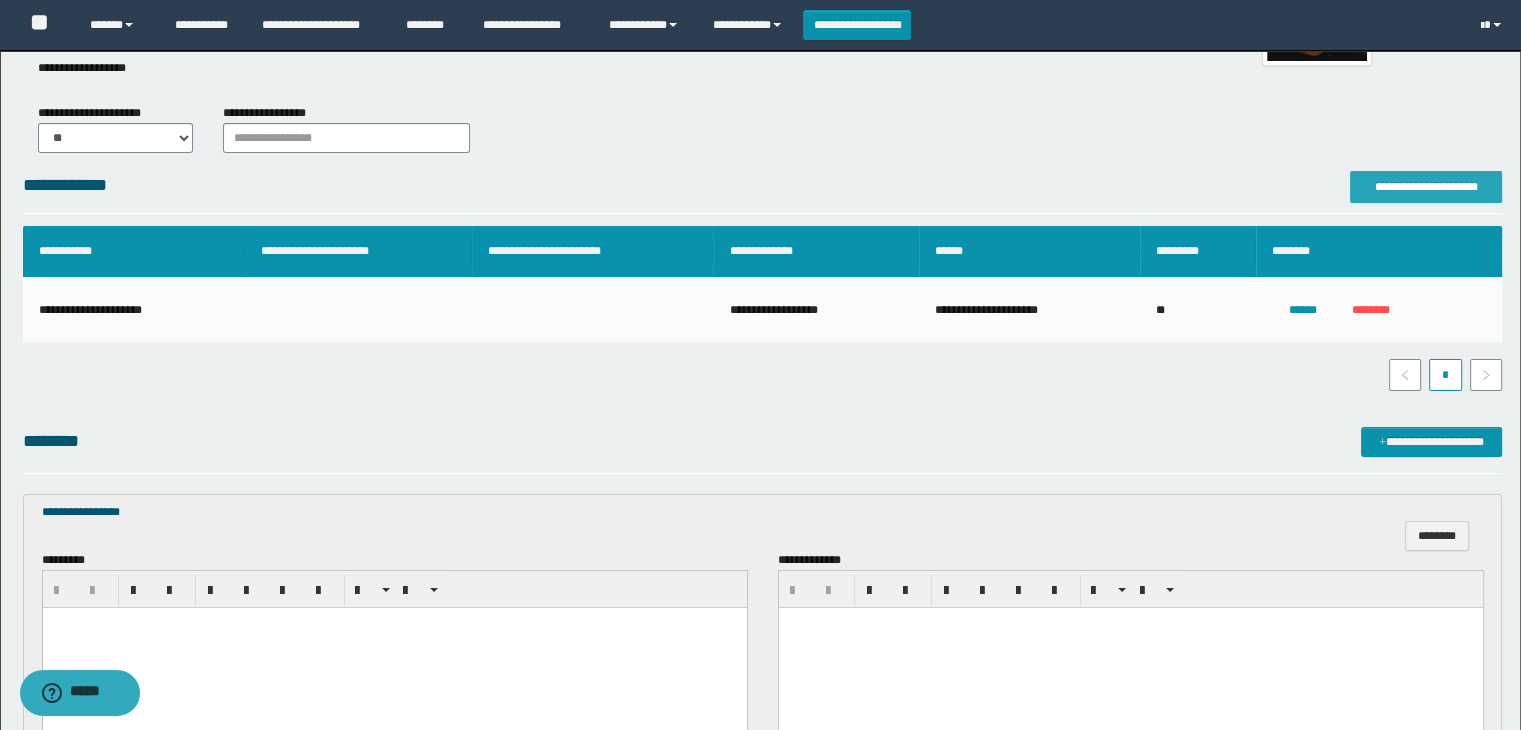 scroll, scrollTop: 400, scrollLeft: 0, axis: vertical 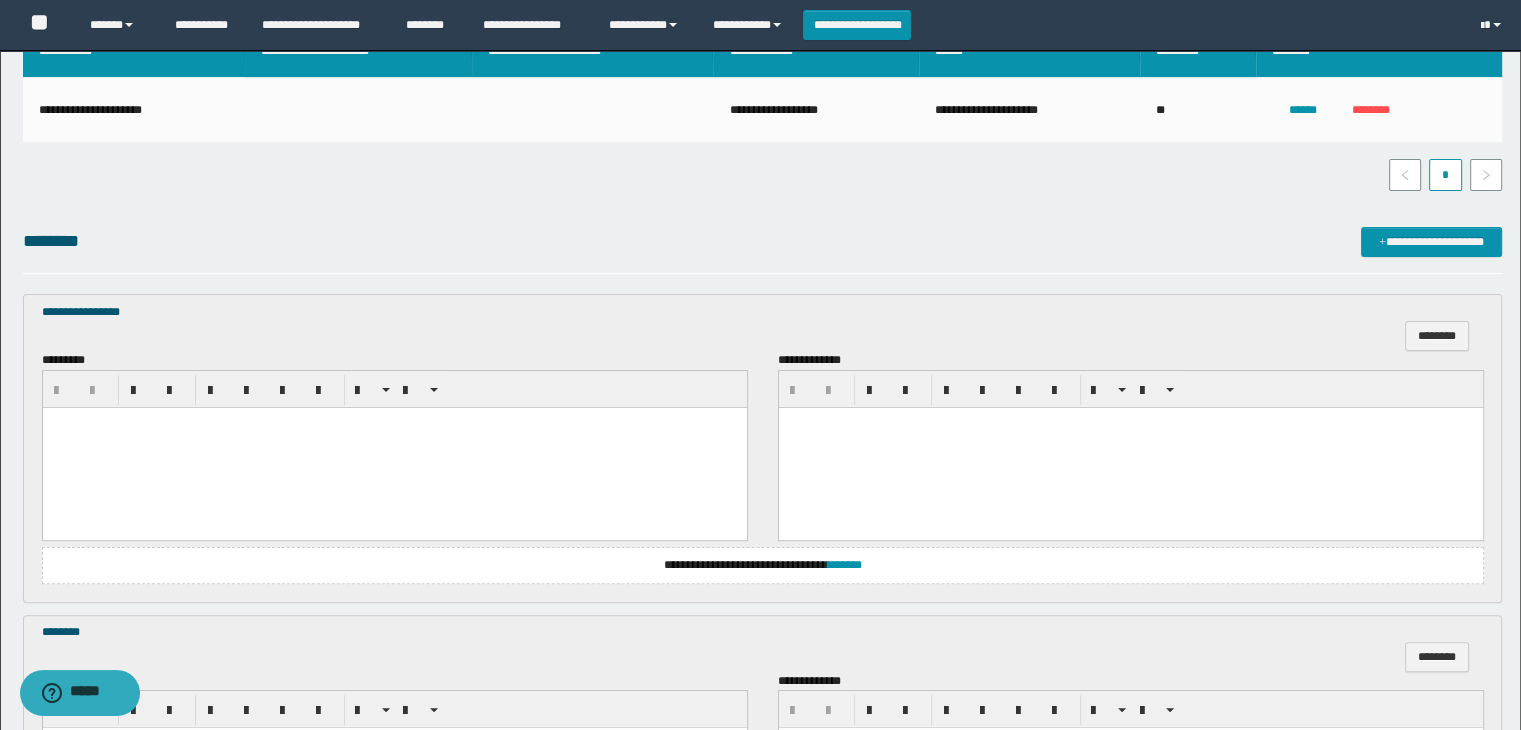click at bounding box center [394, 422] 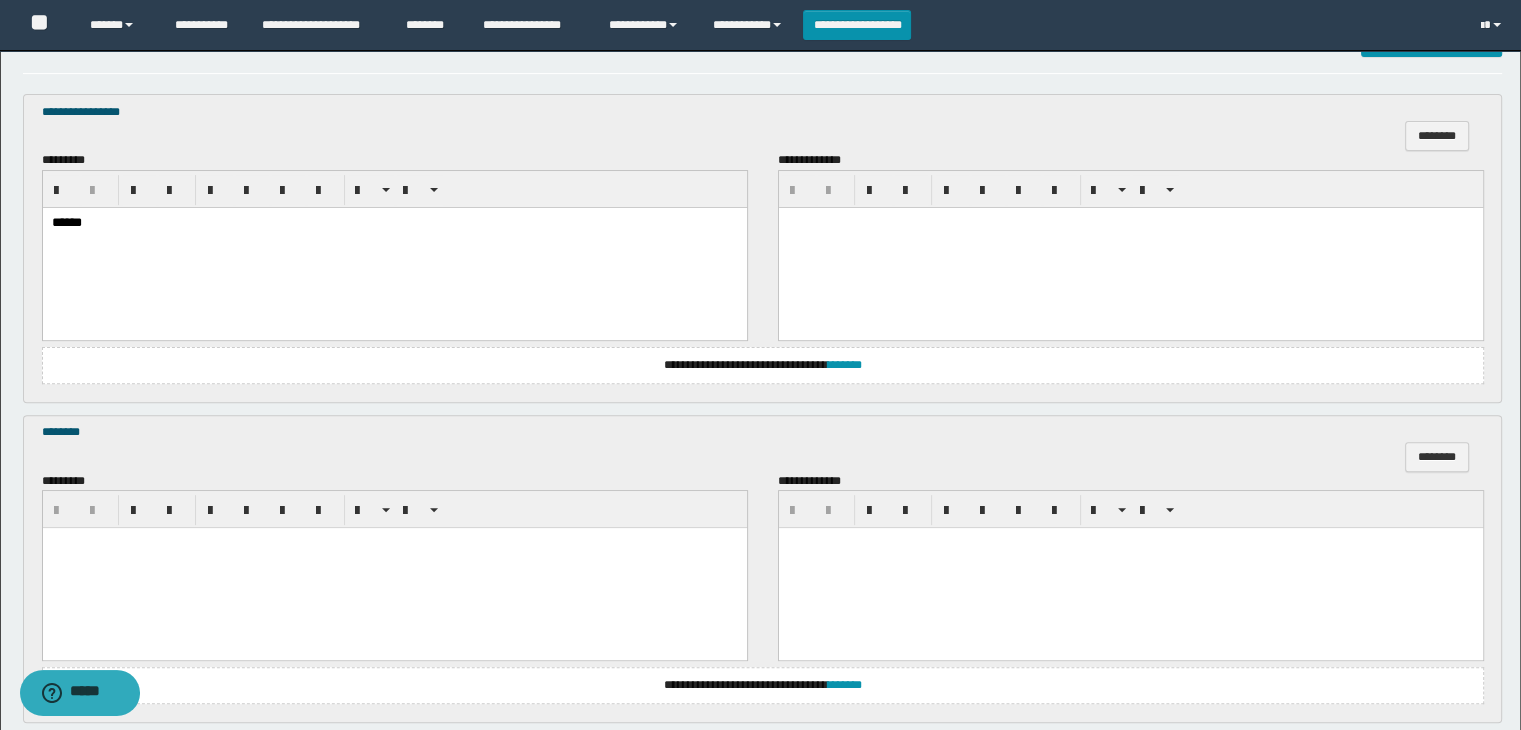 scroll, scrollTop: 700, scrollLeft: 0, axis: vertical 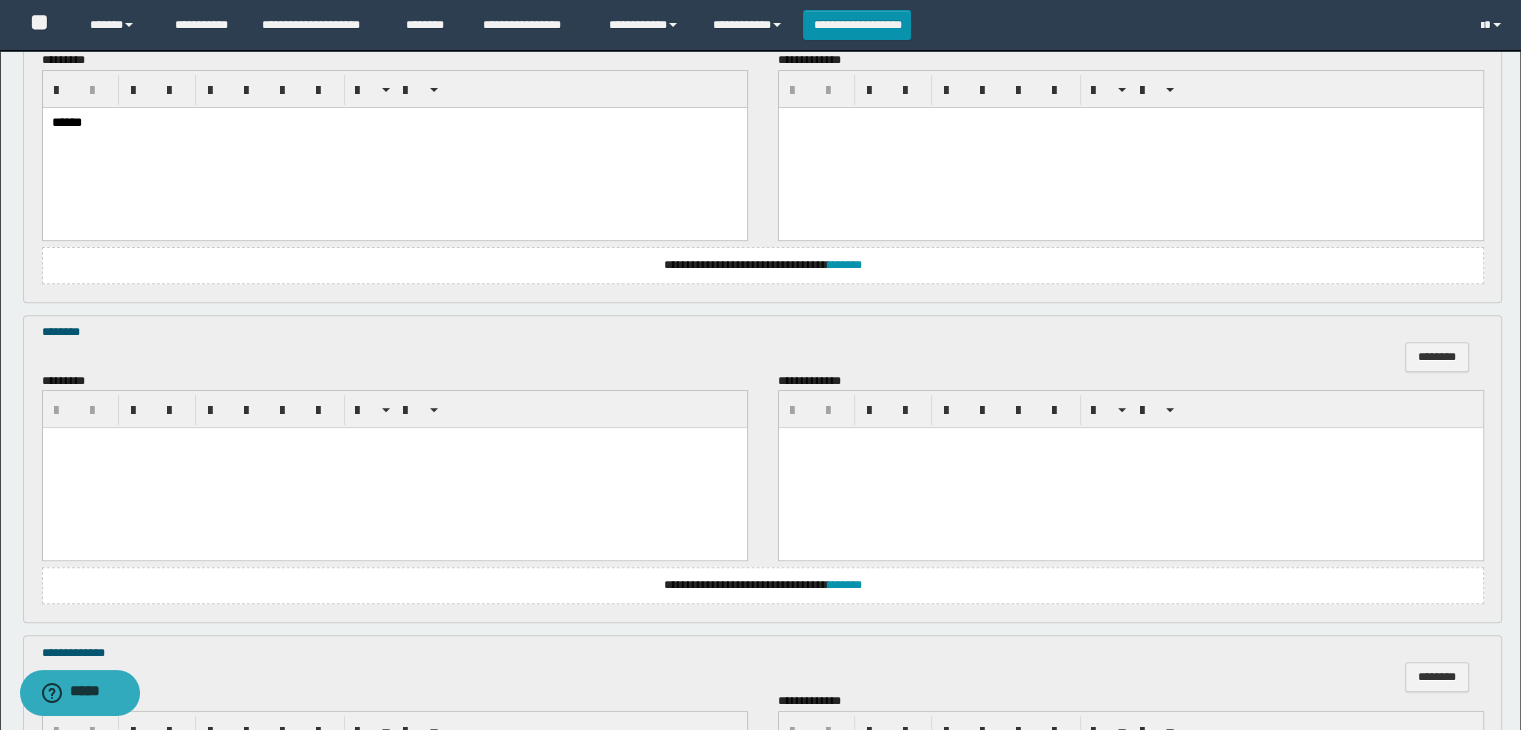 click at bounding box center (394, 468) 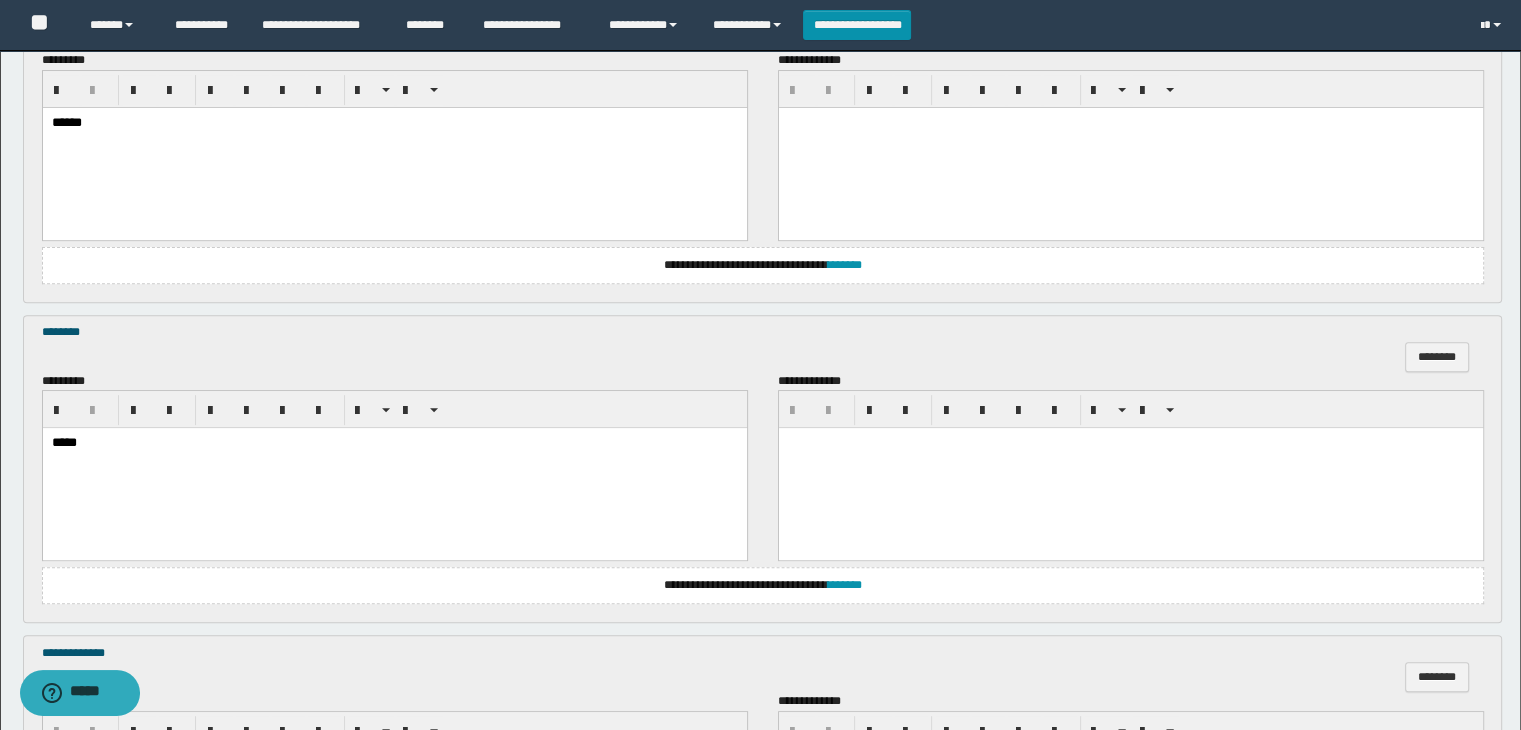 scroll, scrollTop: 1064, scrollLeft: 0, axis: vertical 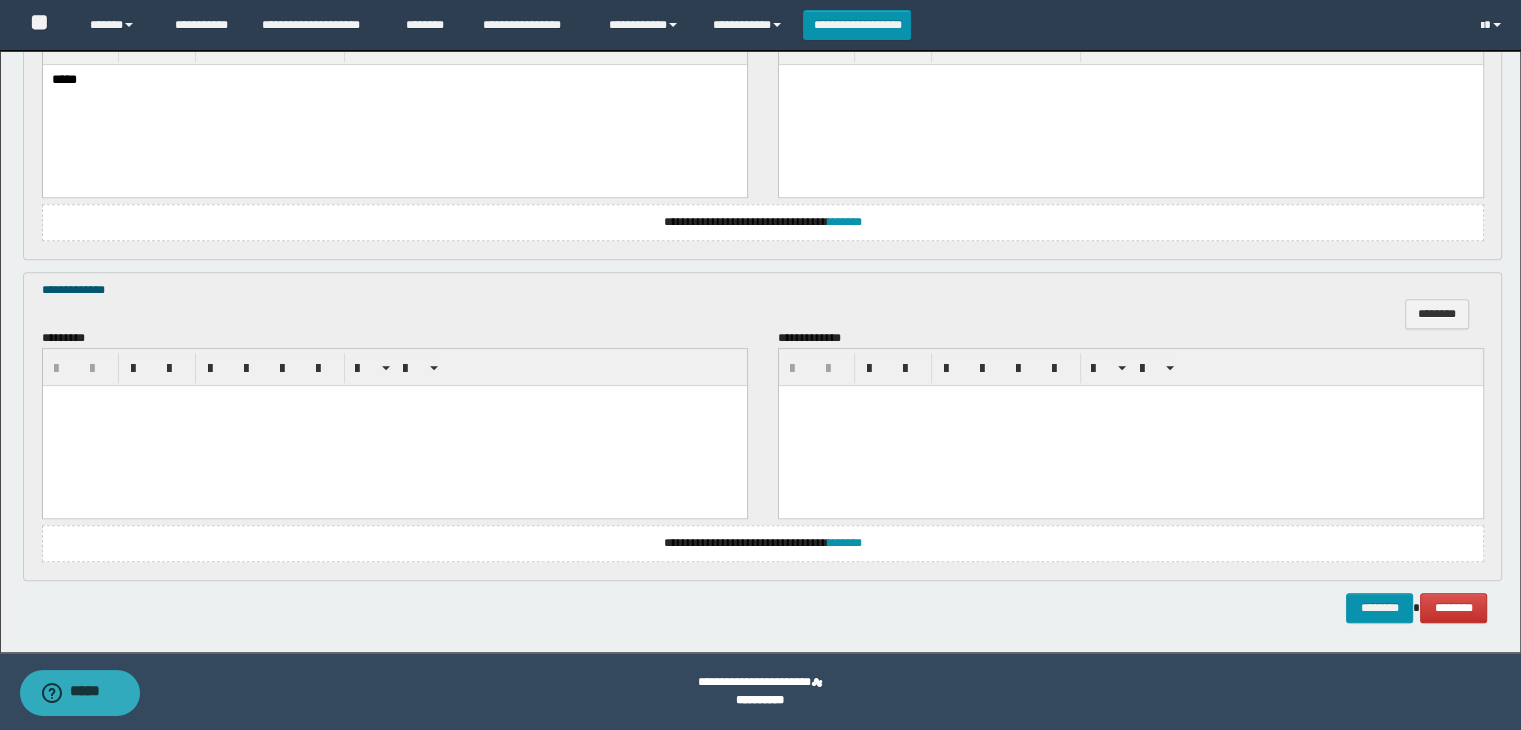 click at bounding box center [394, 425] 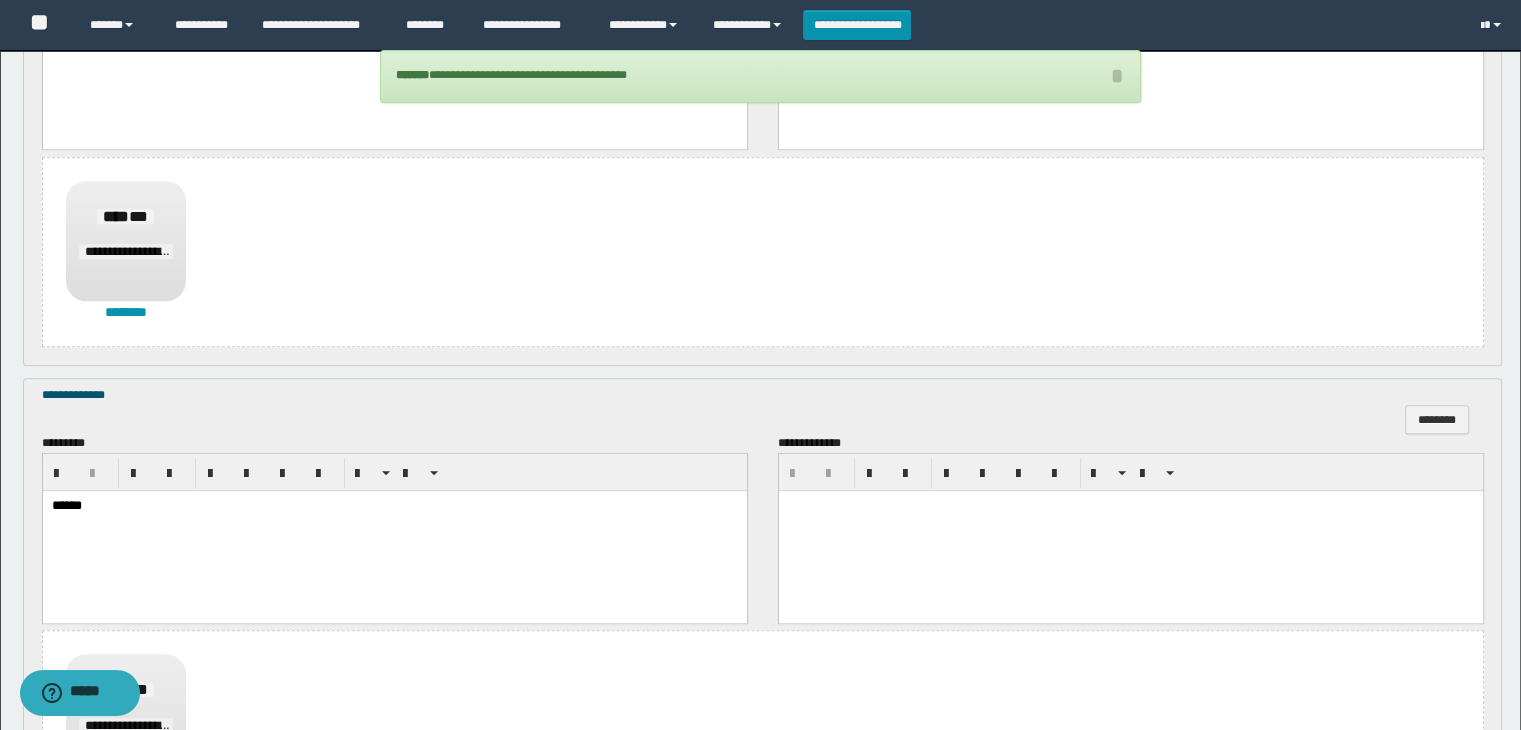 scroll, scrollTop: 1523, scrollLeft: 0, axis: vertical 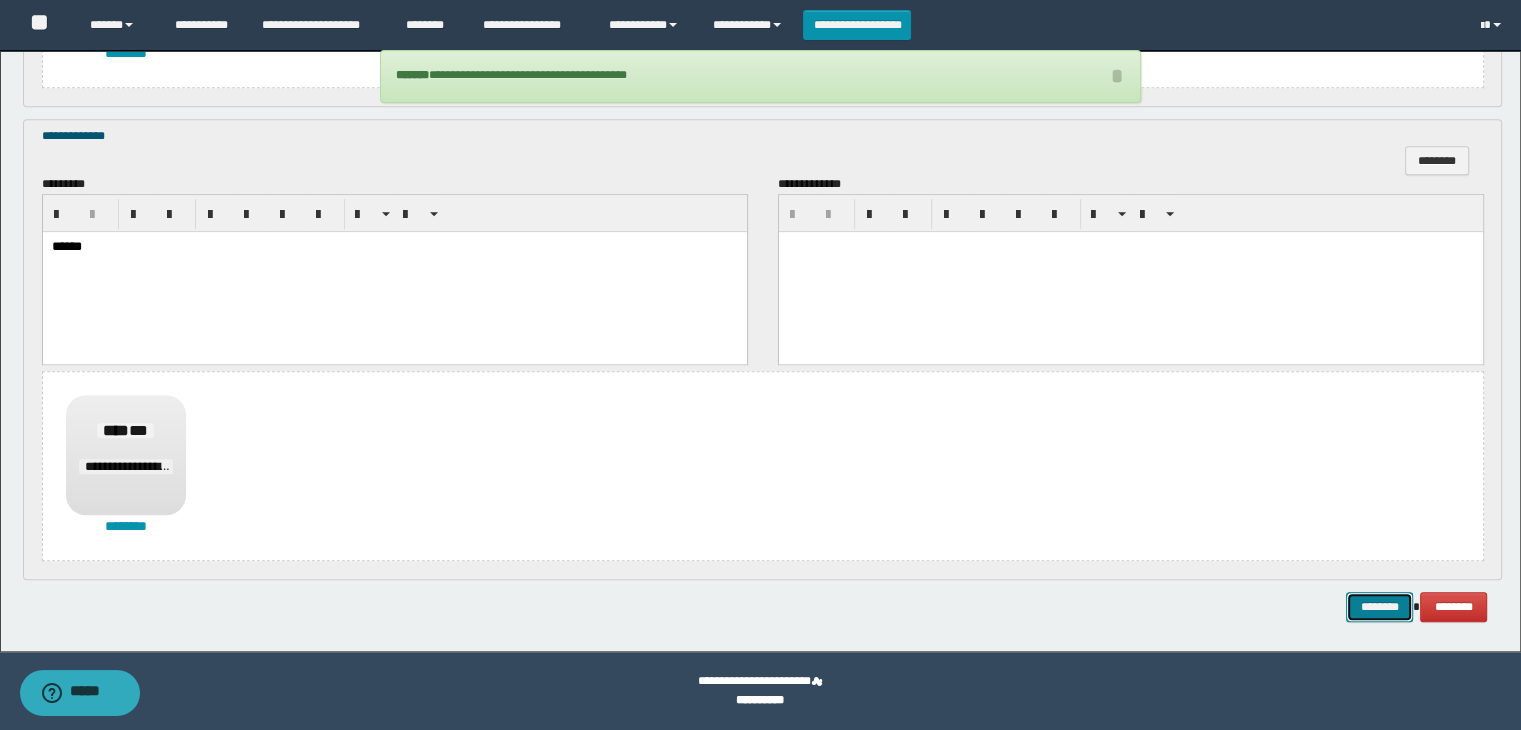 click on "********" at bounding box center (1379, 607) 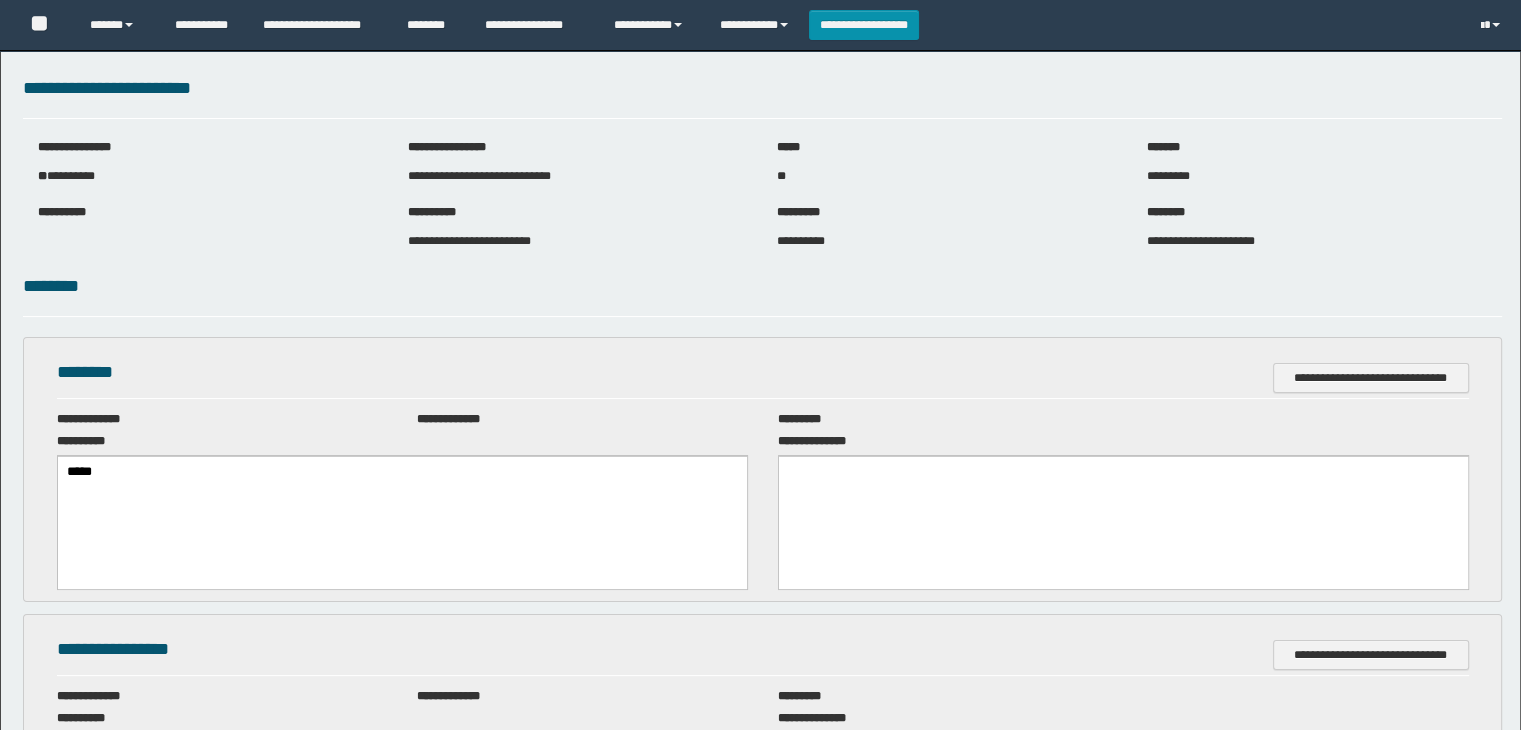 scroll, scrollTop: 0, scrollLeft: 0, axis: both 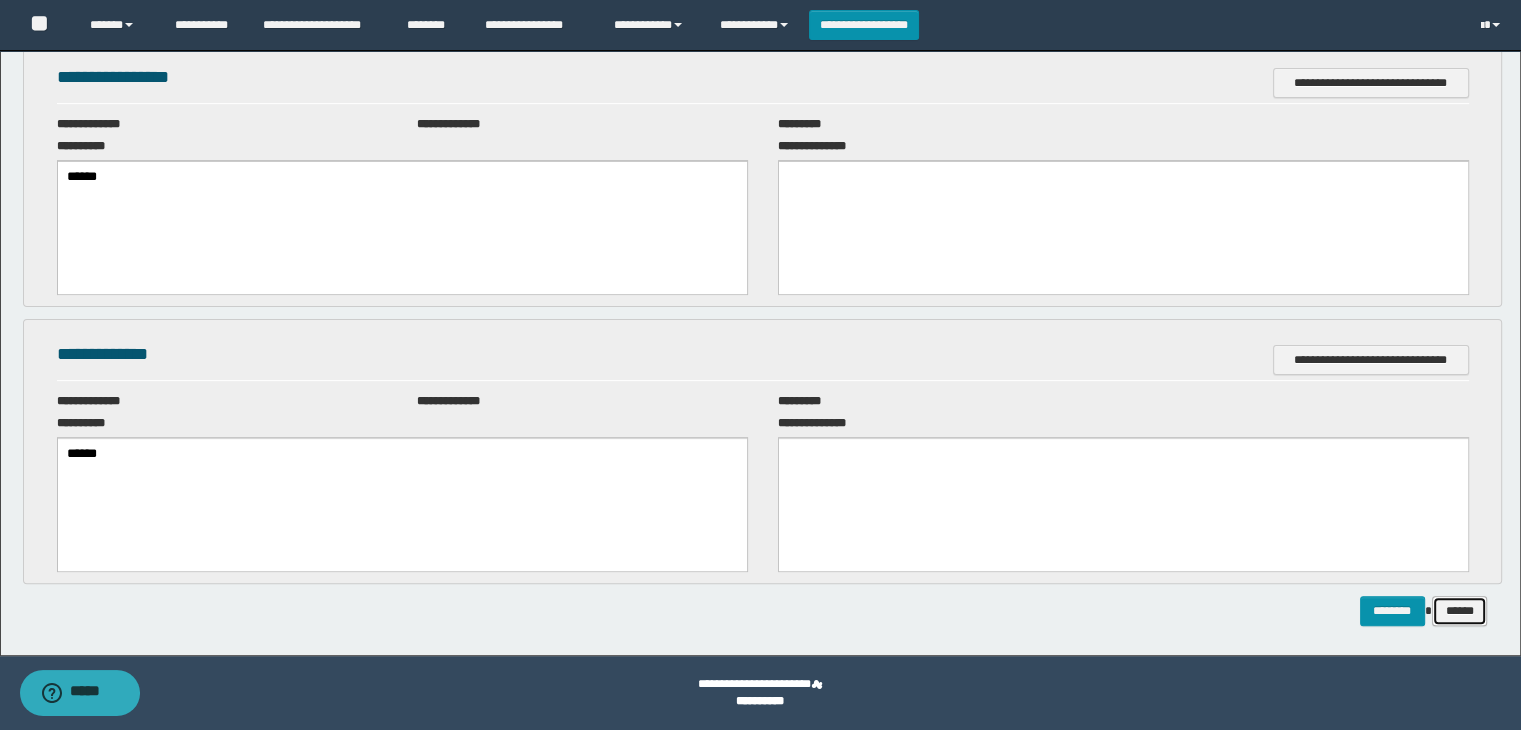 click on "******" at bounding box center [1460, 611] 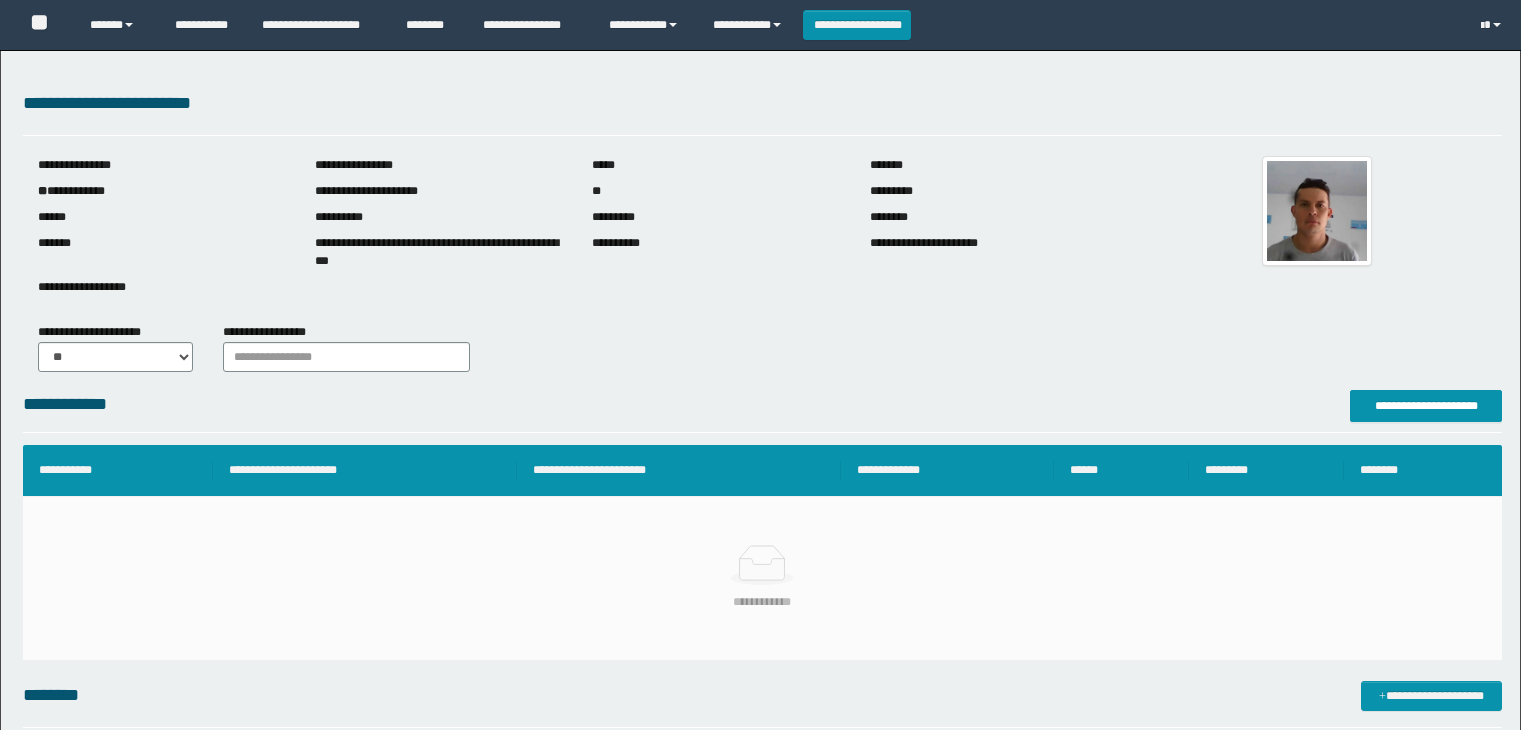 scroll, scrollTop: 0, scrollLeft: 0, axis: both 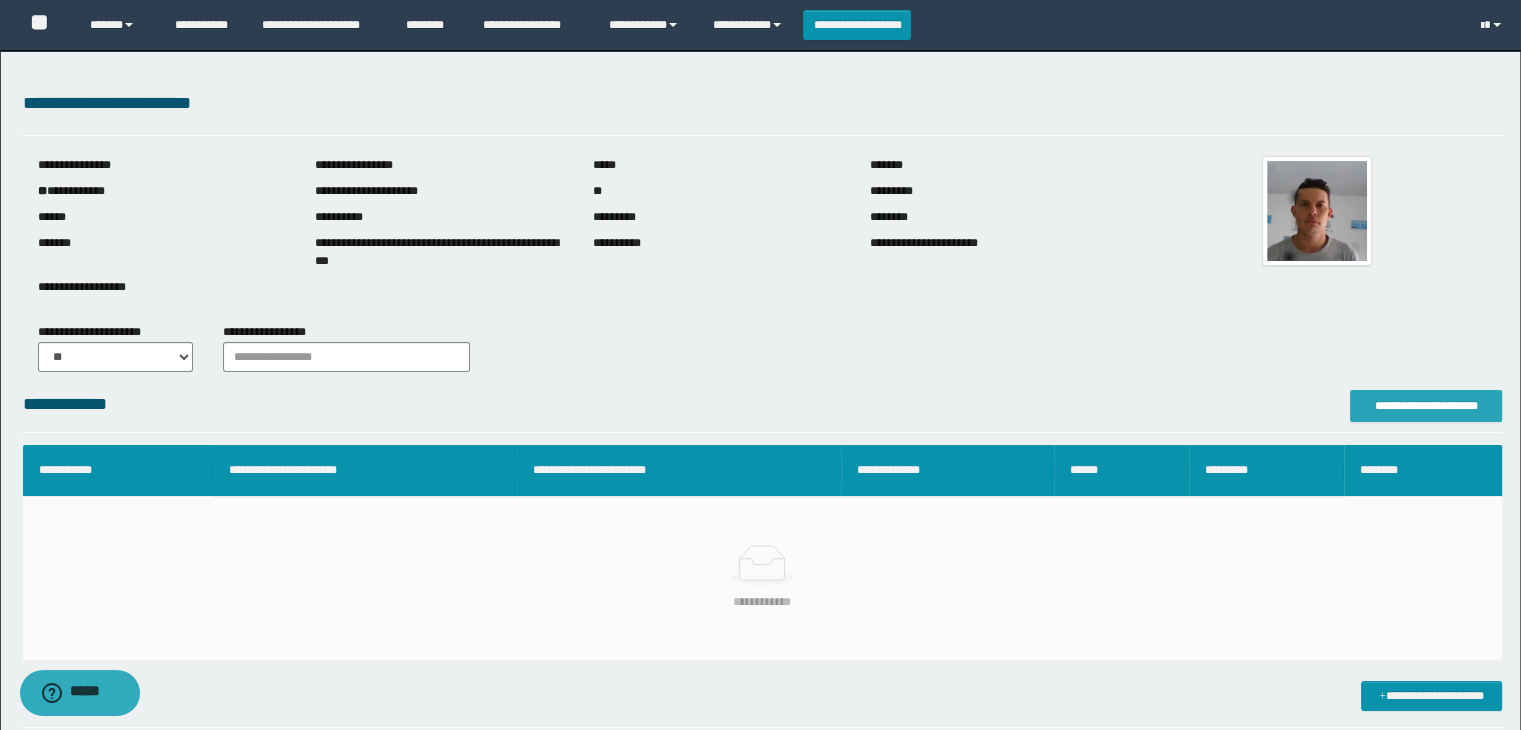 click on "**********" at bounding box center (1426, 406) 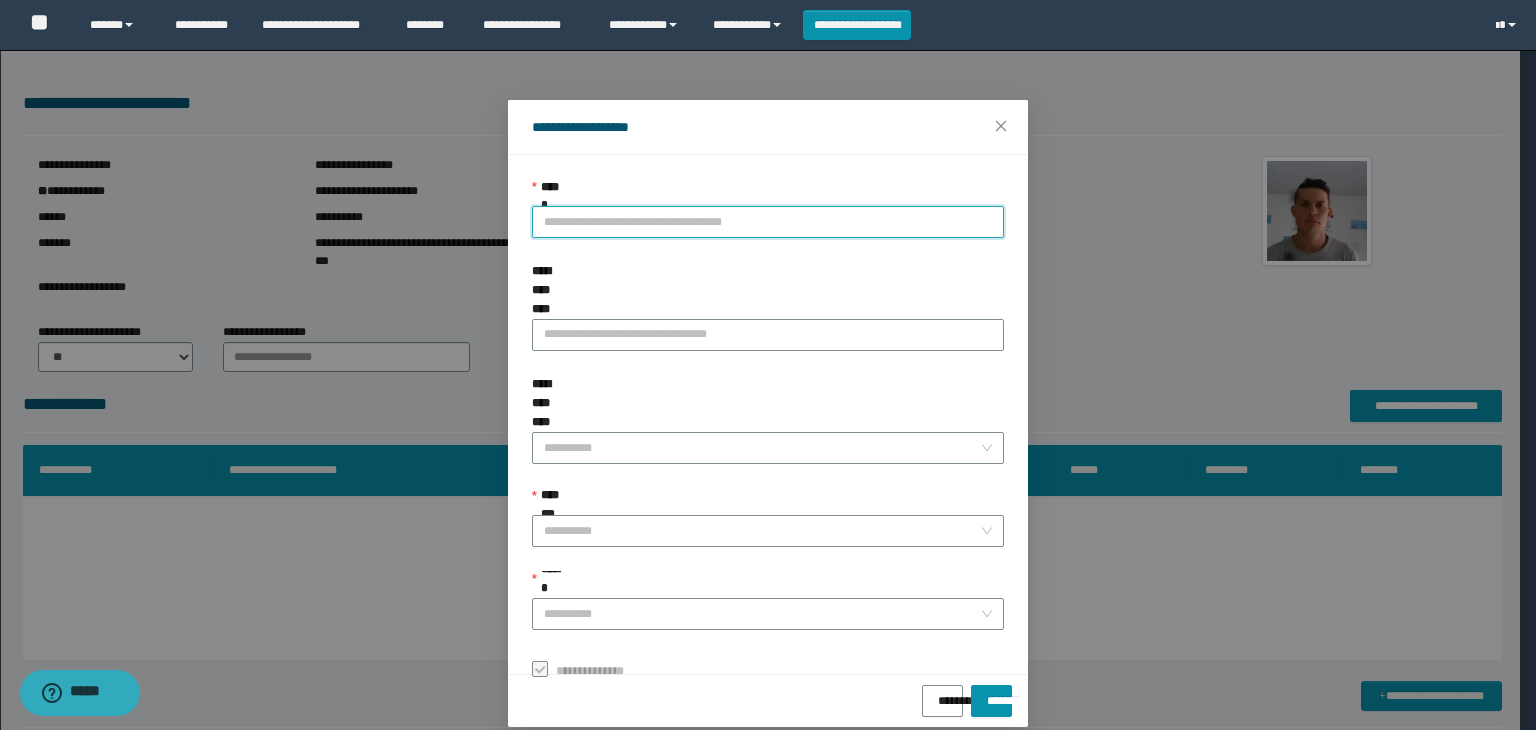 click on "**********" at bounding box center (768, 222) 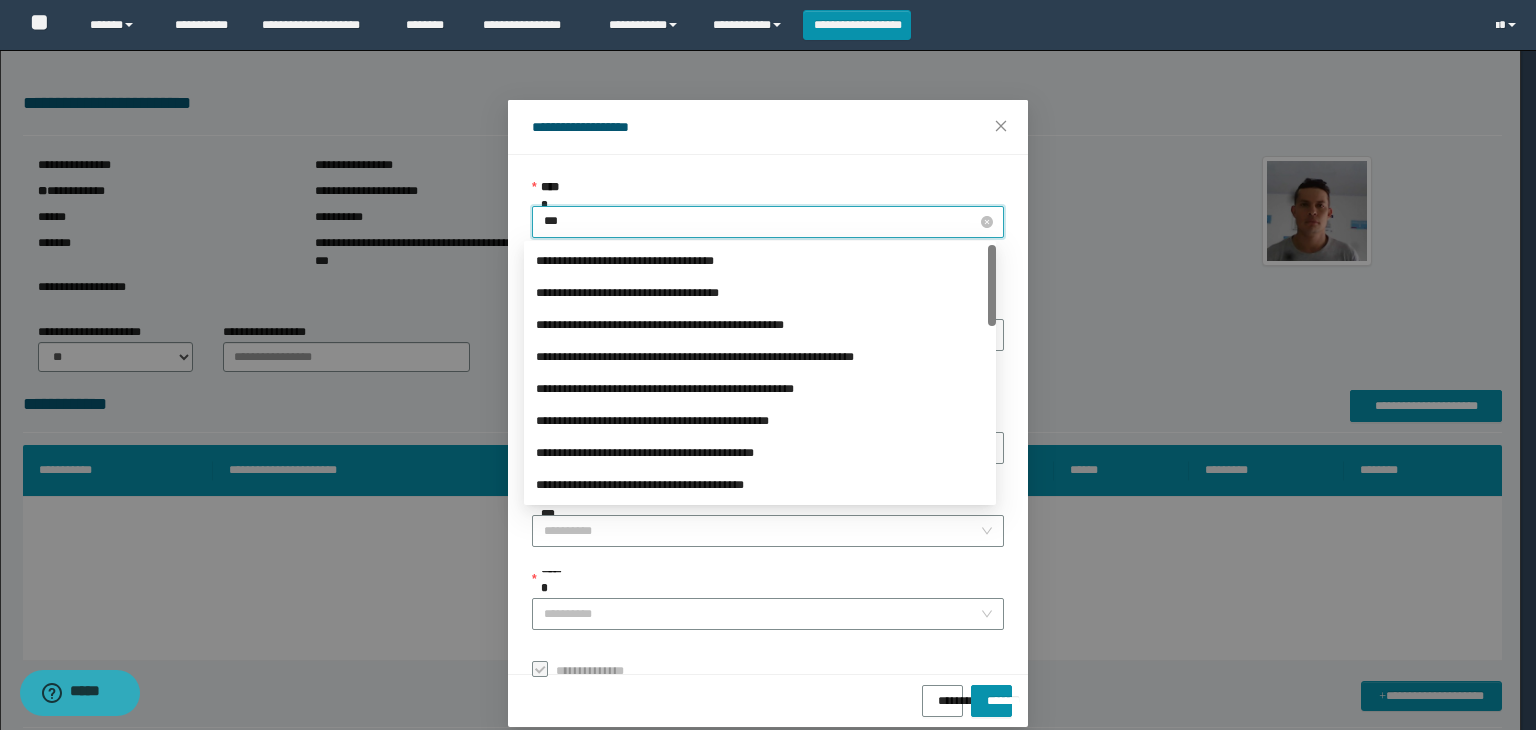 type on "****" 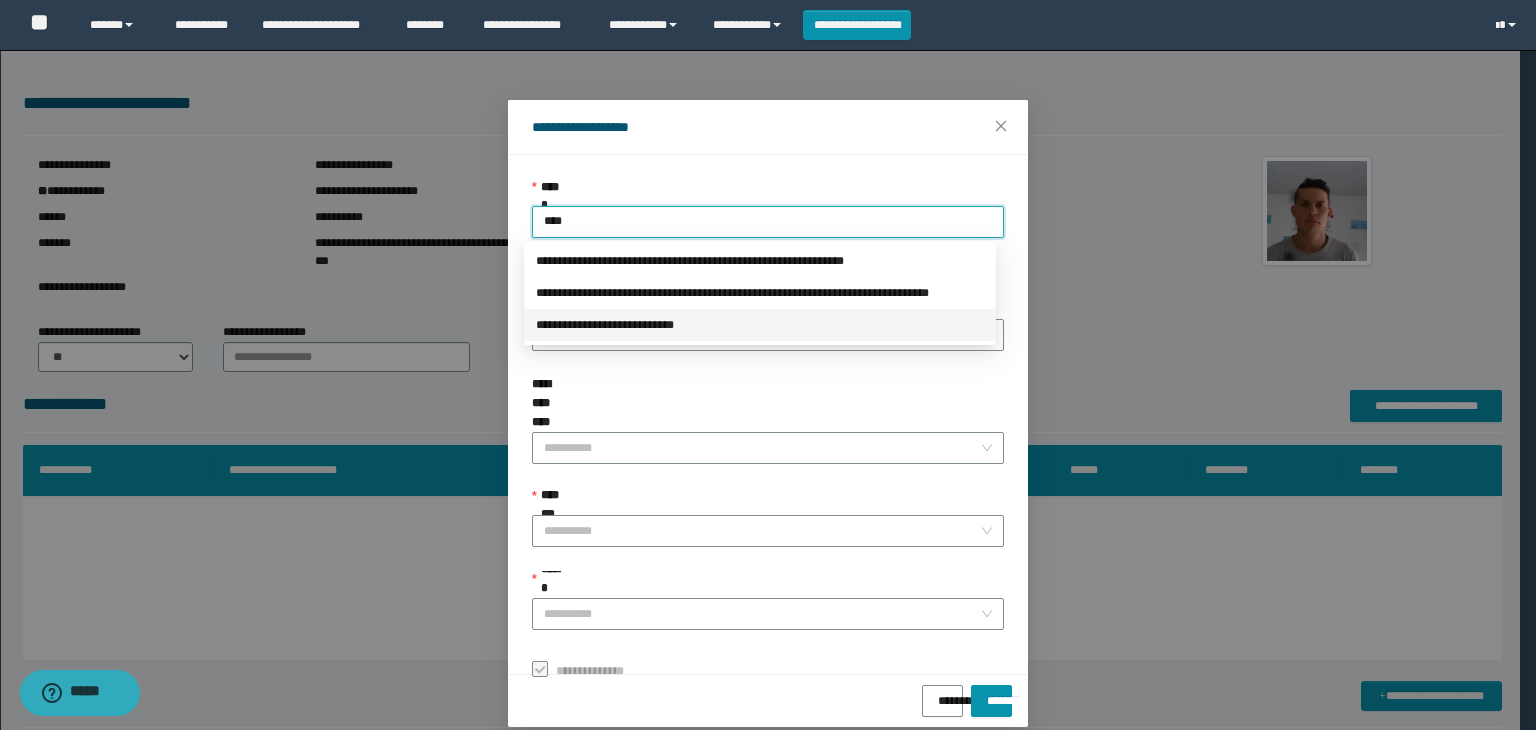 click on "**********" at bounding box center (760, 325) 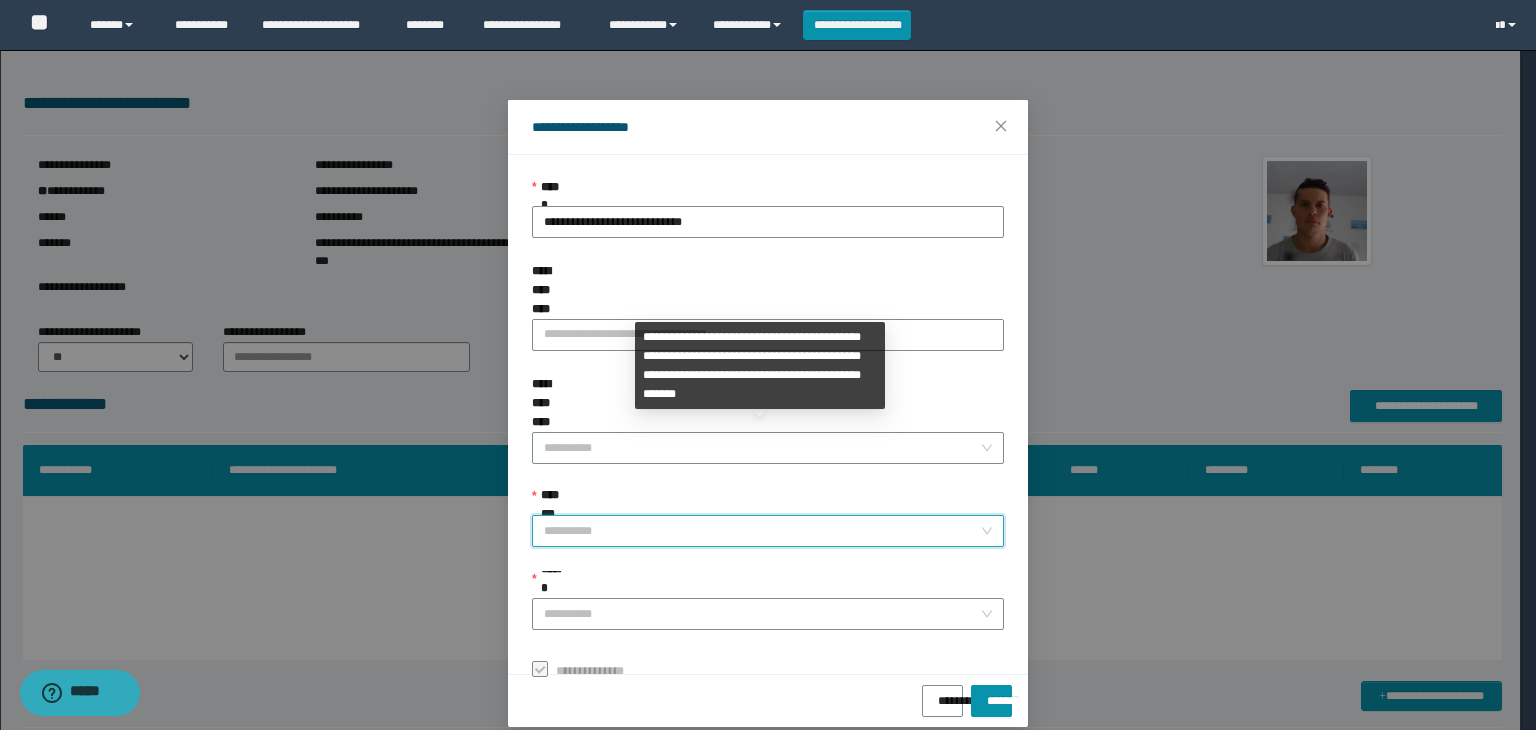 click on "**********" at bounding box center [762, 531] 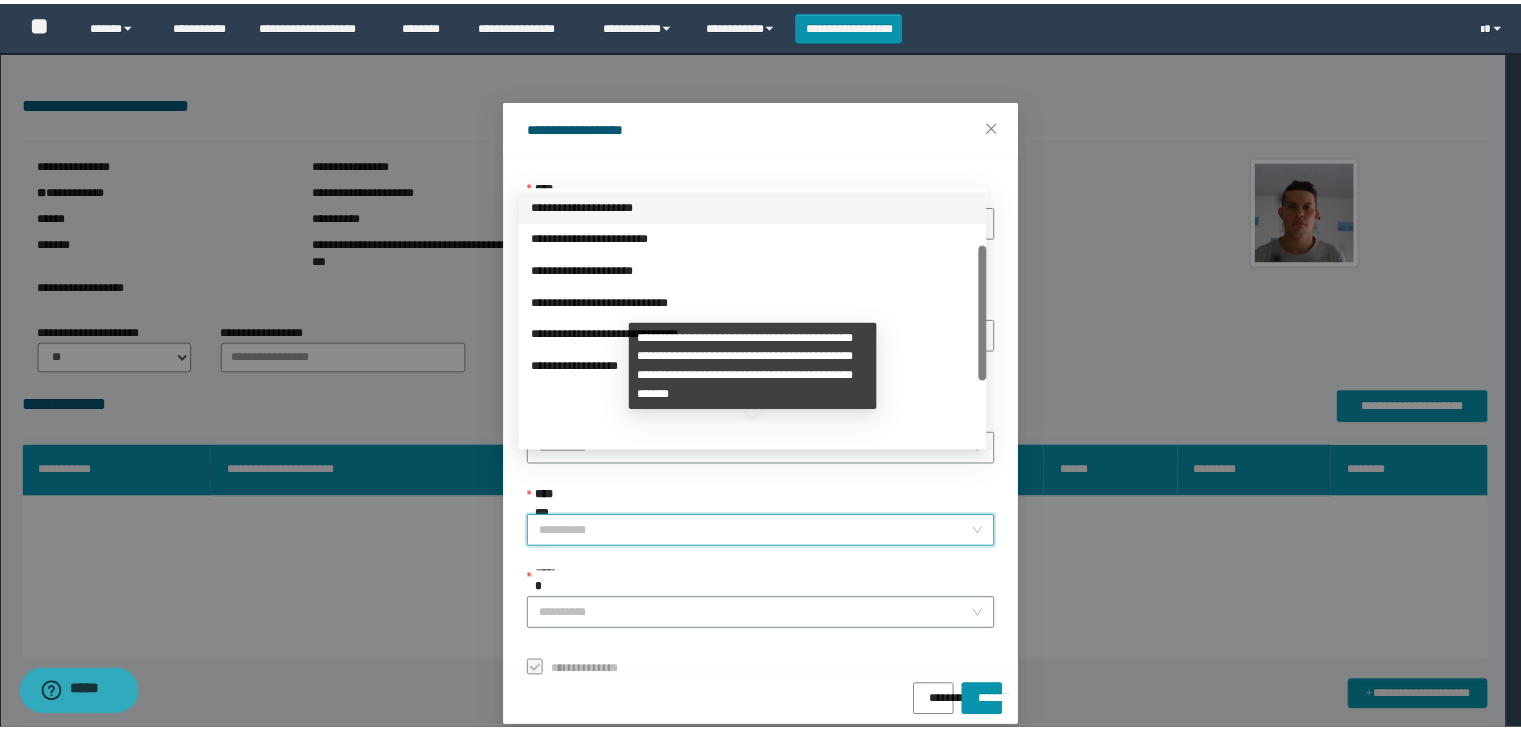 scroll, scrollTop: 224, scrollLeft: 0, axis: vertical 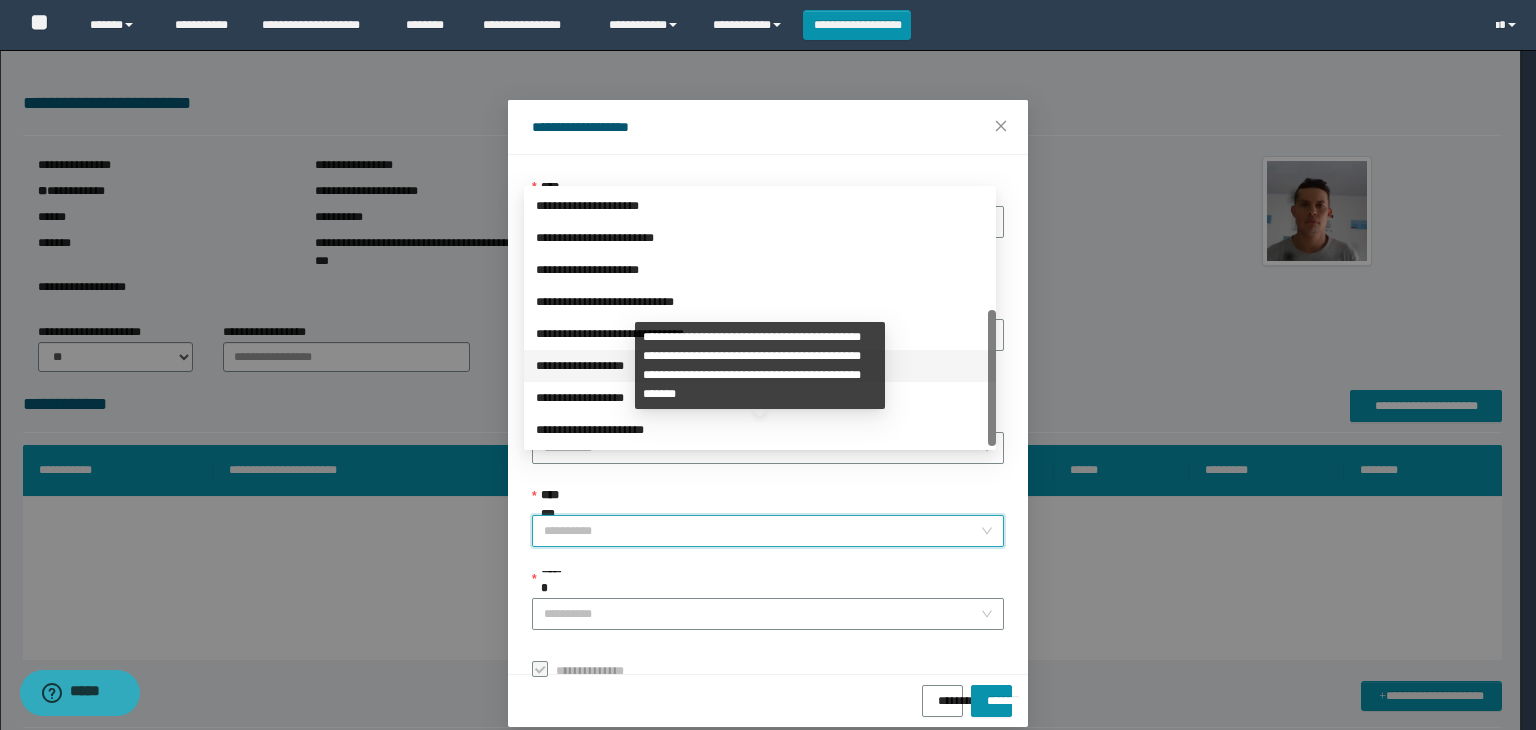 click on "**********" at bounding box center [760, 366] 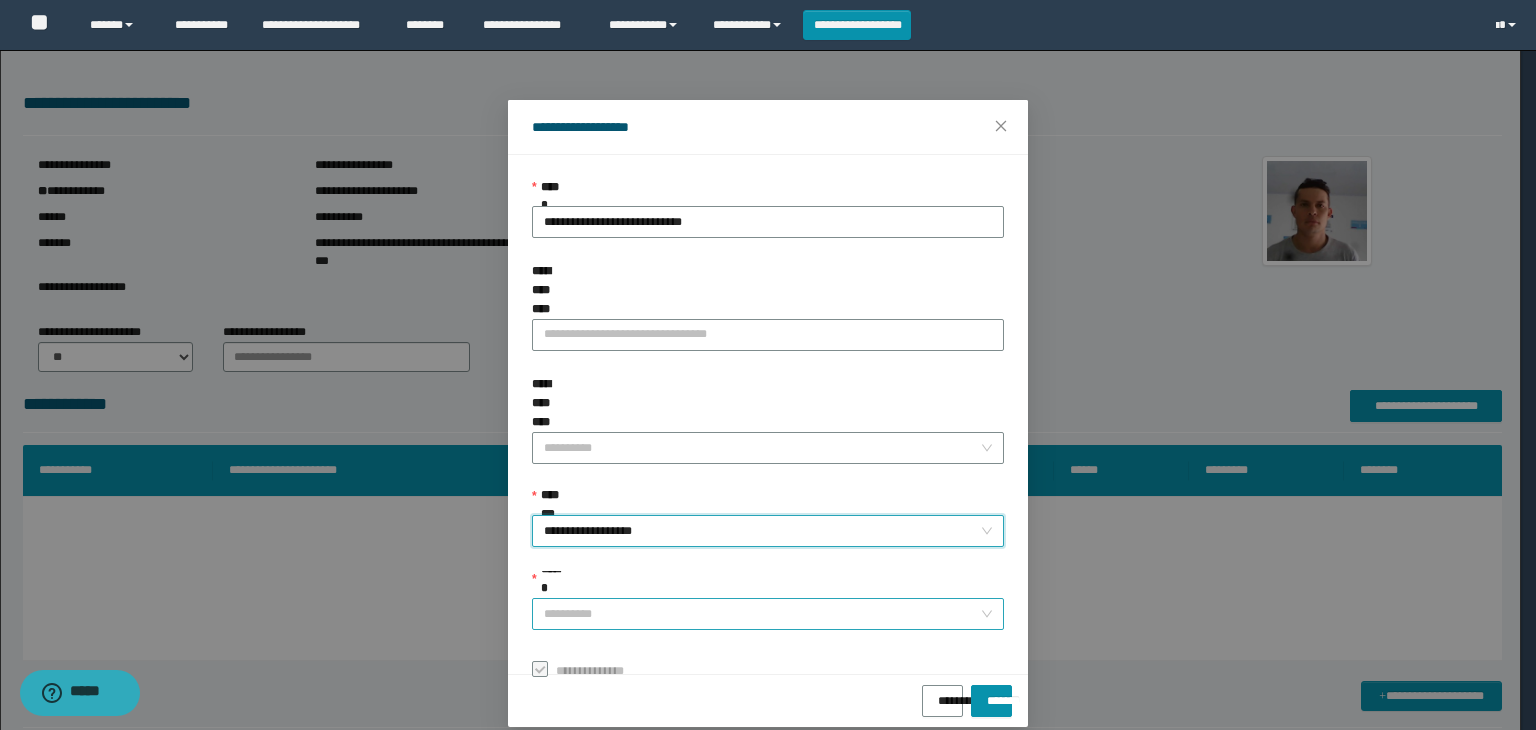 click on "******" at bounding box center (762, 614) 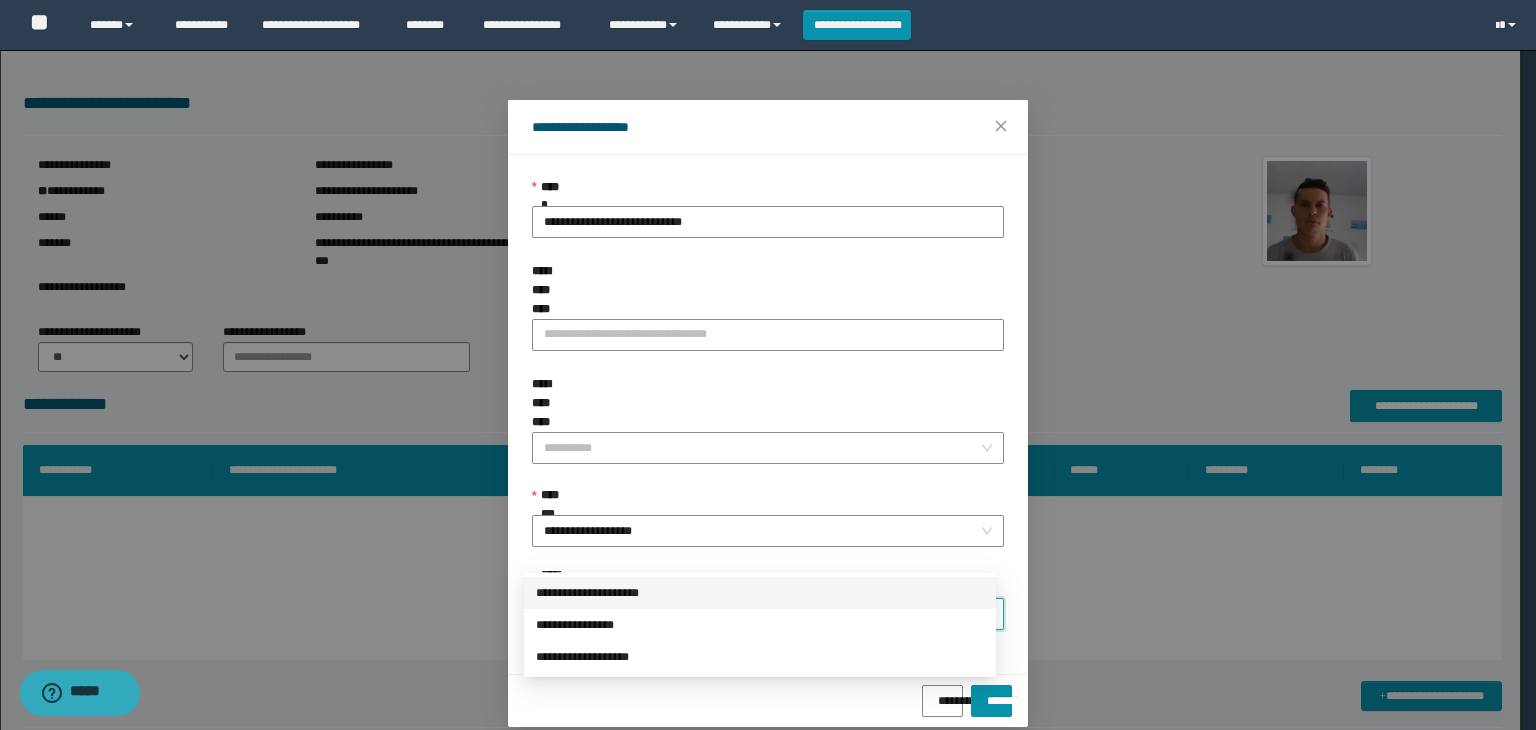 click on "**********" at bounding box center (760, 593) 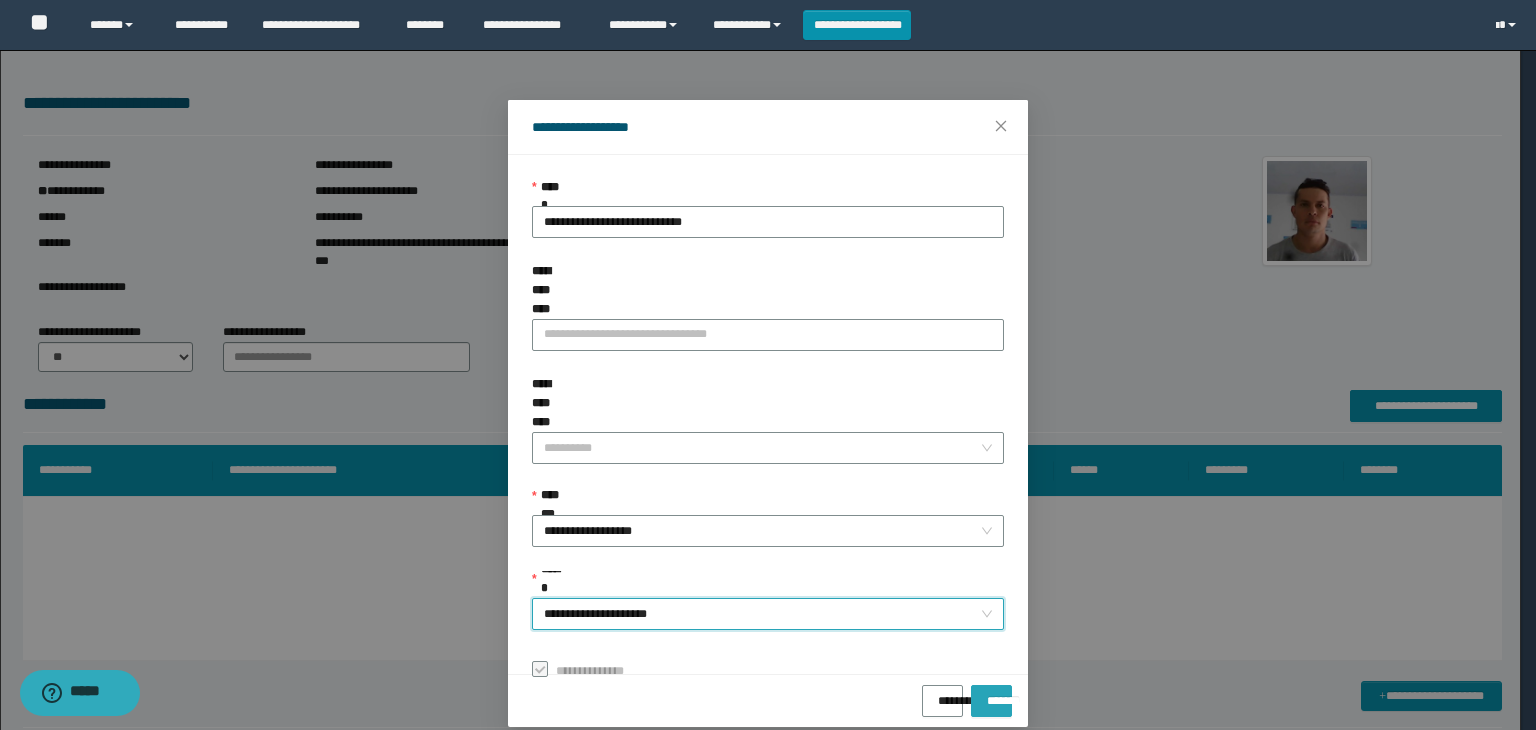 click on "*******" at bounding box center [991, 694] 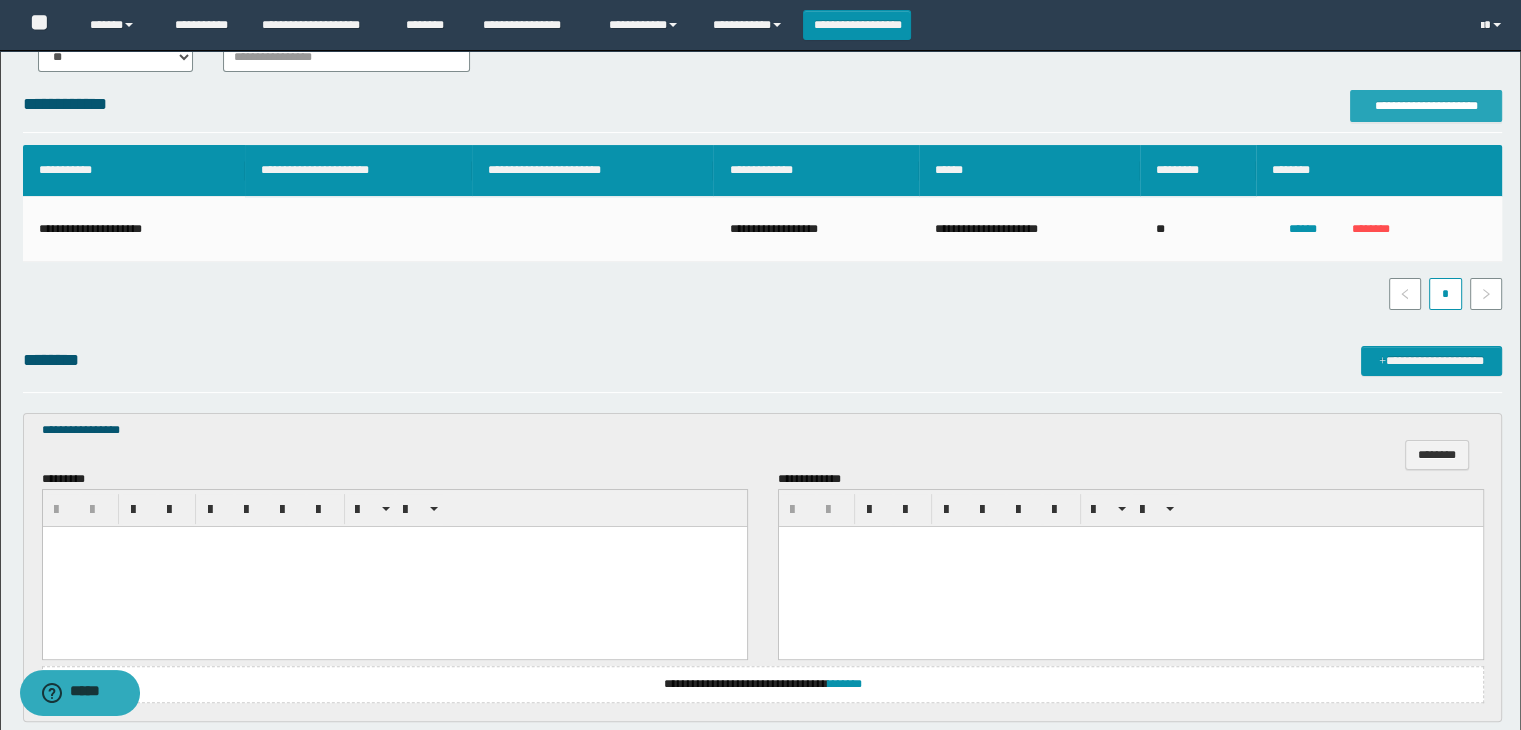 scroll, scrollTop: 500, scrollLeft: 0, axis: vertical 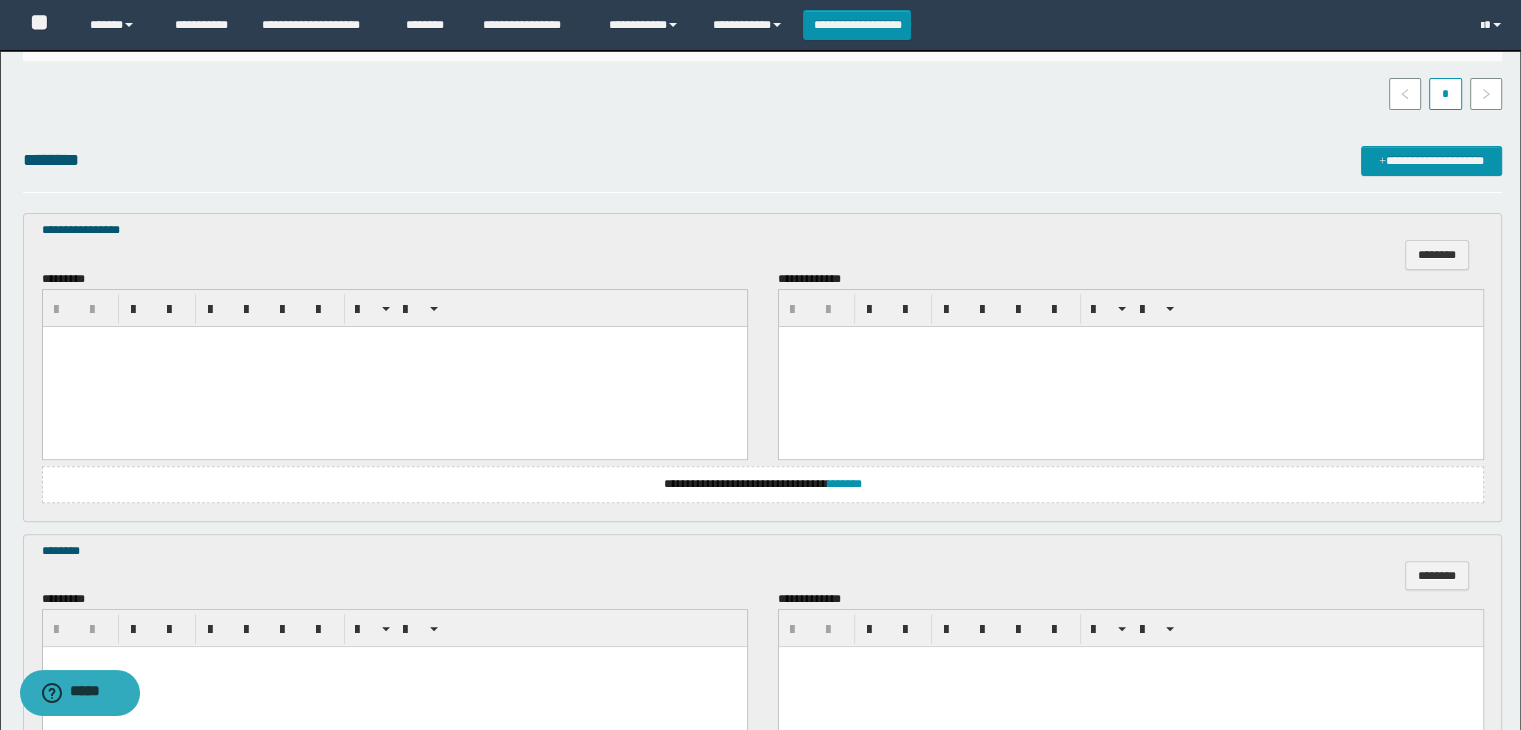 click at bounding box center [394, 366] 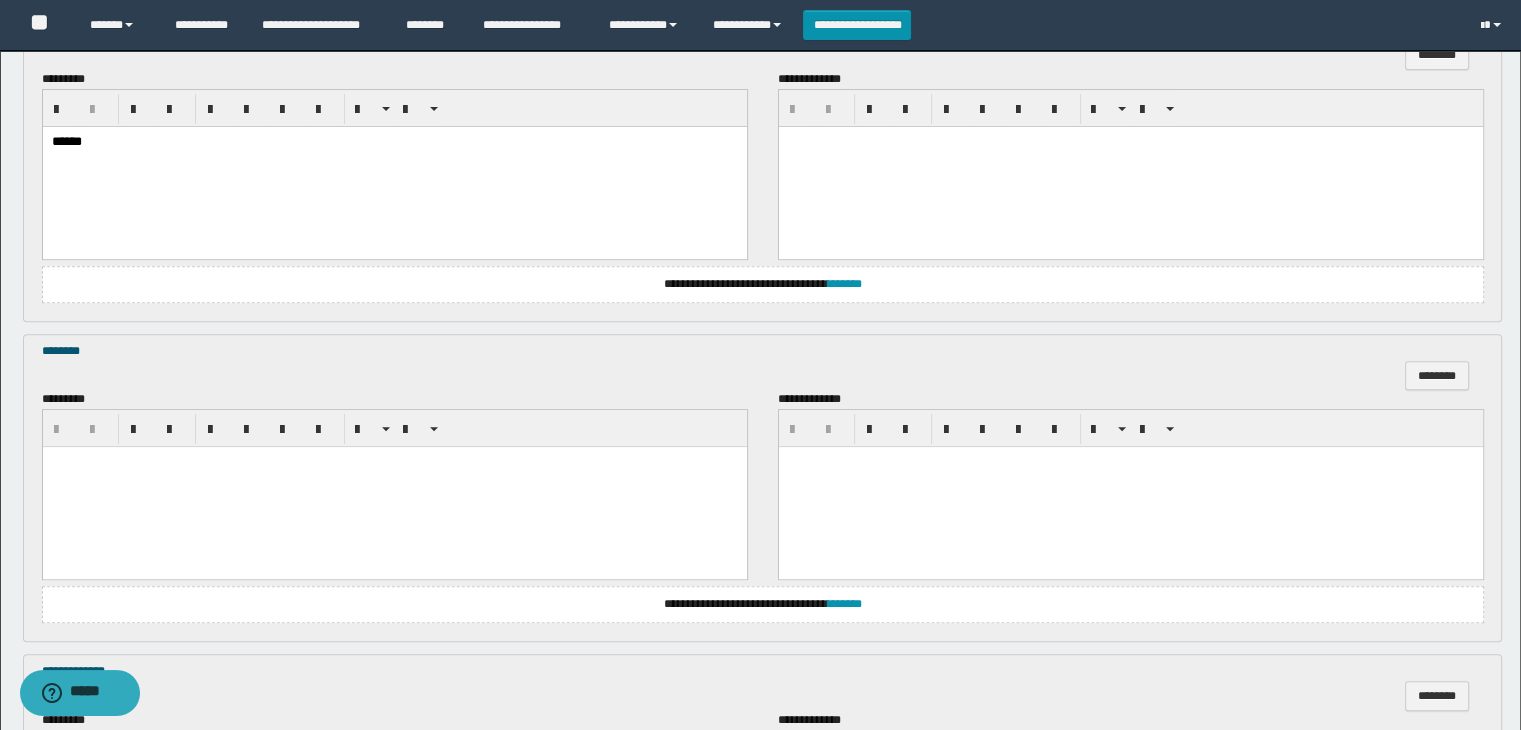 scroll, scrollTop: 800, scrollLeft: 0, axis: vertical 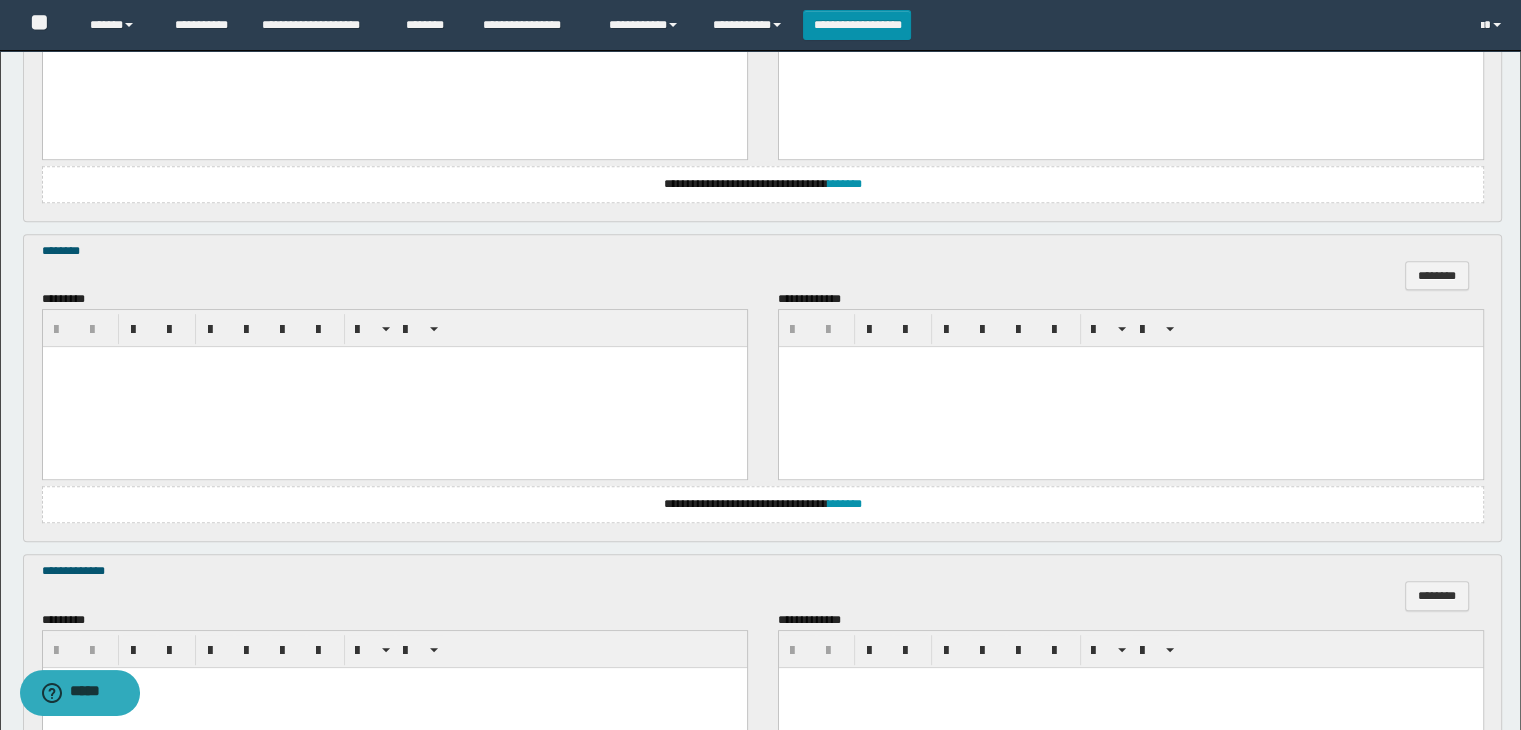 click at bounding box center [394, 387] 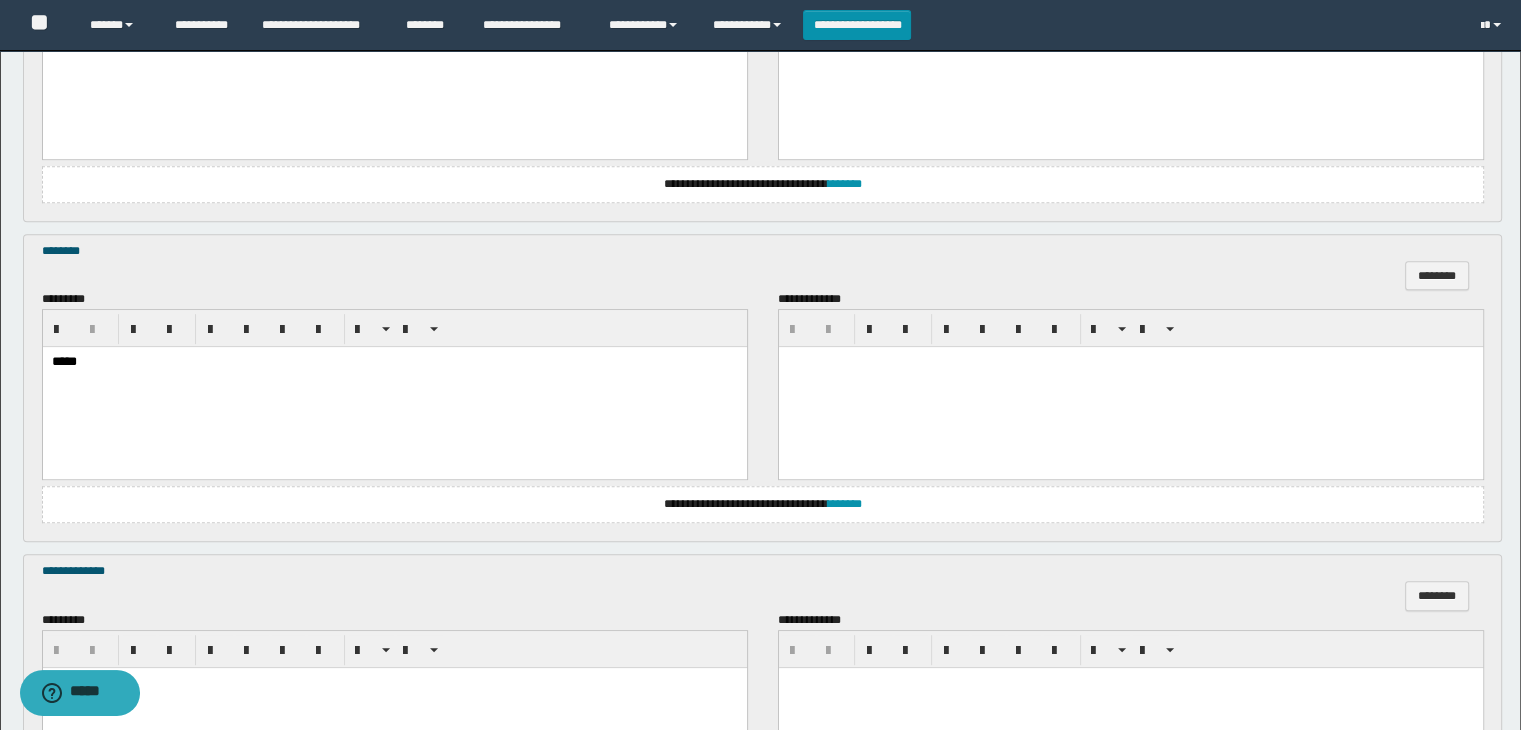 scroll, scrollTop: 1082, scrollLeft: 0, axis: vertical 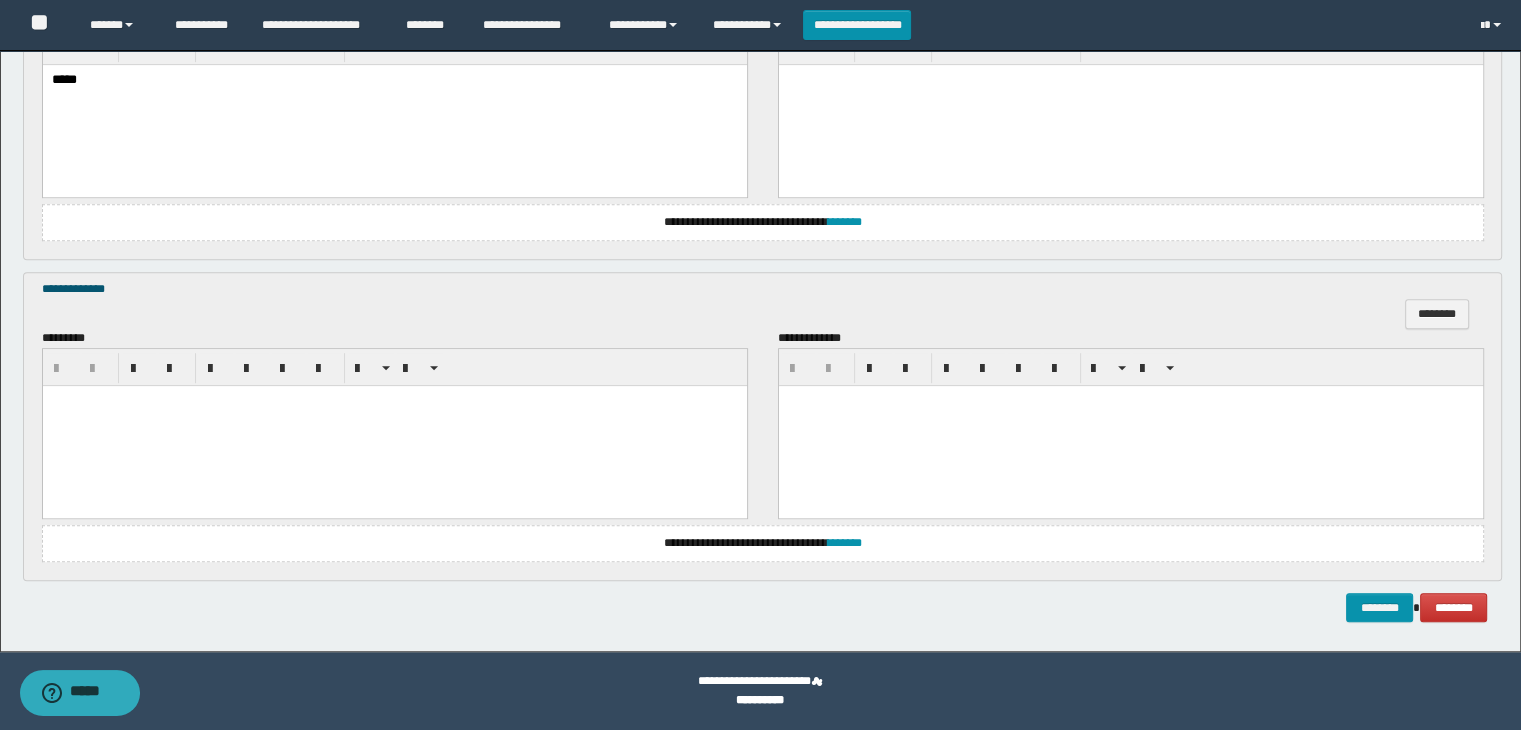 click at bounding box center [394, 425] 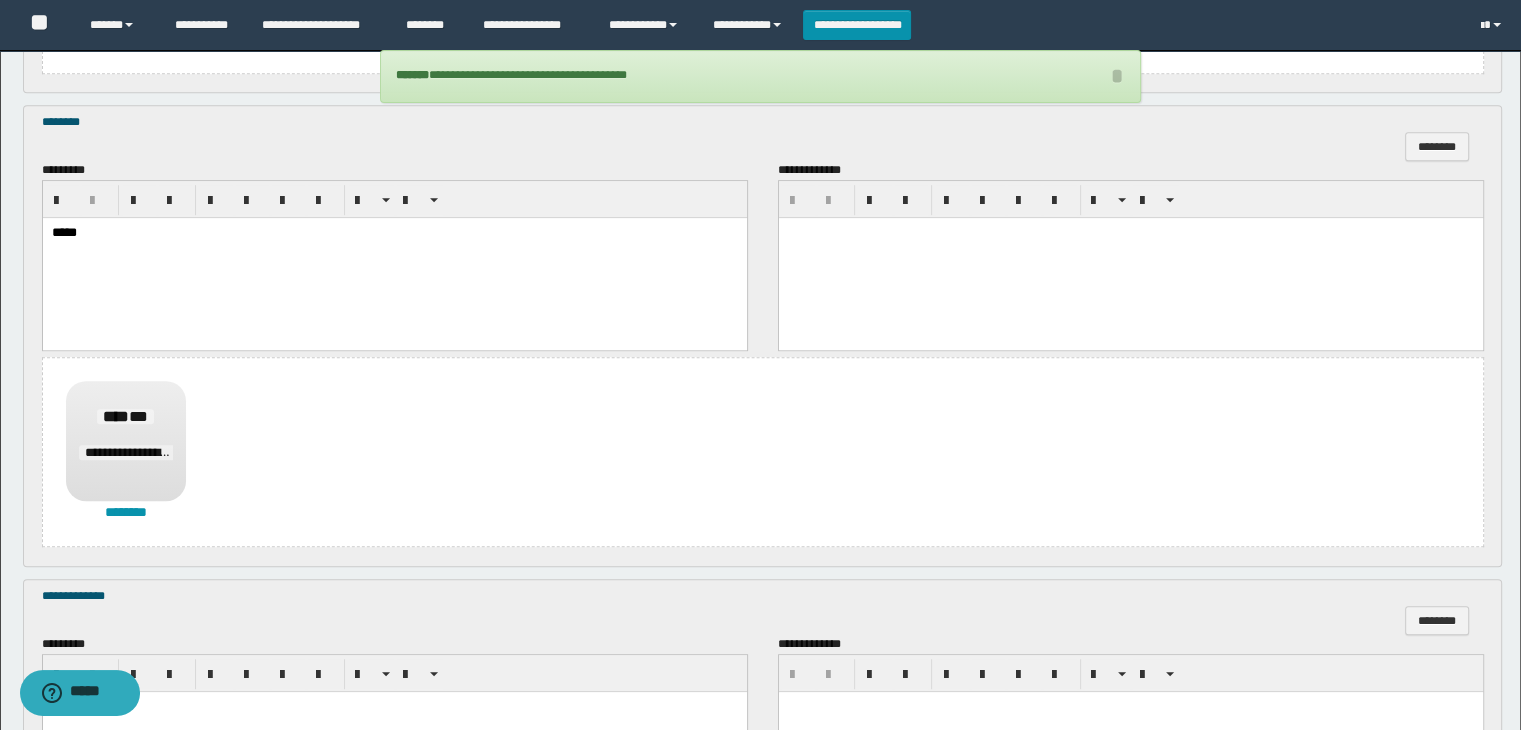 scroll, scrollTop: 1542, scrollLeft: 0, axis: vertical 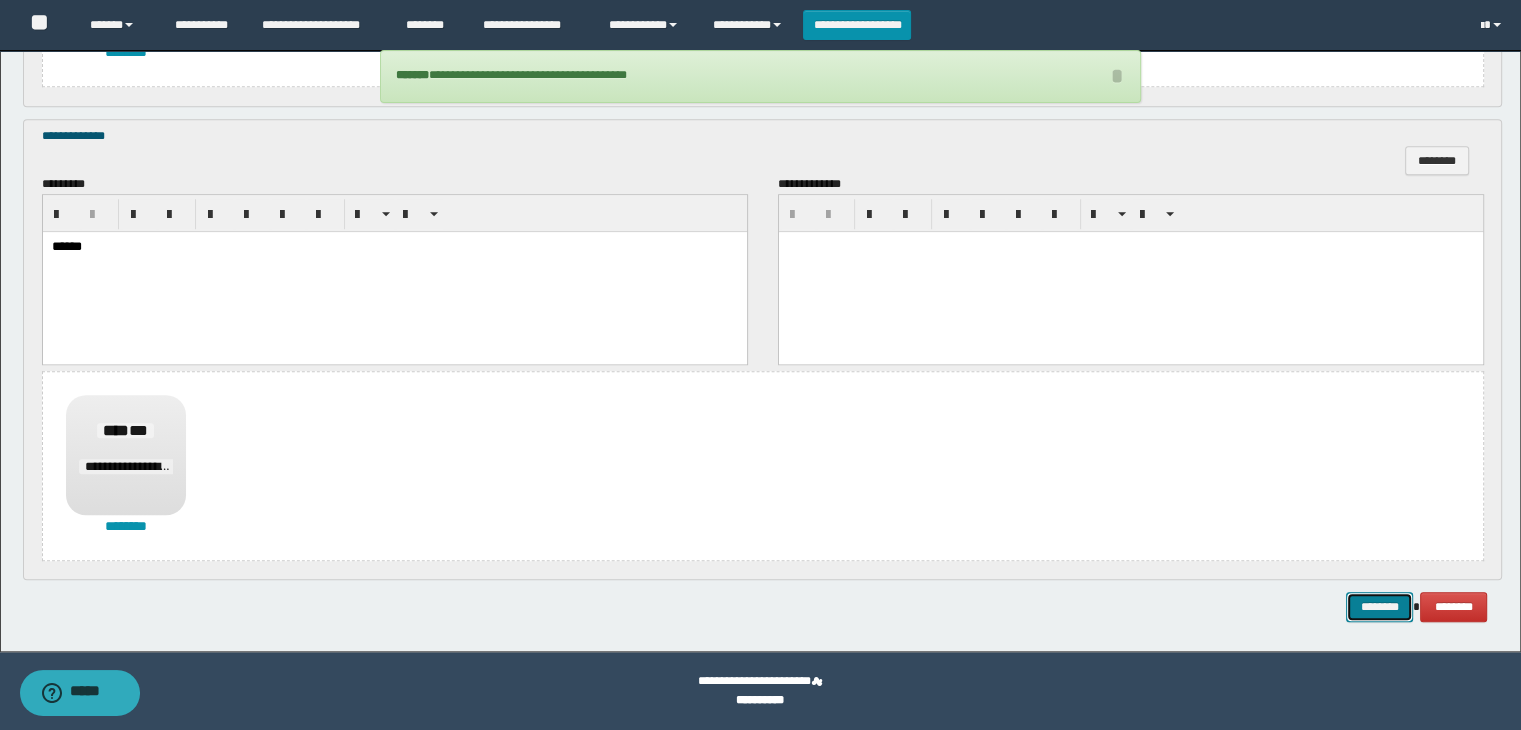 click on "********" at bounding box center (1379, 607) 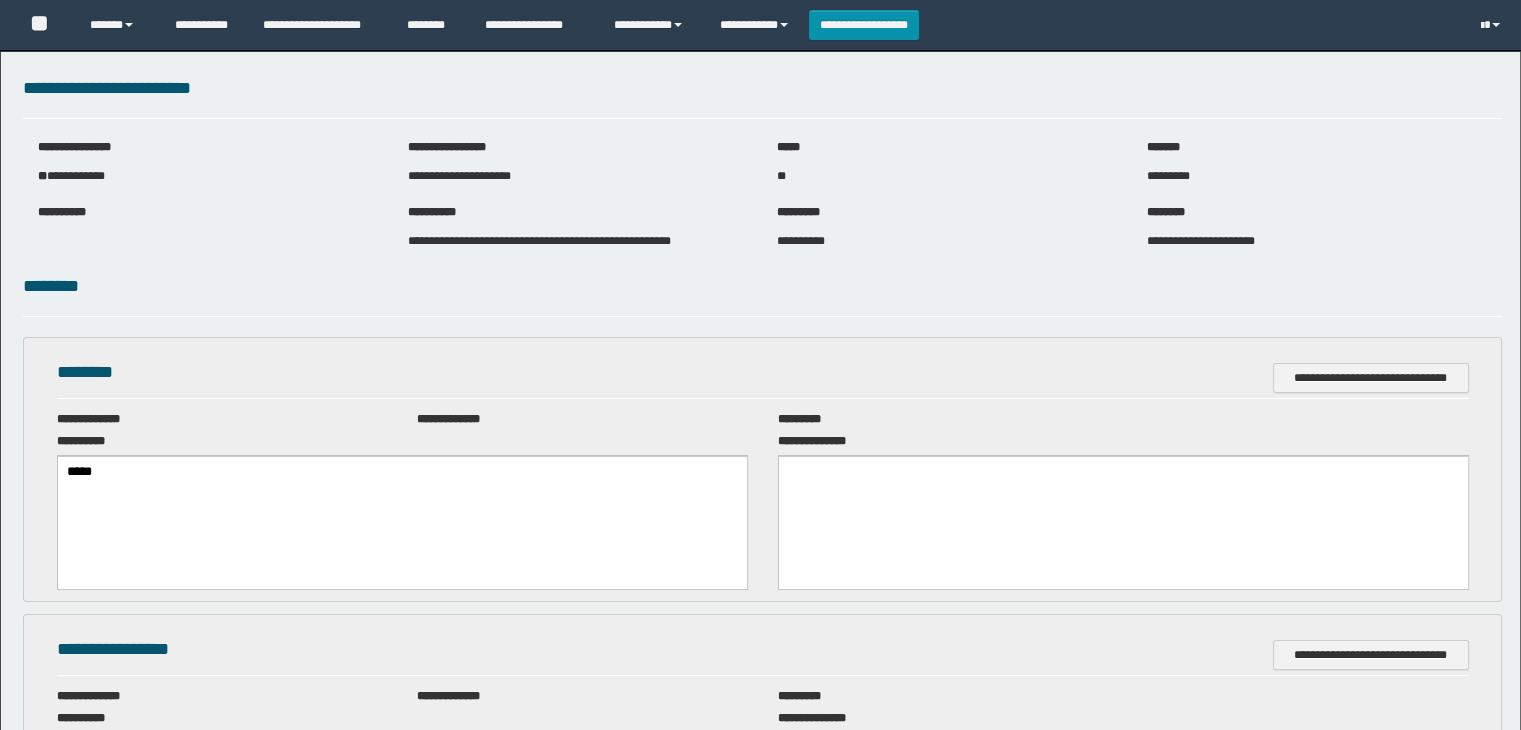 scroll, scrollTop: 0, scrollLeft: 0, axis: both 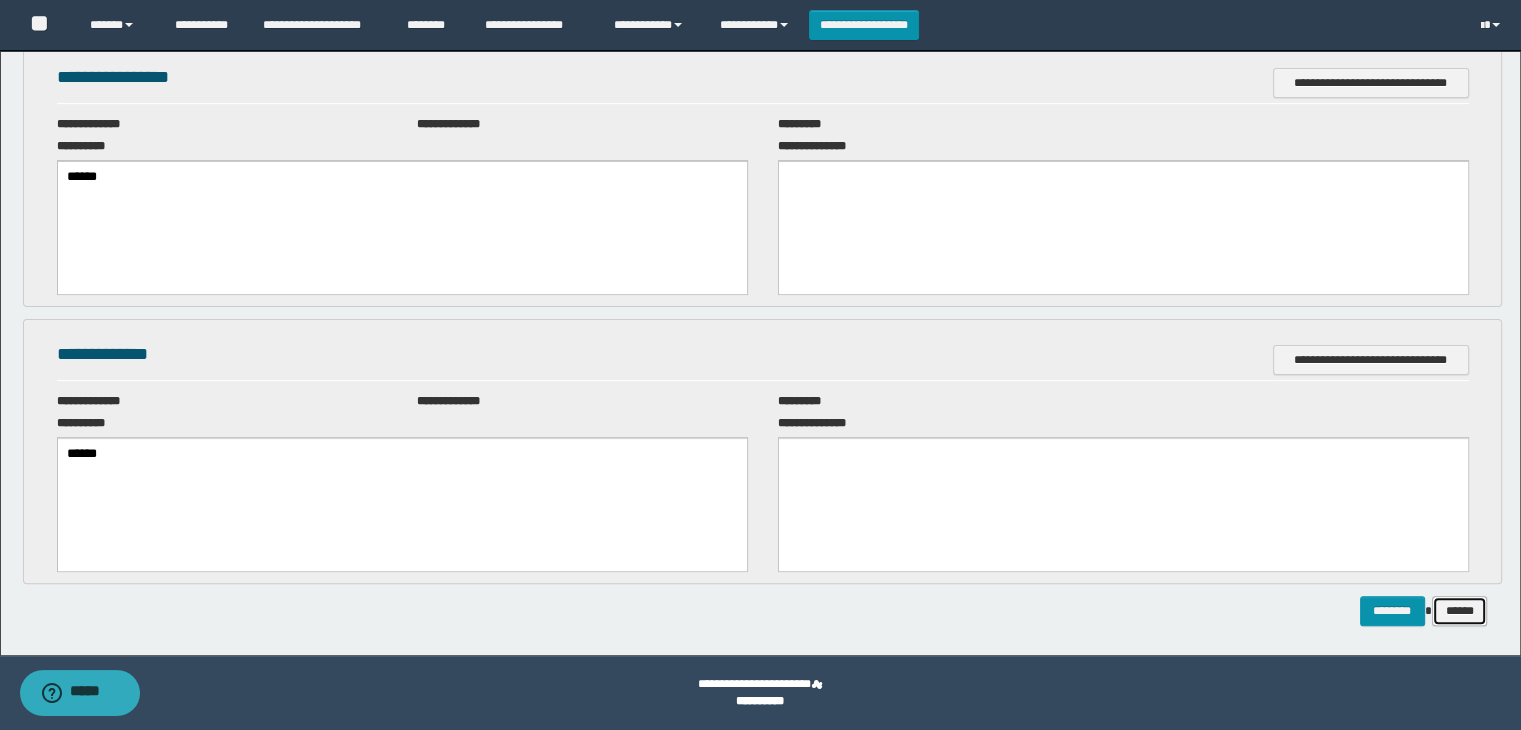 click on "******" at bounding box center [1460, 611] 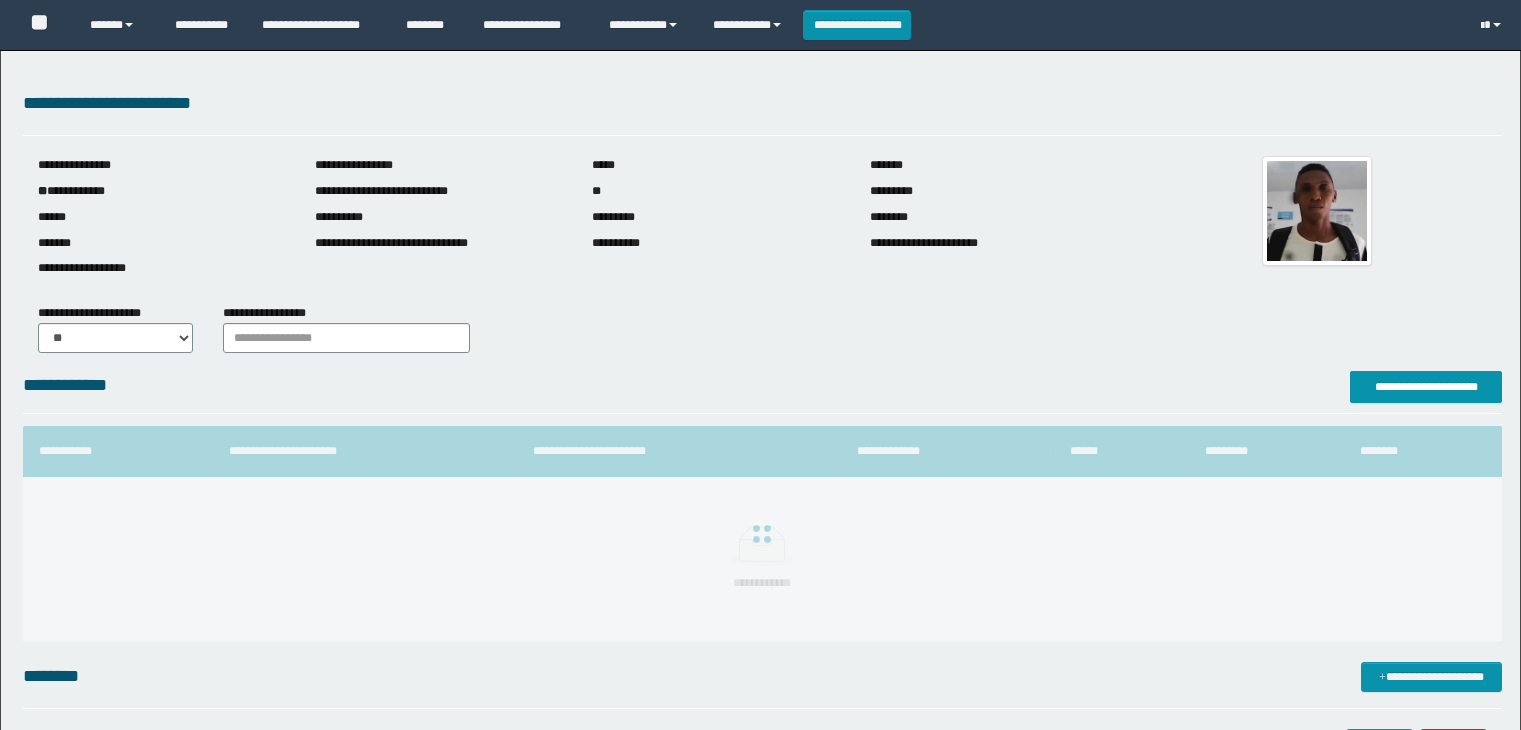 scroll, scrollTop: 0, scrollLeft: 0, axis: both 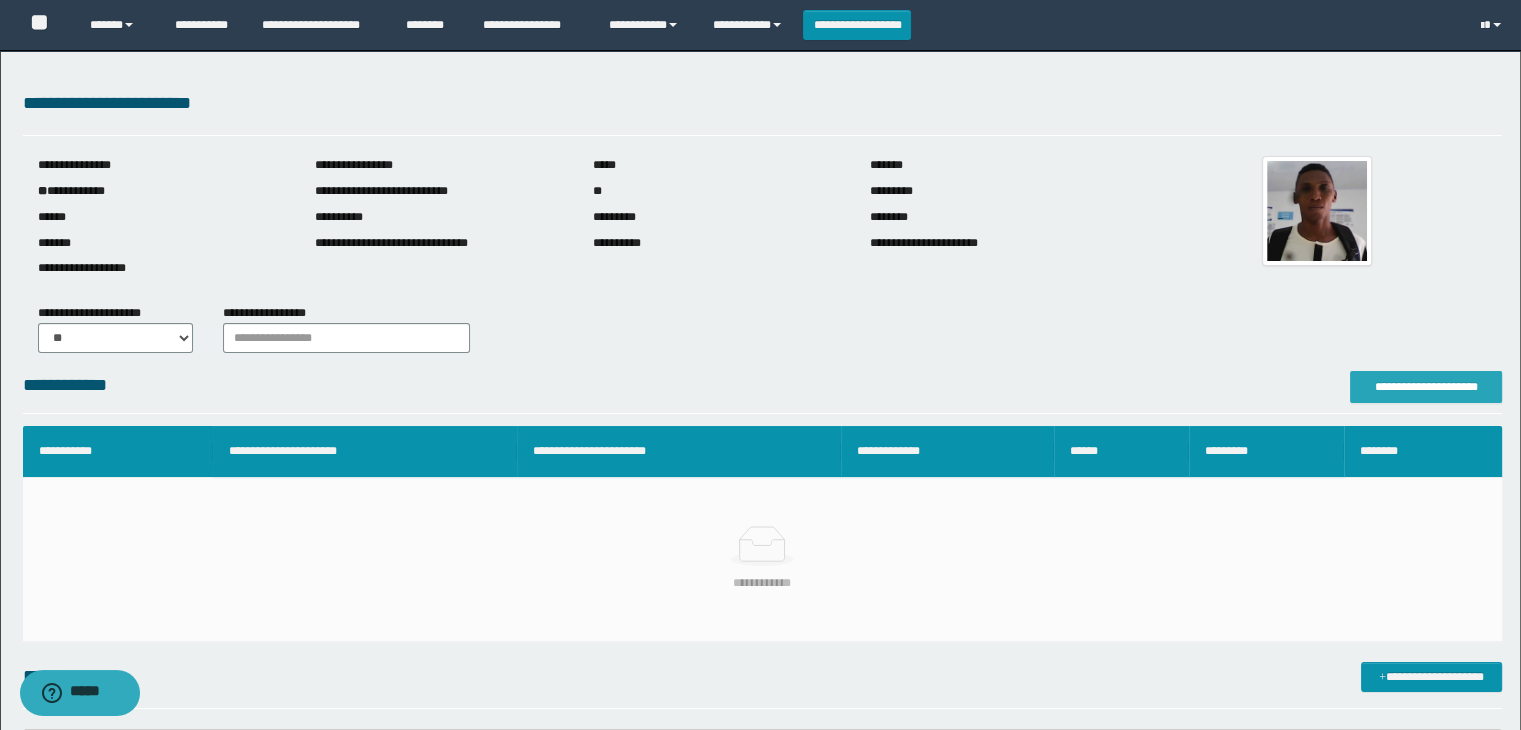 click on "**********" at bounding box center (1426, 387) 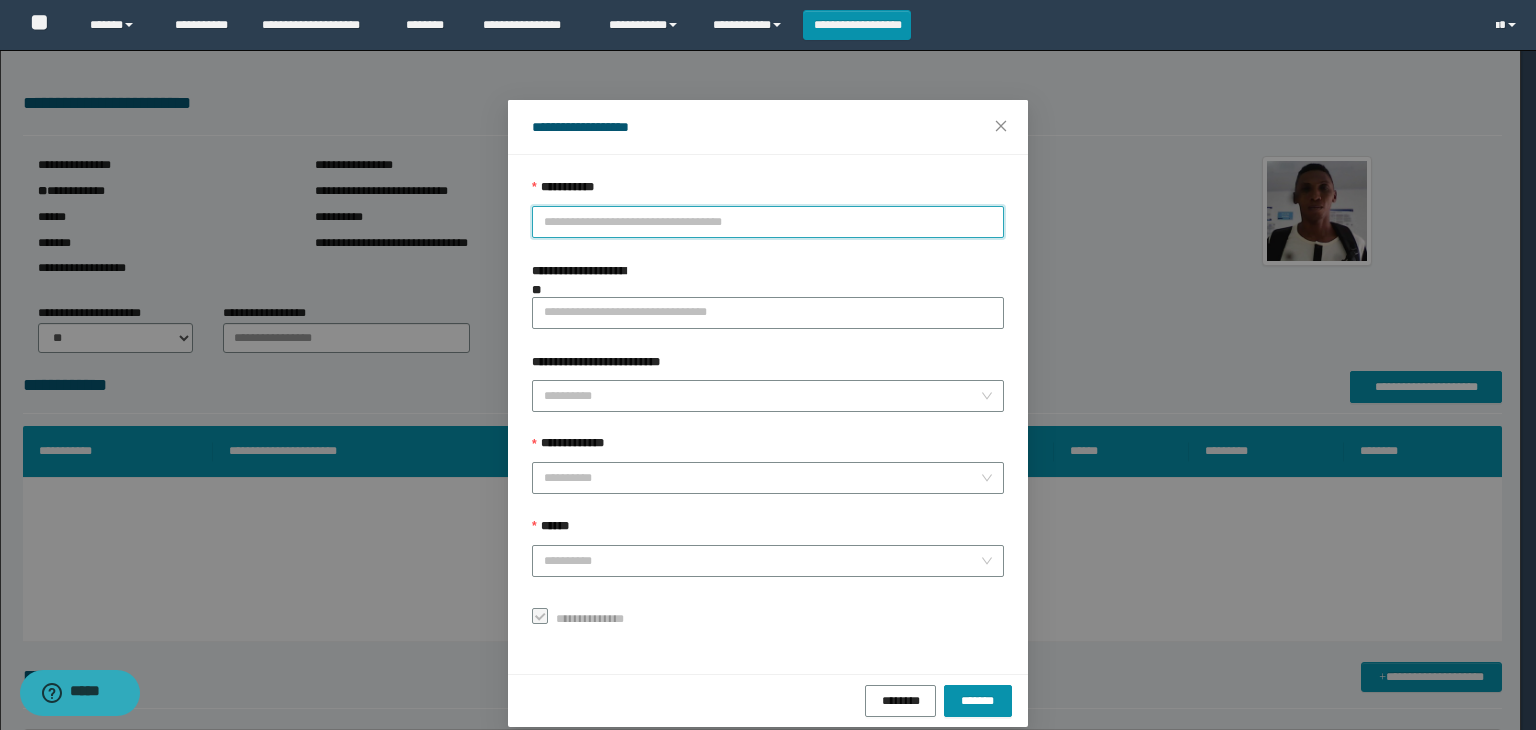 click on "**********" at bounding box center [768, 222] 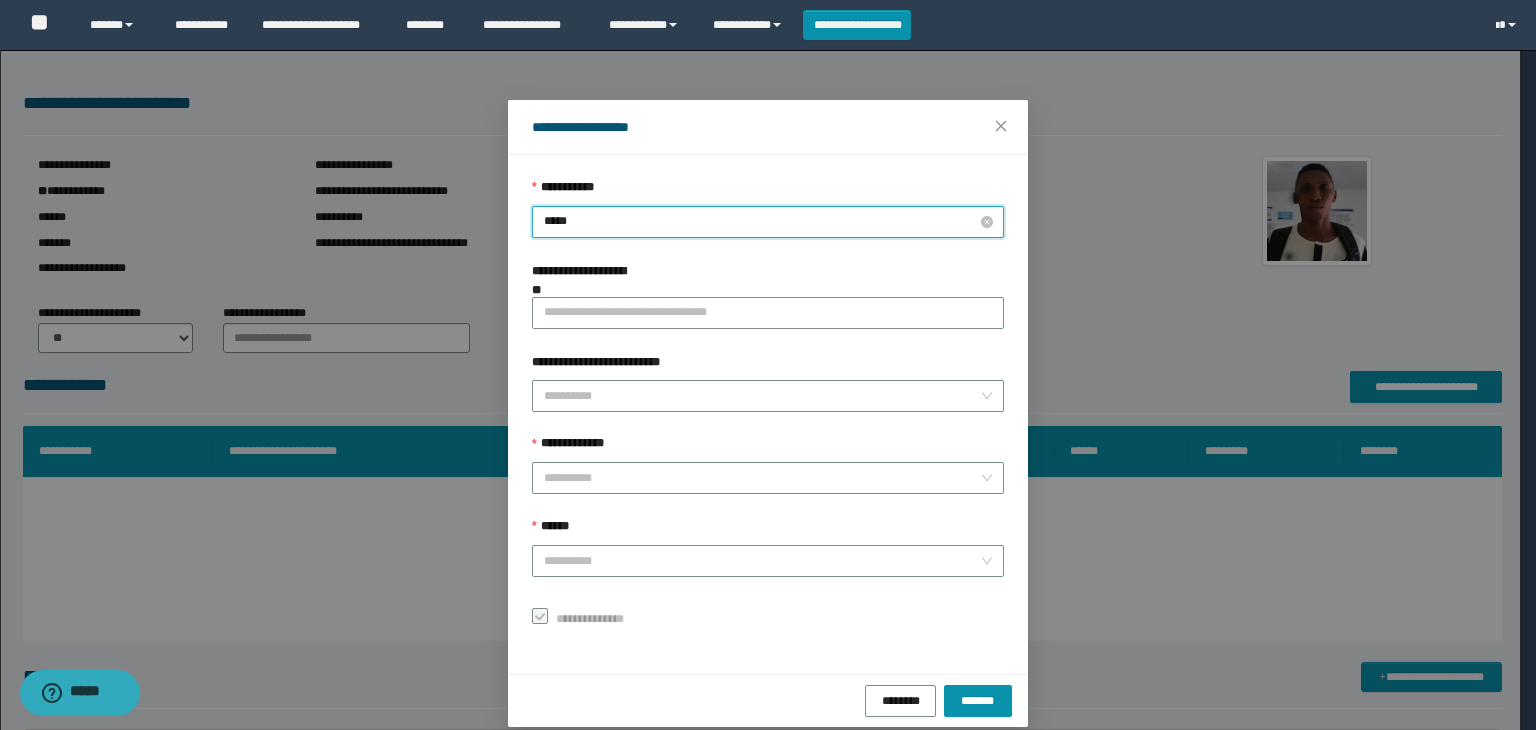 type on "******" 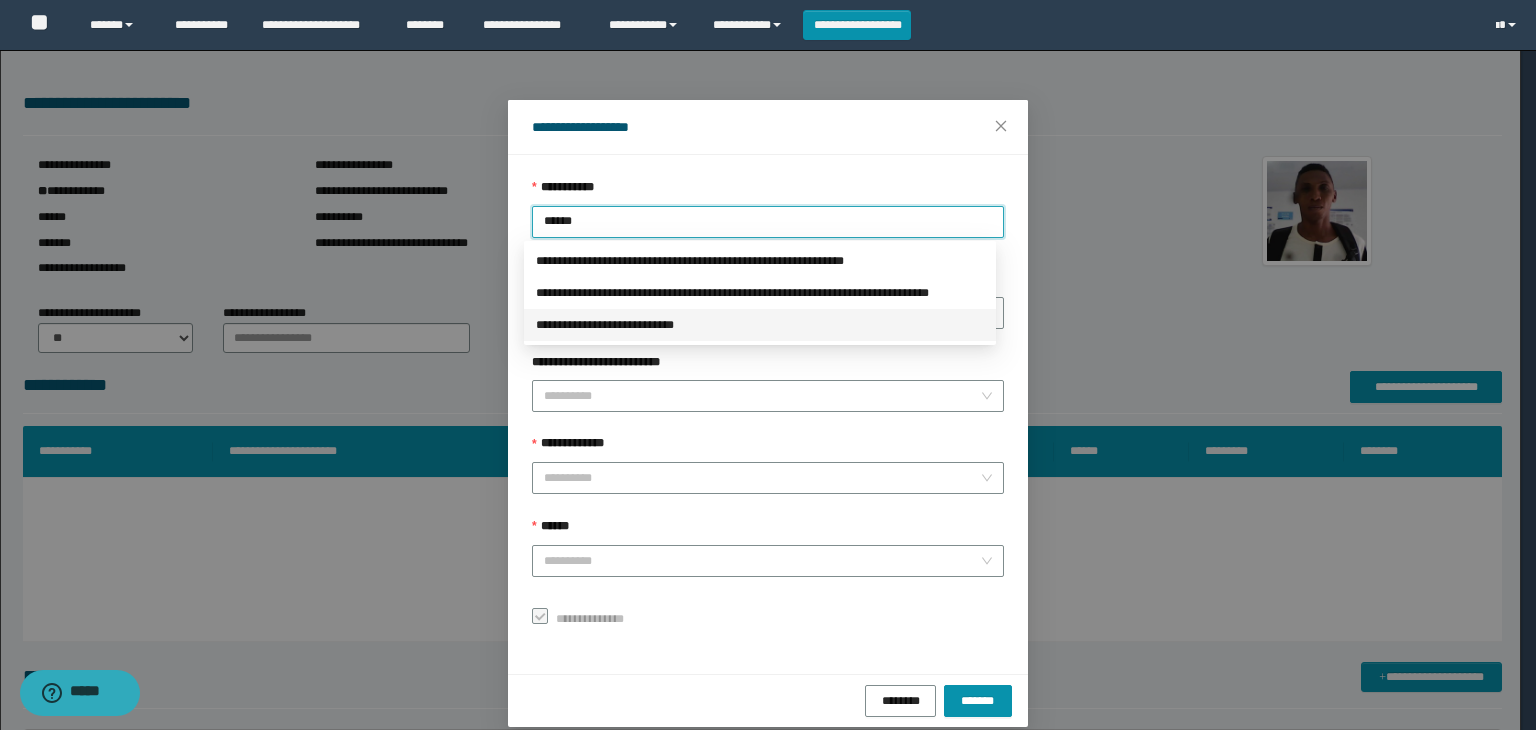 click on "**********" at bounding box center [760, 325] 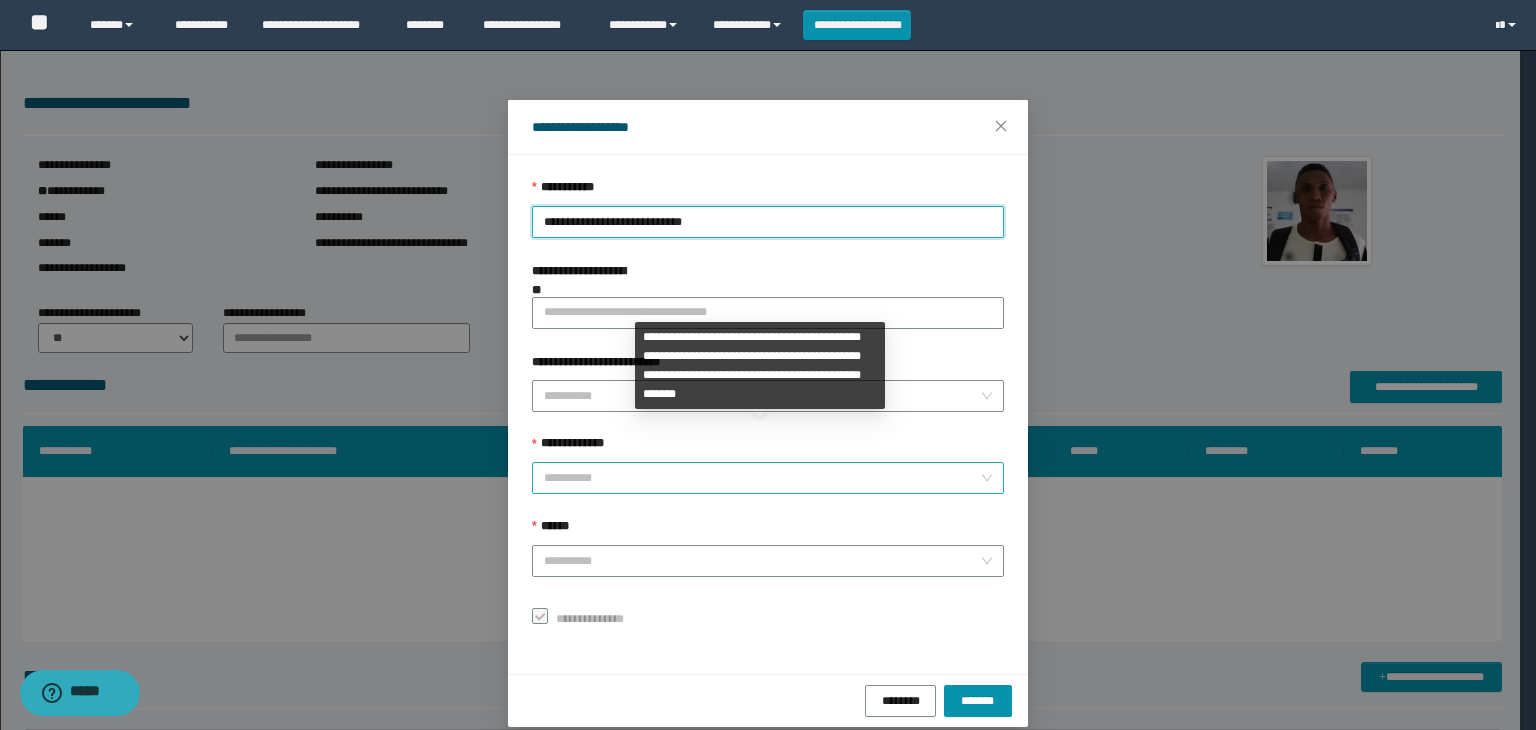 click on "**********" at bounding box center (762, 478) 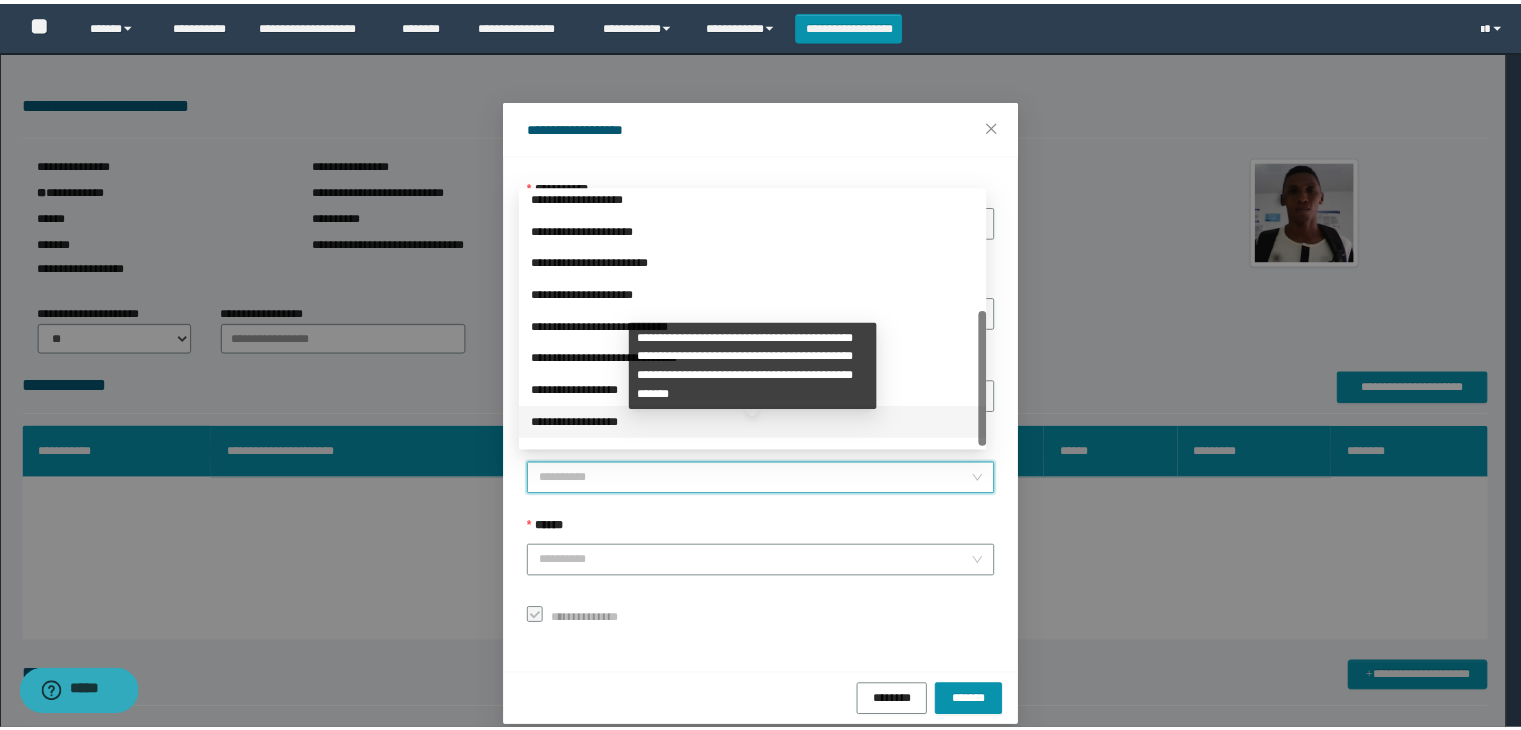 scroll, scrollTop: 224, scrollLeft: 0, axis: vertical 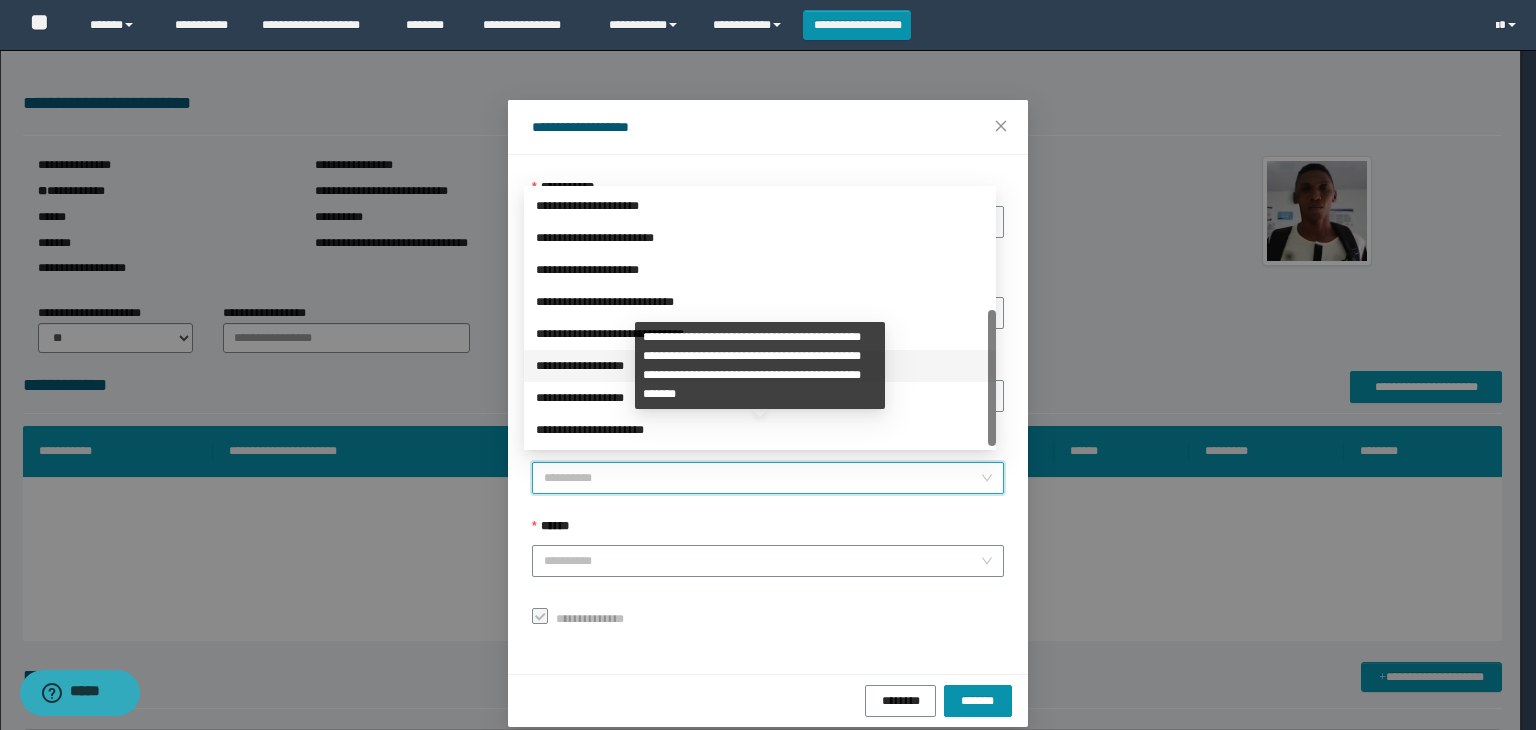click on "**********" at bounding box center [760, 366] 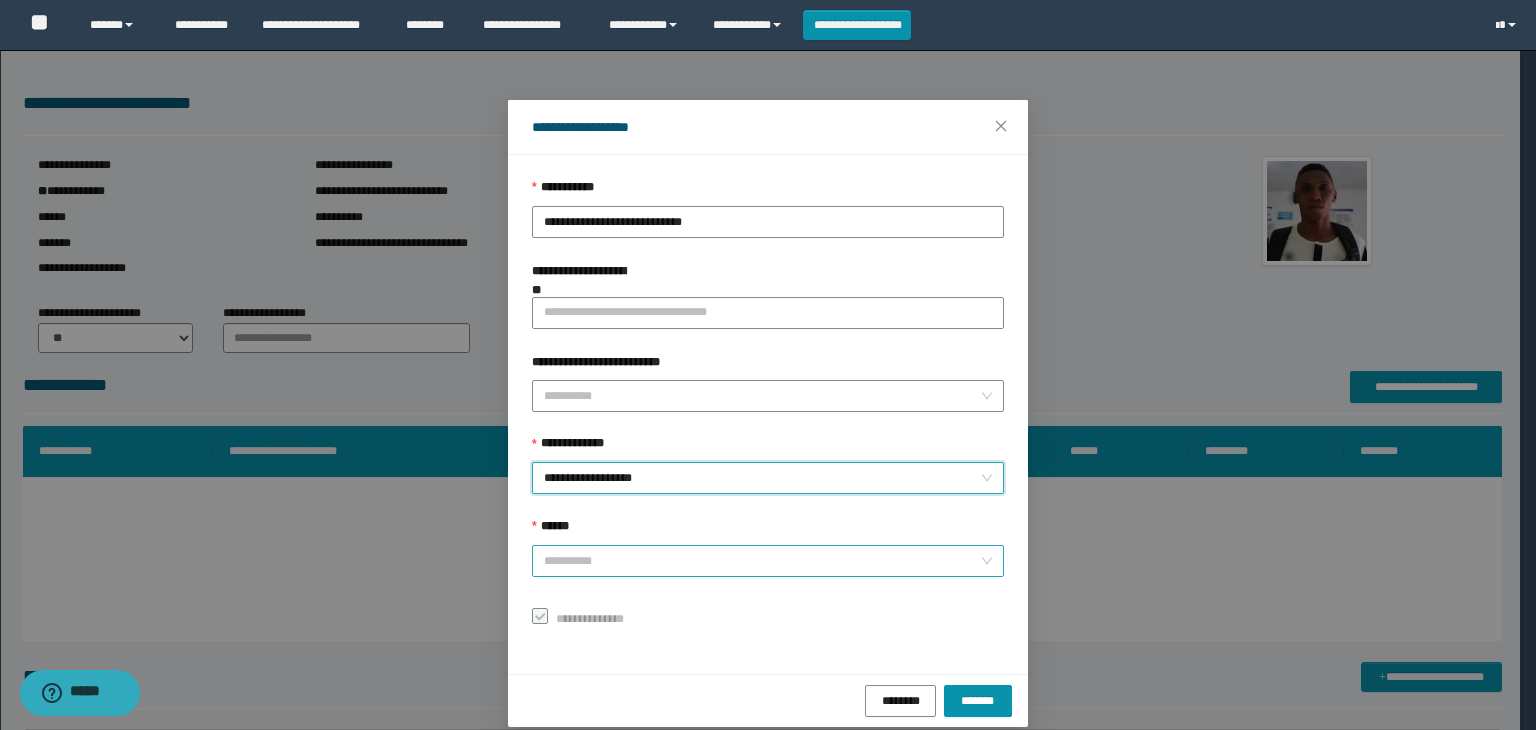 click on "******" at bounding box center [762, 561] 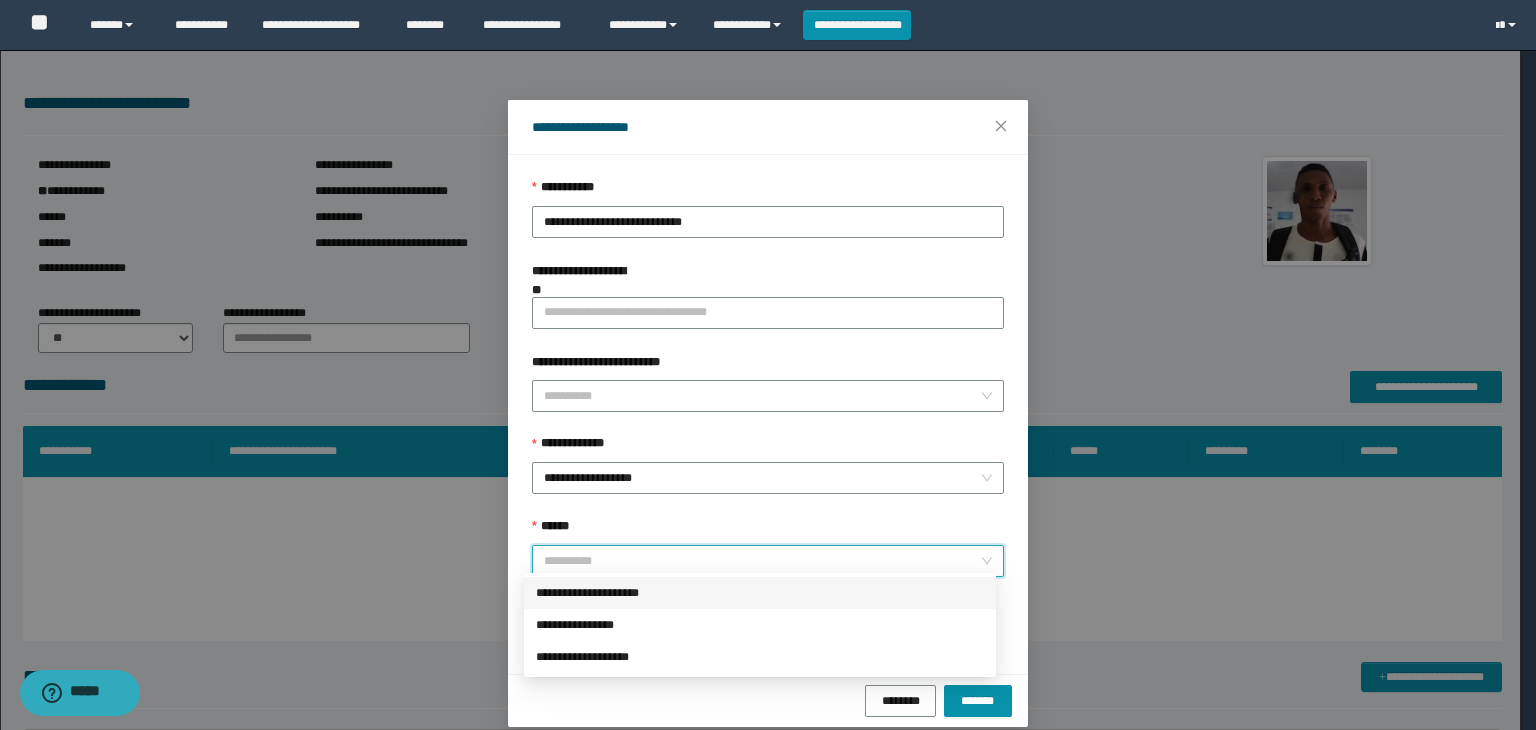 drag, startPoint x: 629, startPoint y: 582, endPoint x: 756, endPoint y: 620, distance: 132.56319 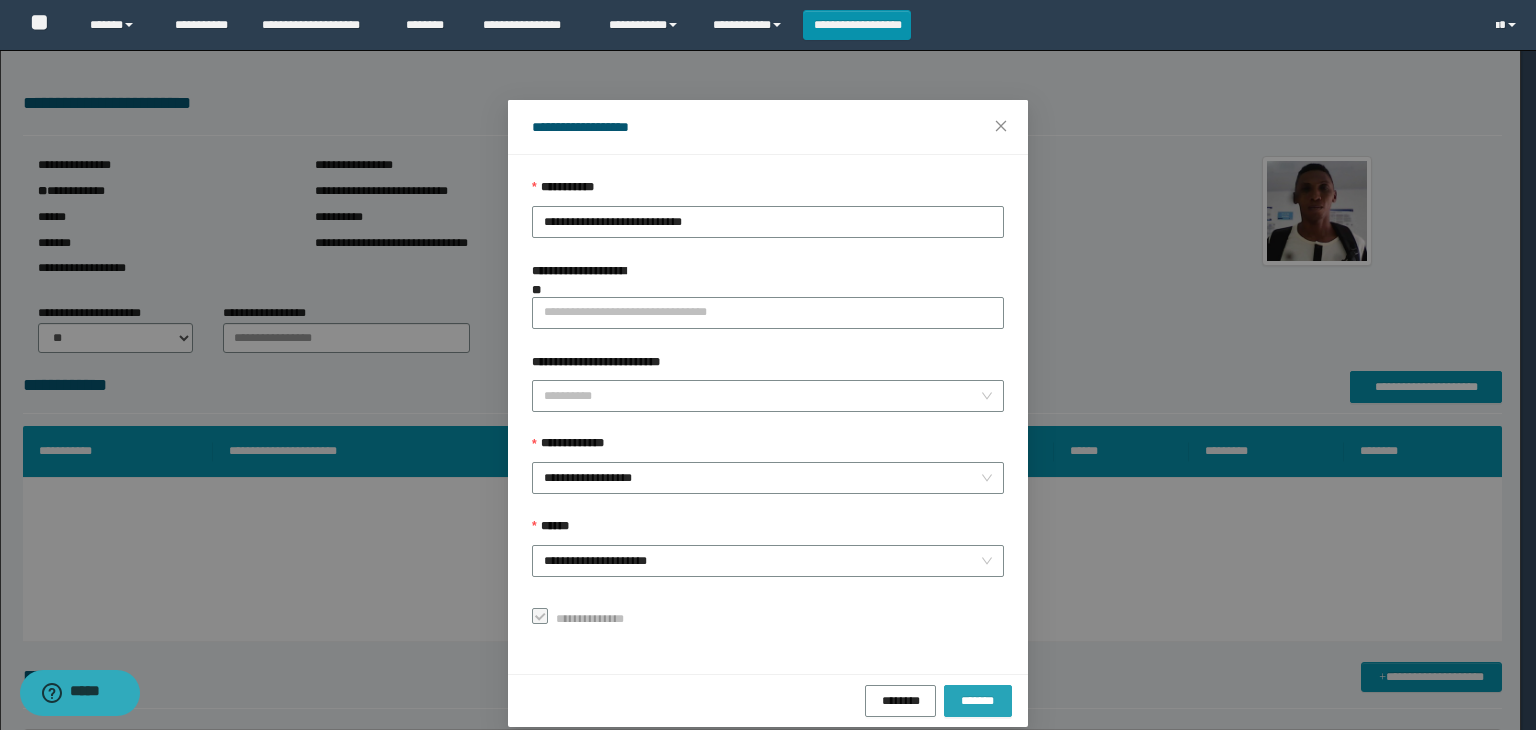 click on "*******" at bounding box center [978, 700] 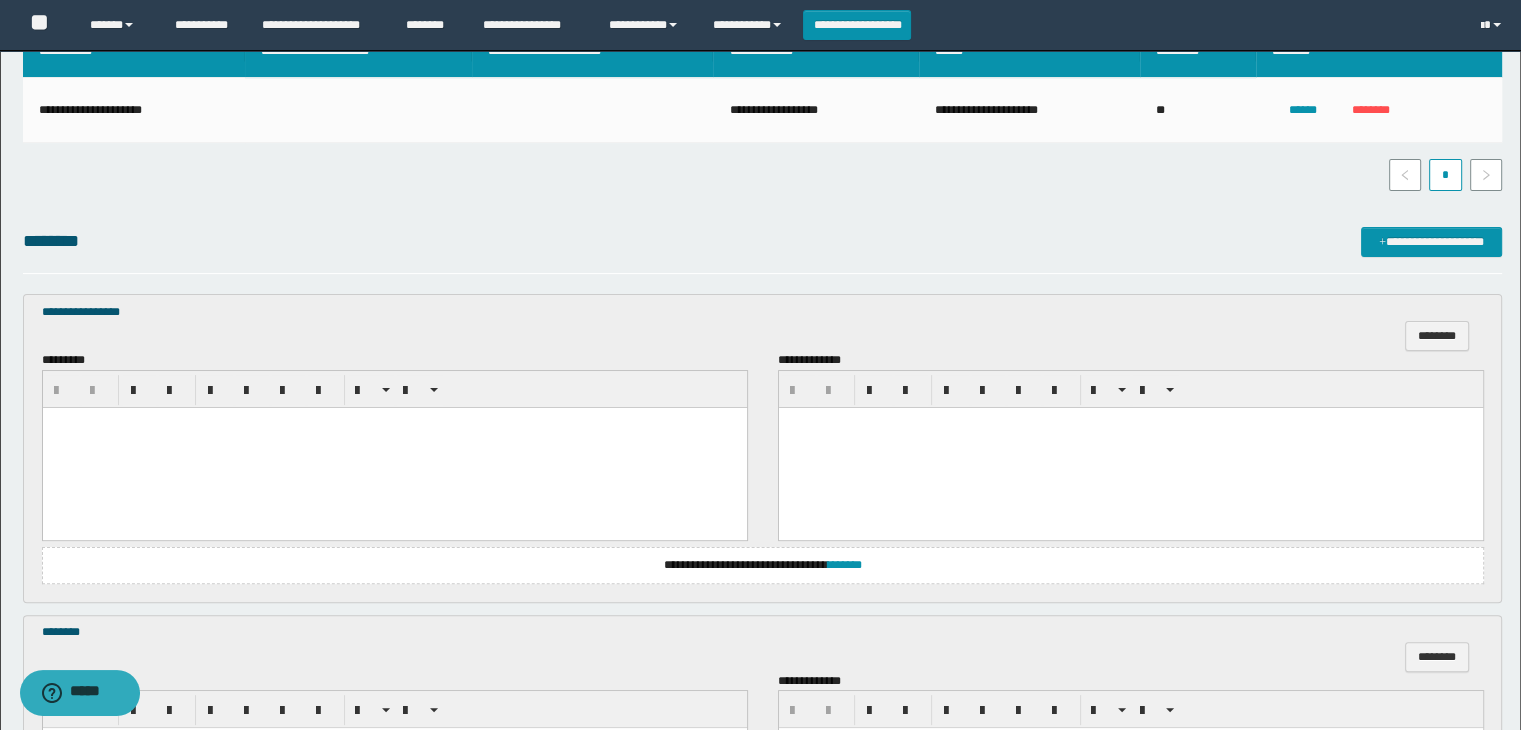 scroll, scrollTop: 500, scrollLeft: 0, axis: vertical 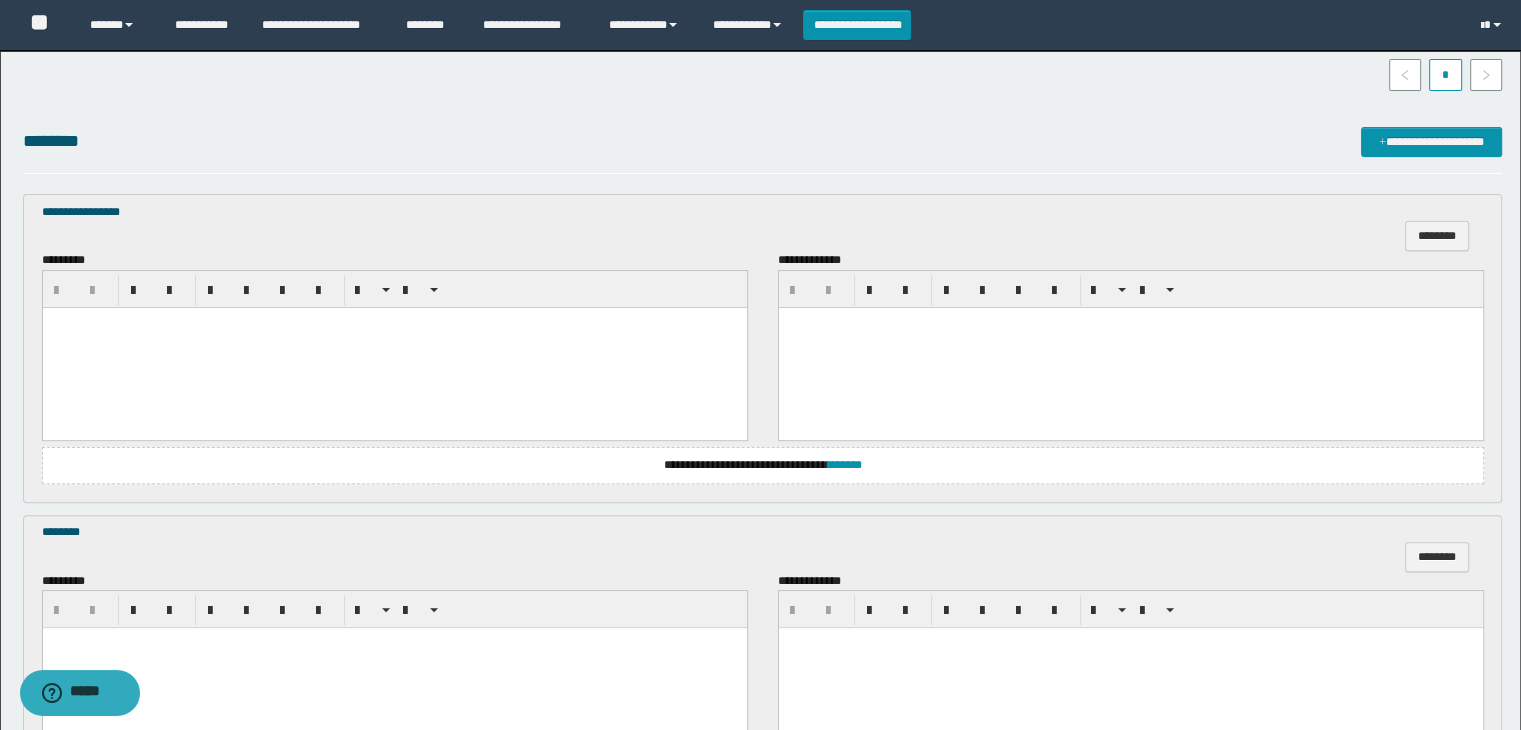 click at bounding box center [394, 347] 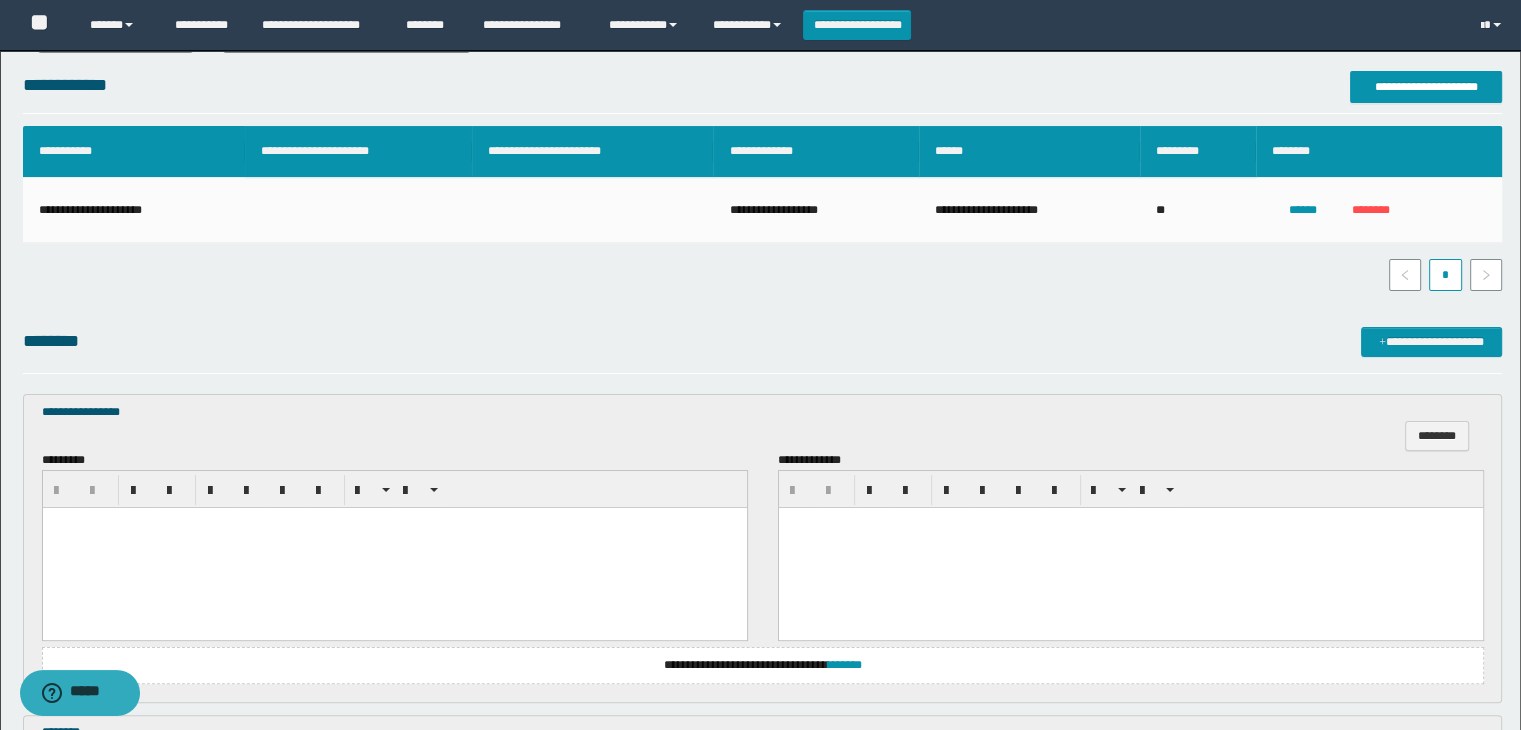 scroll, scrollTop: 500, scrollLeft: 0, axis: vertical 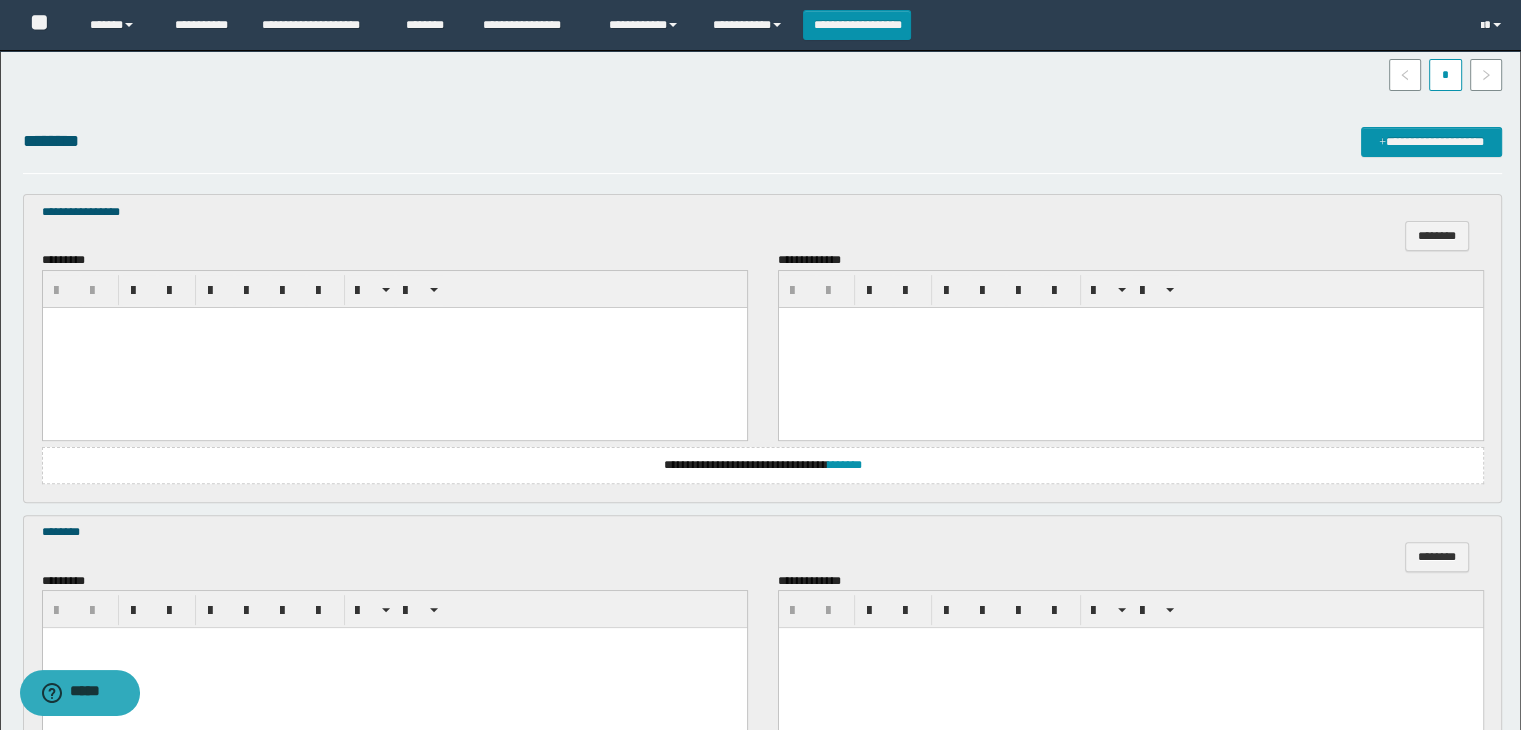 click at bounding box center [394, 347] 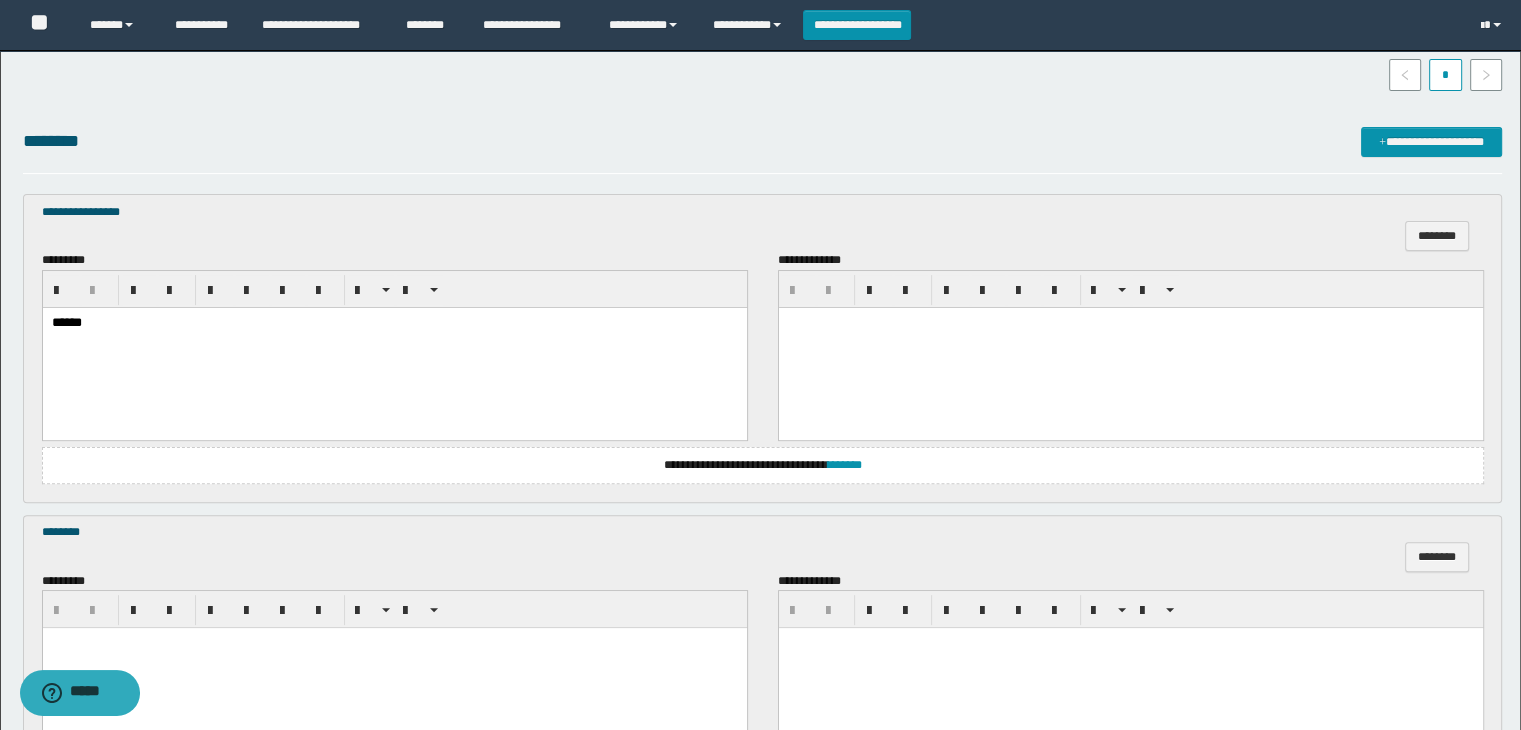 scroll, scrollTop: 800, scrollLeft: 0, axis: vertical 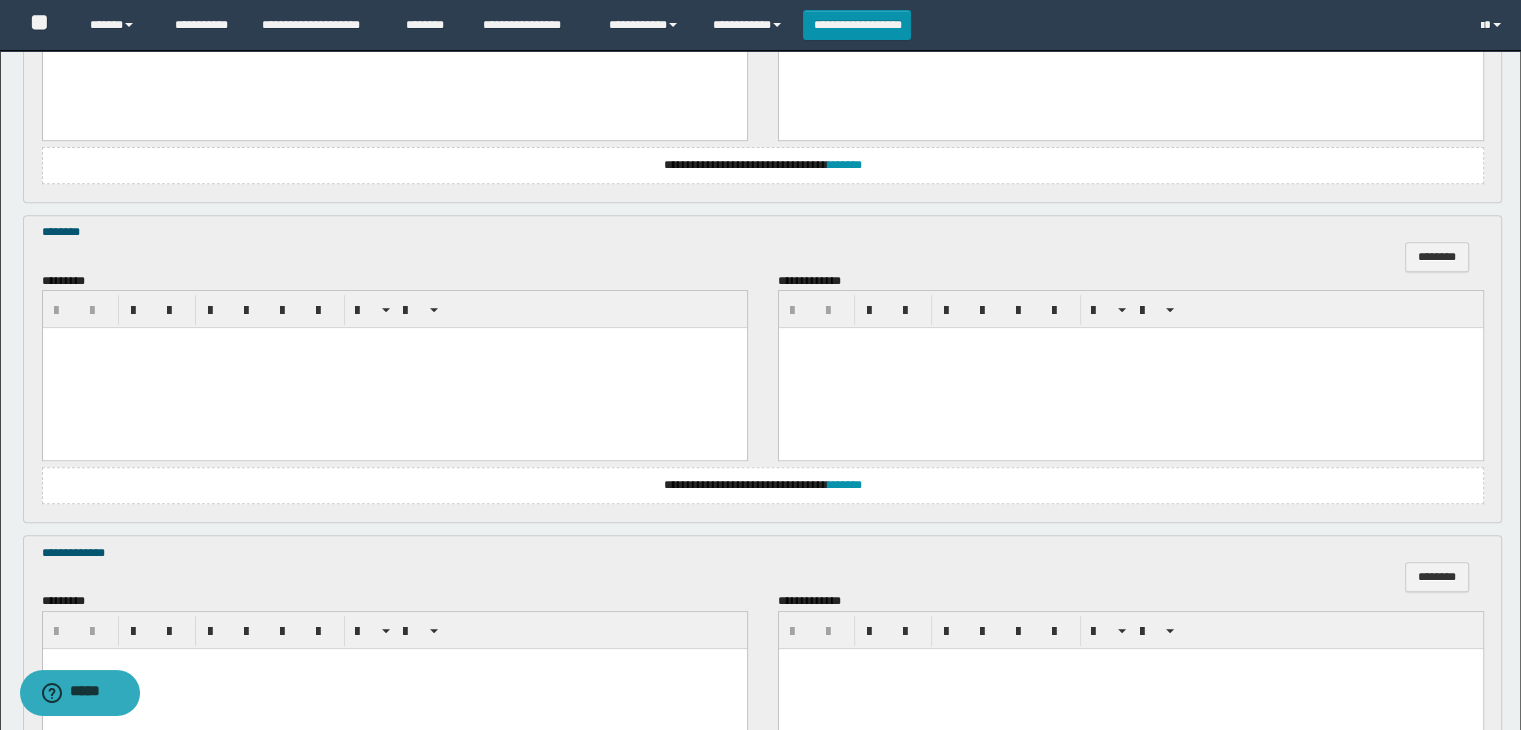 click at bounding box center (394, 368) 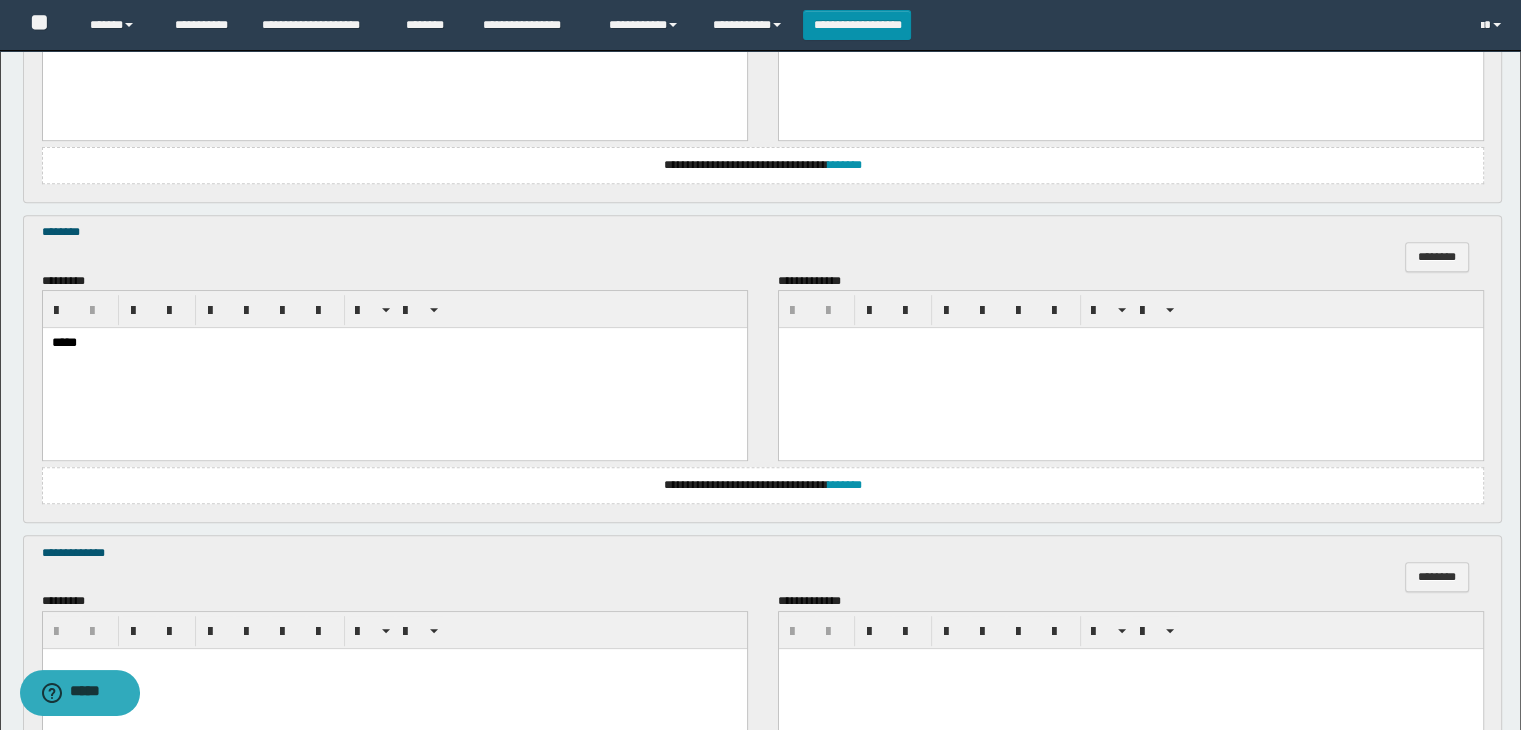 scroll, scrollTop: 1064, scrollLeft: 0, axis: vertical 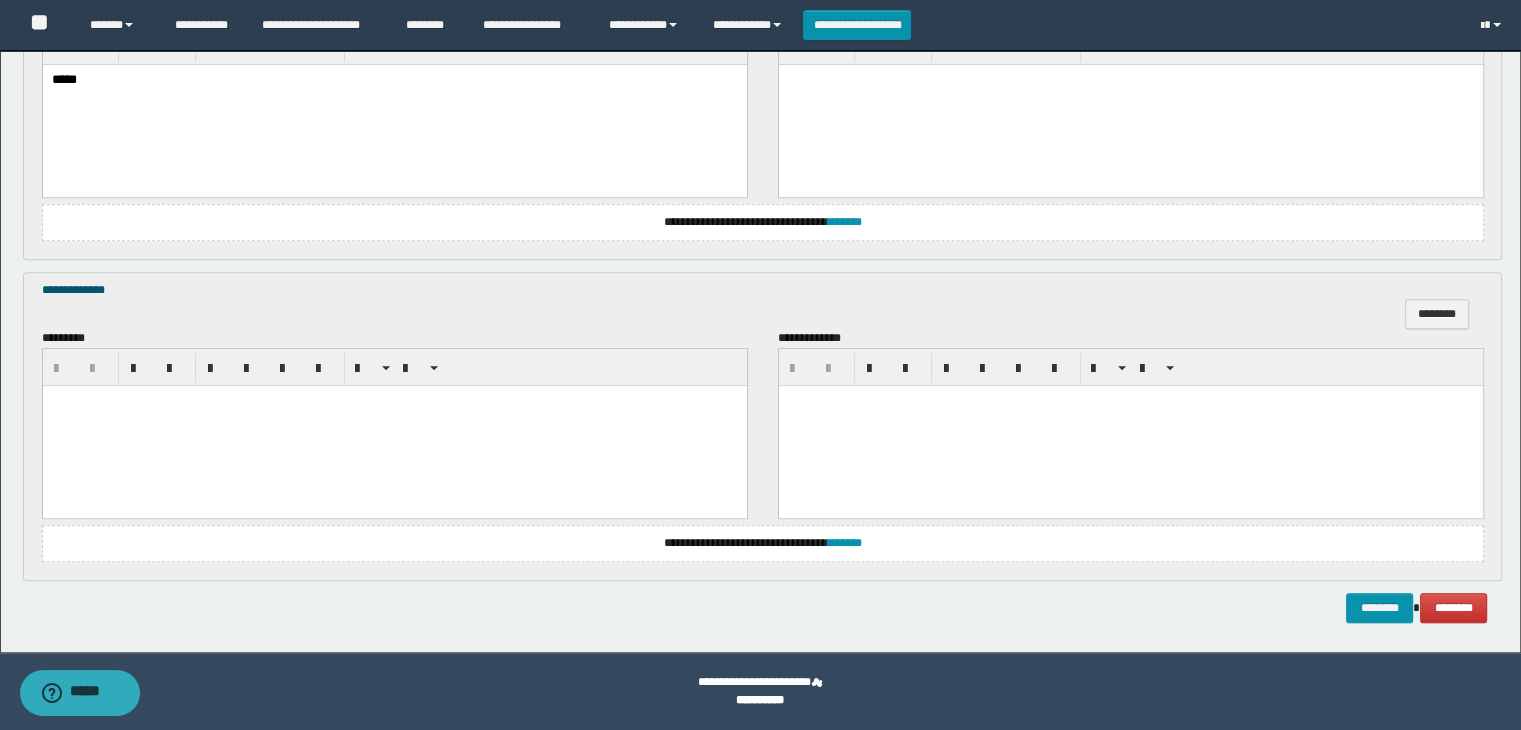 click at bounding box center (394, 400) 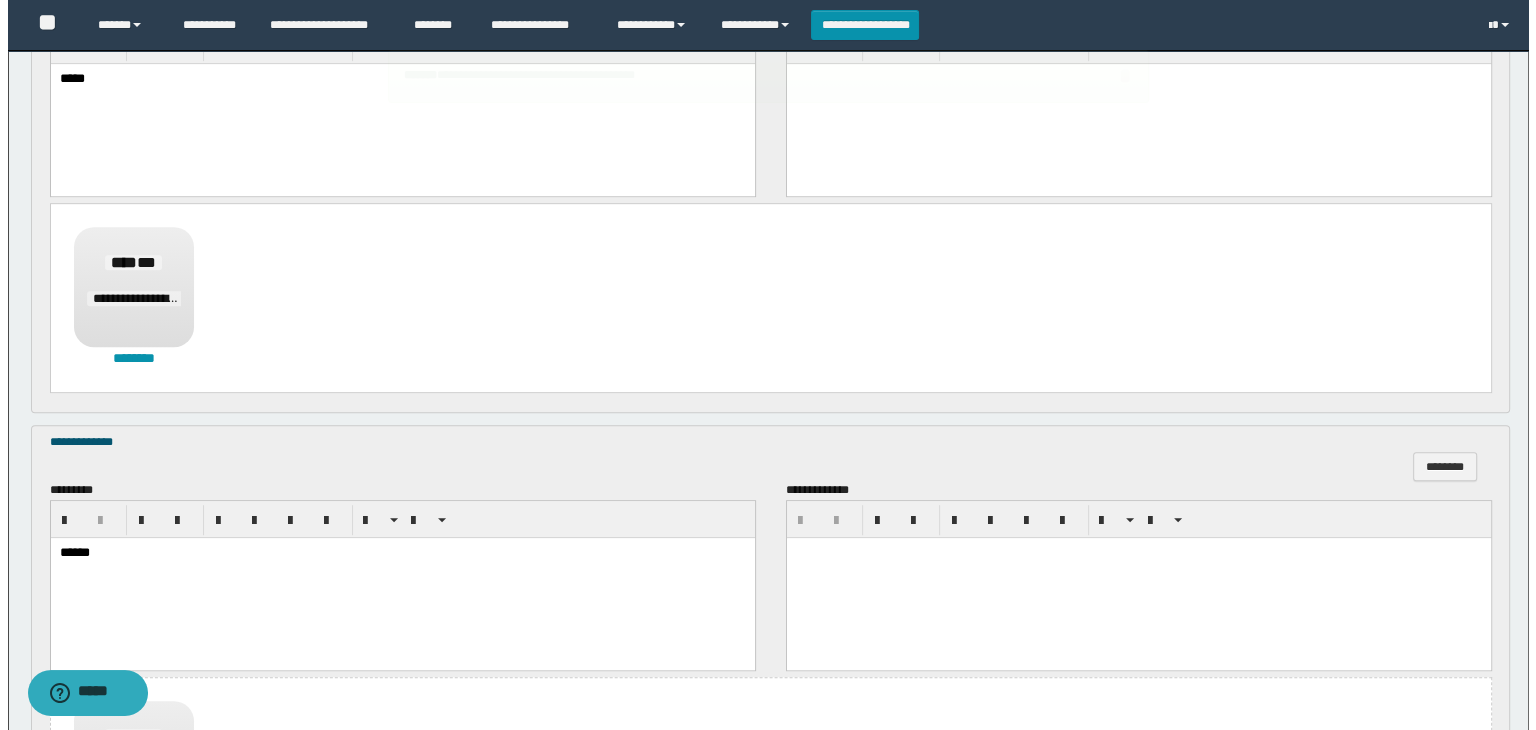 scroll, scrollTop: 464, scrollLeft: 0, axis: vertical 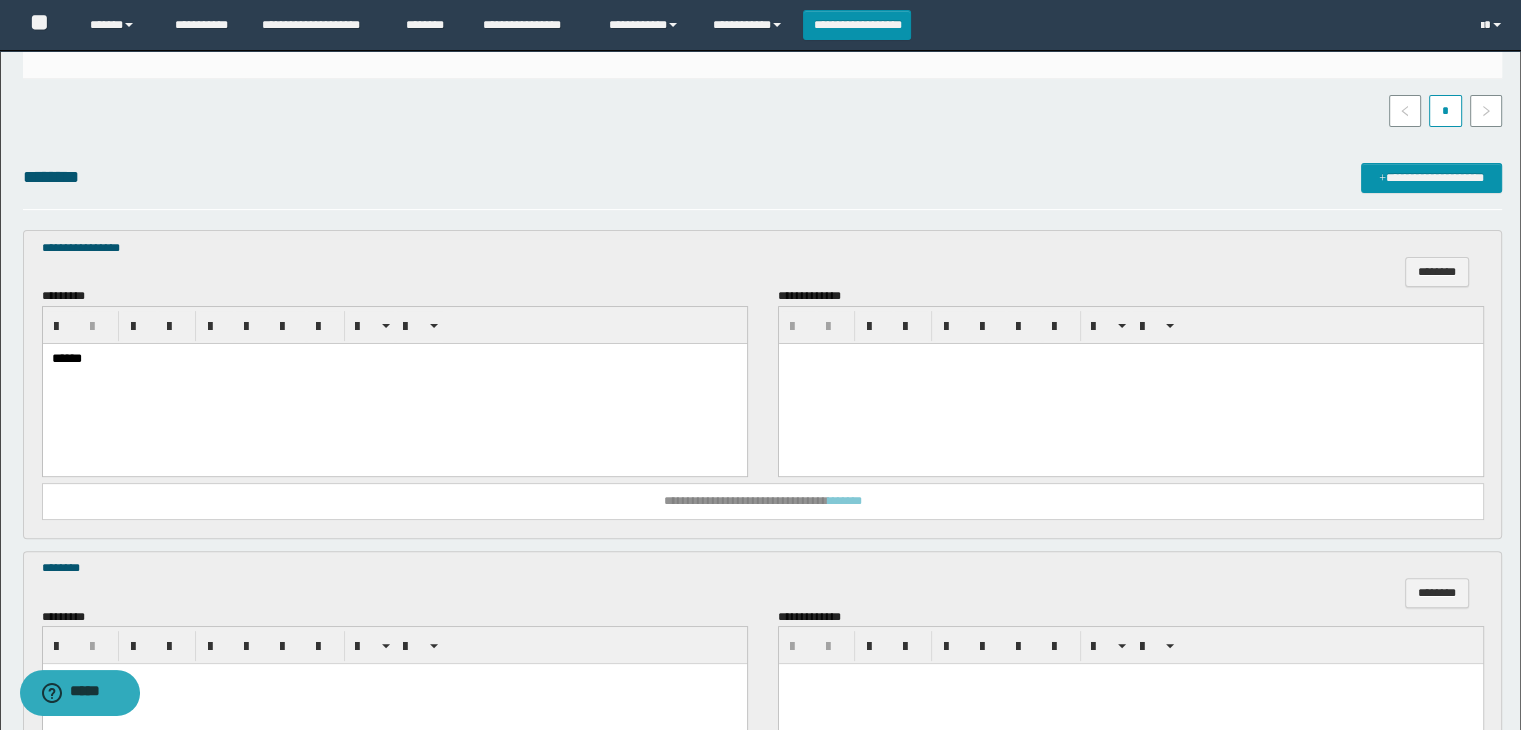 click on "**********" at bounding box center (763, 501) 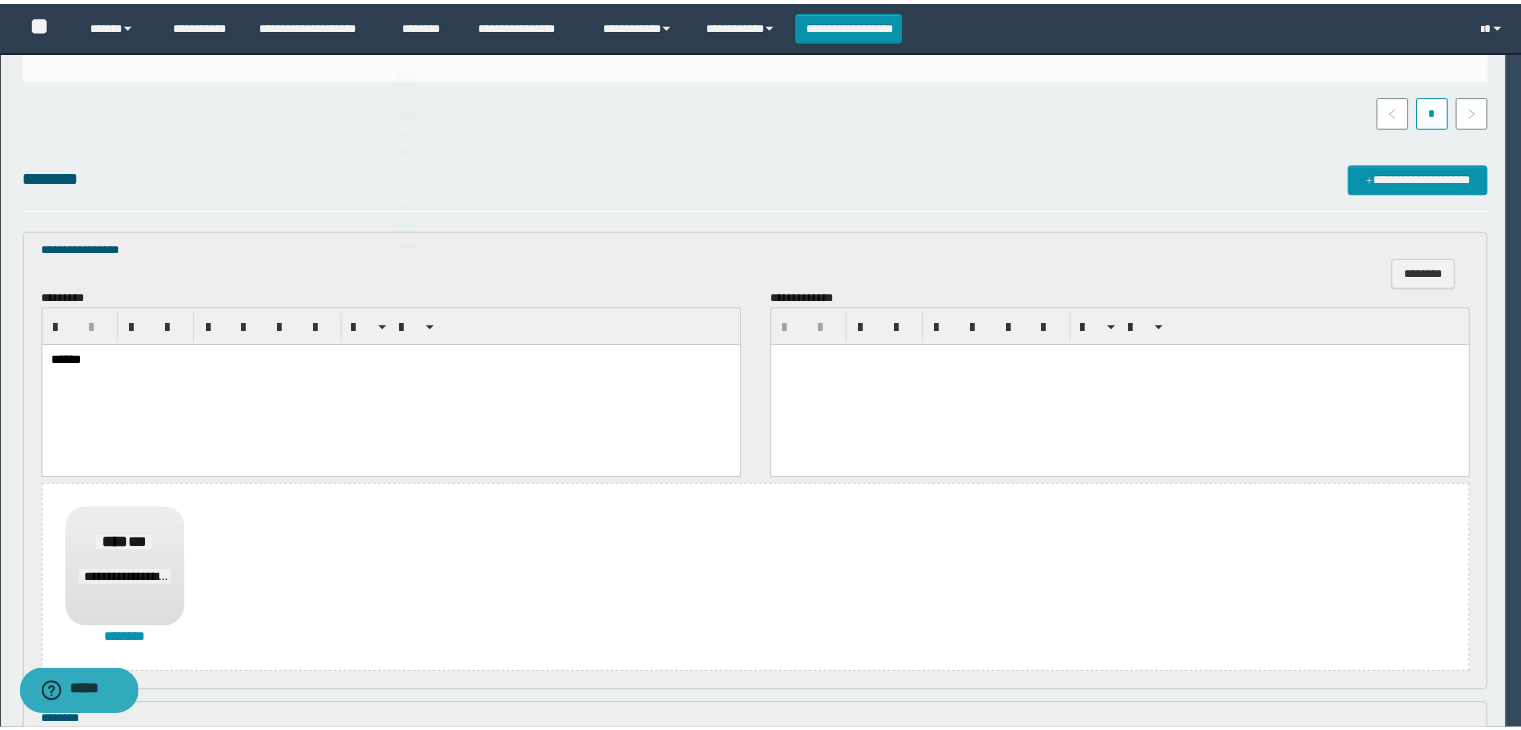 scroll, scrollTop: 0, scrollLeft: 0, axis: both 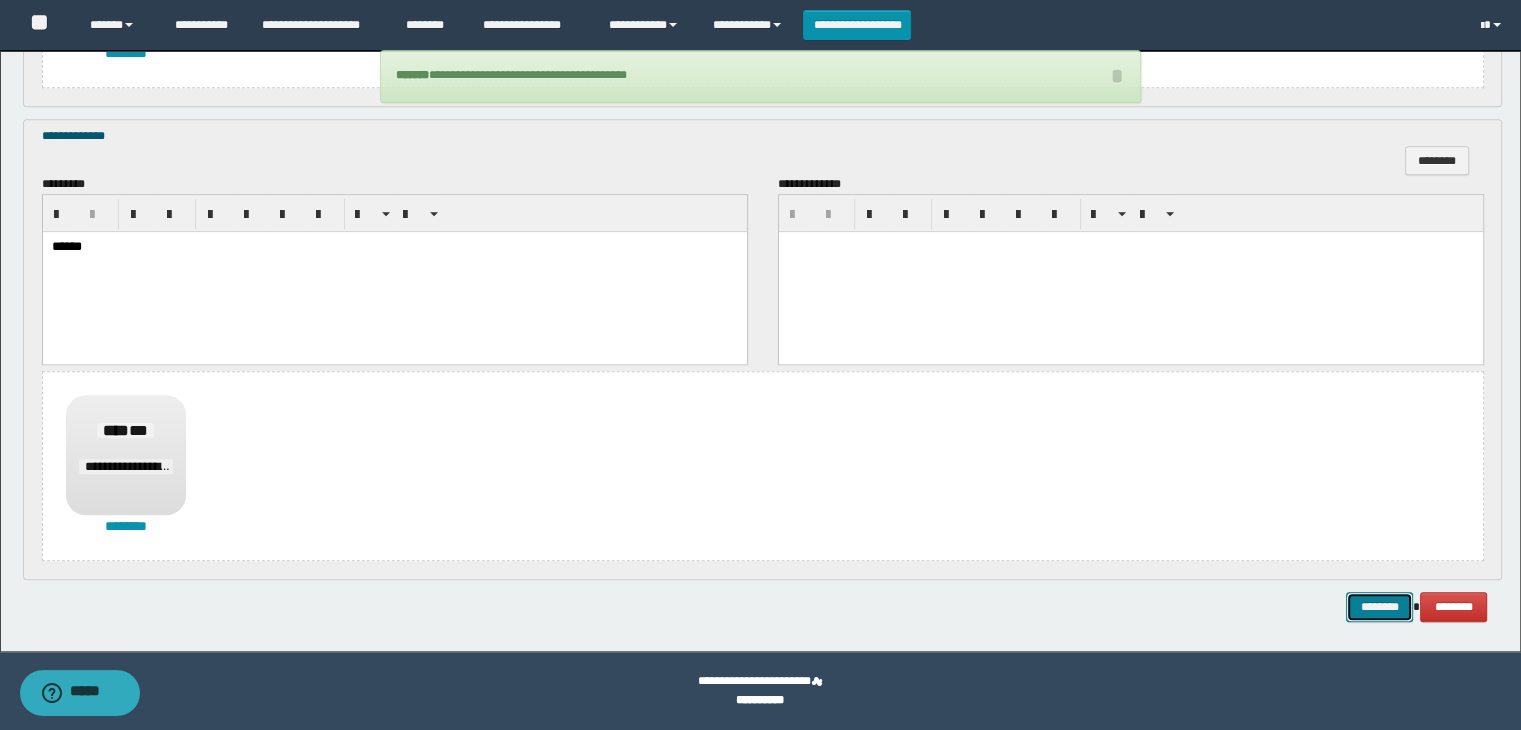 click on "********" at bounding box center (1379, 607) 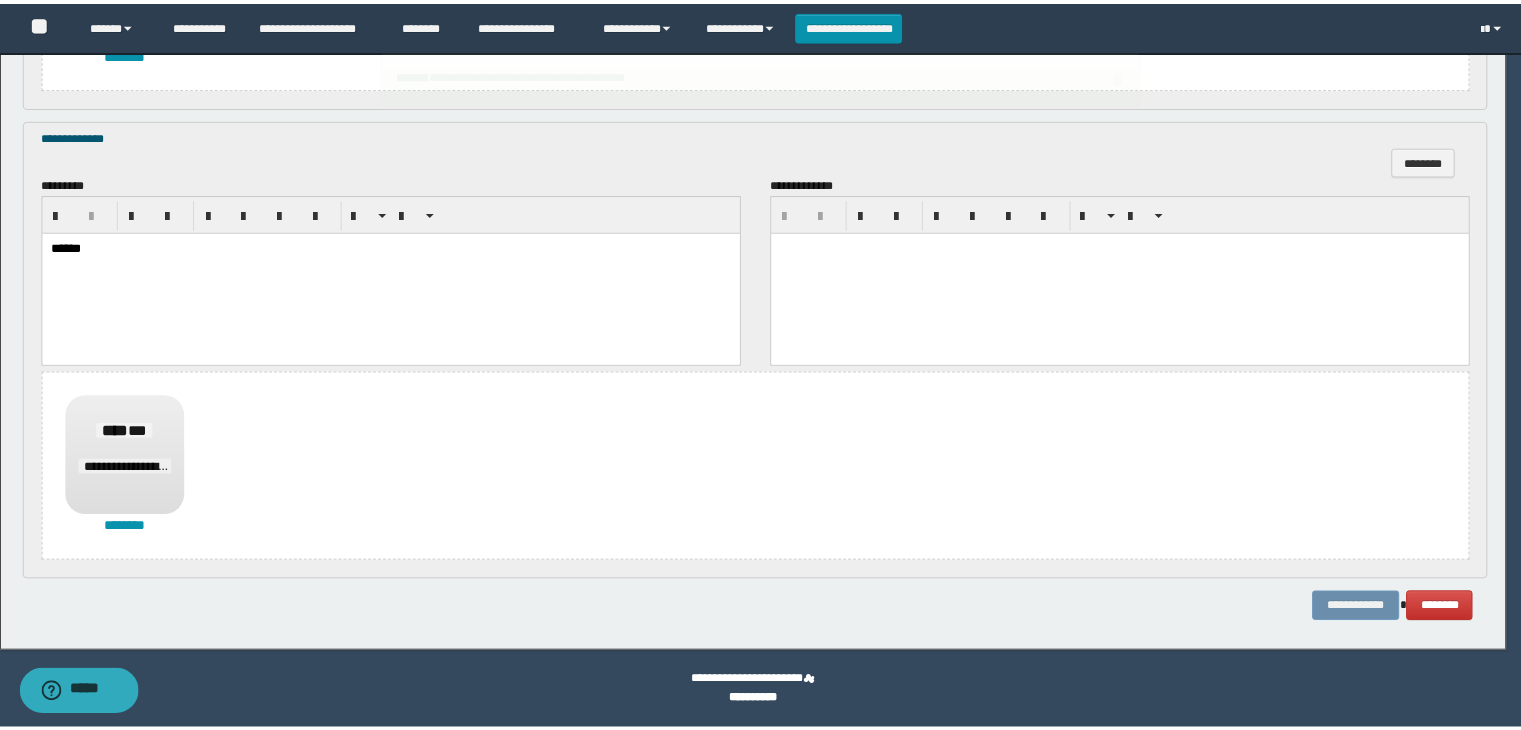 scroll, scrollTop: 0, scrollLeft: 0, axis: both 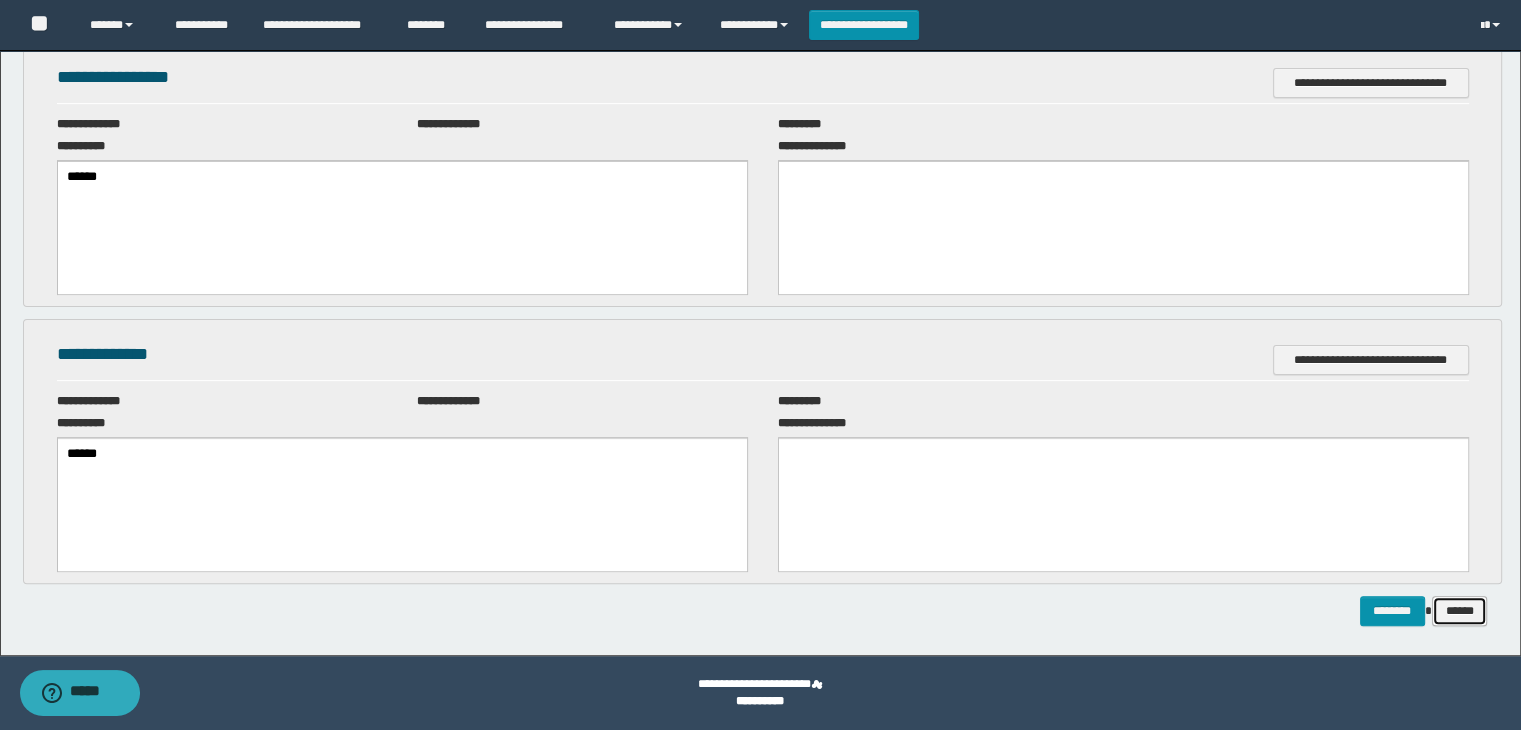 click on "******" at bounding box center [1460, 611] 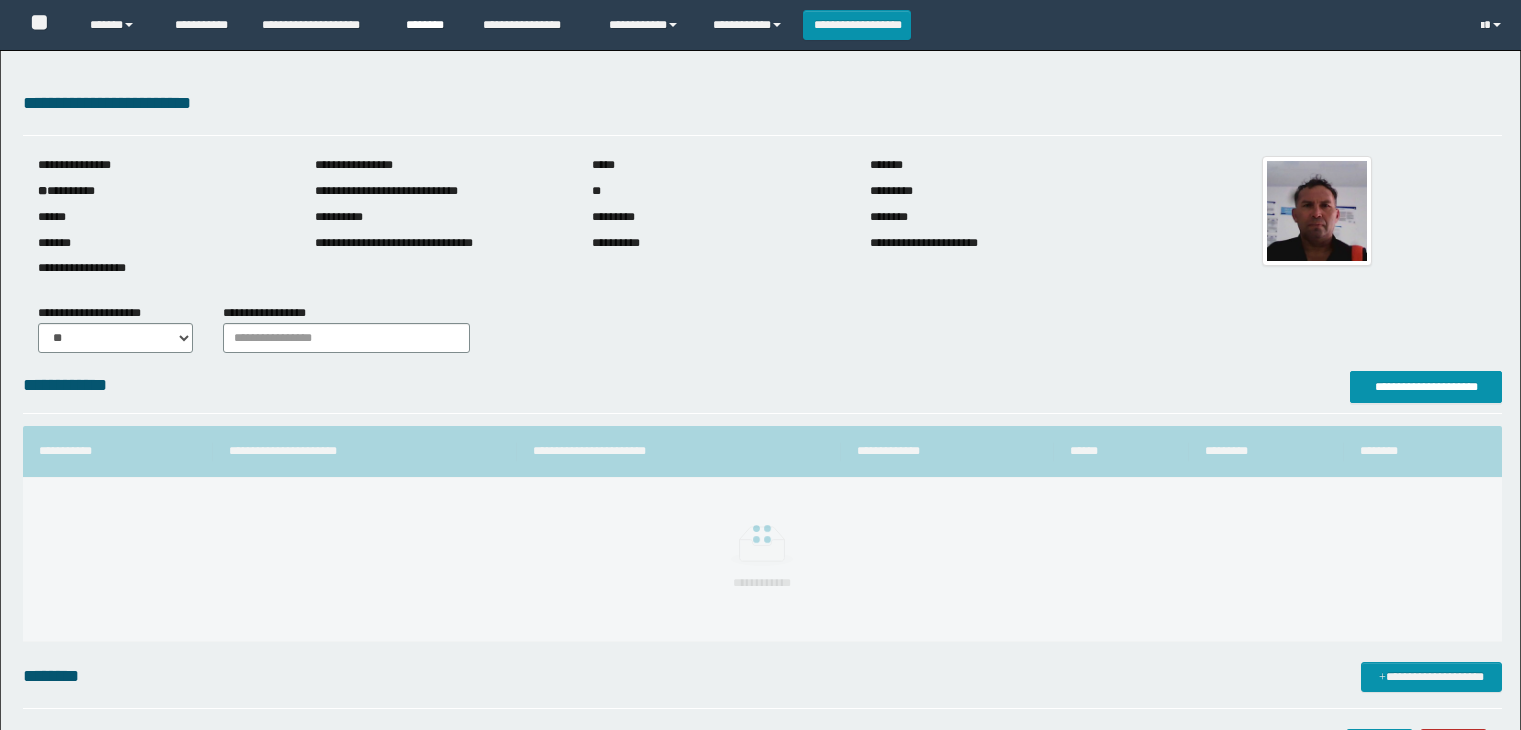 scroll, scrollTop: 0, scrollLeft: 0, axis: both 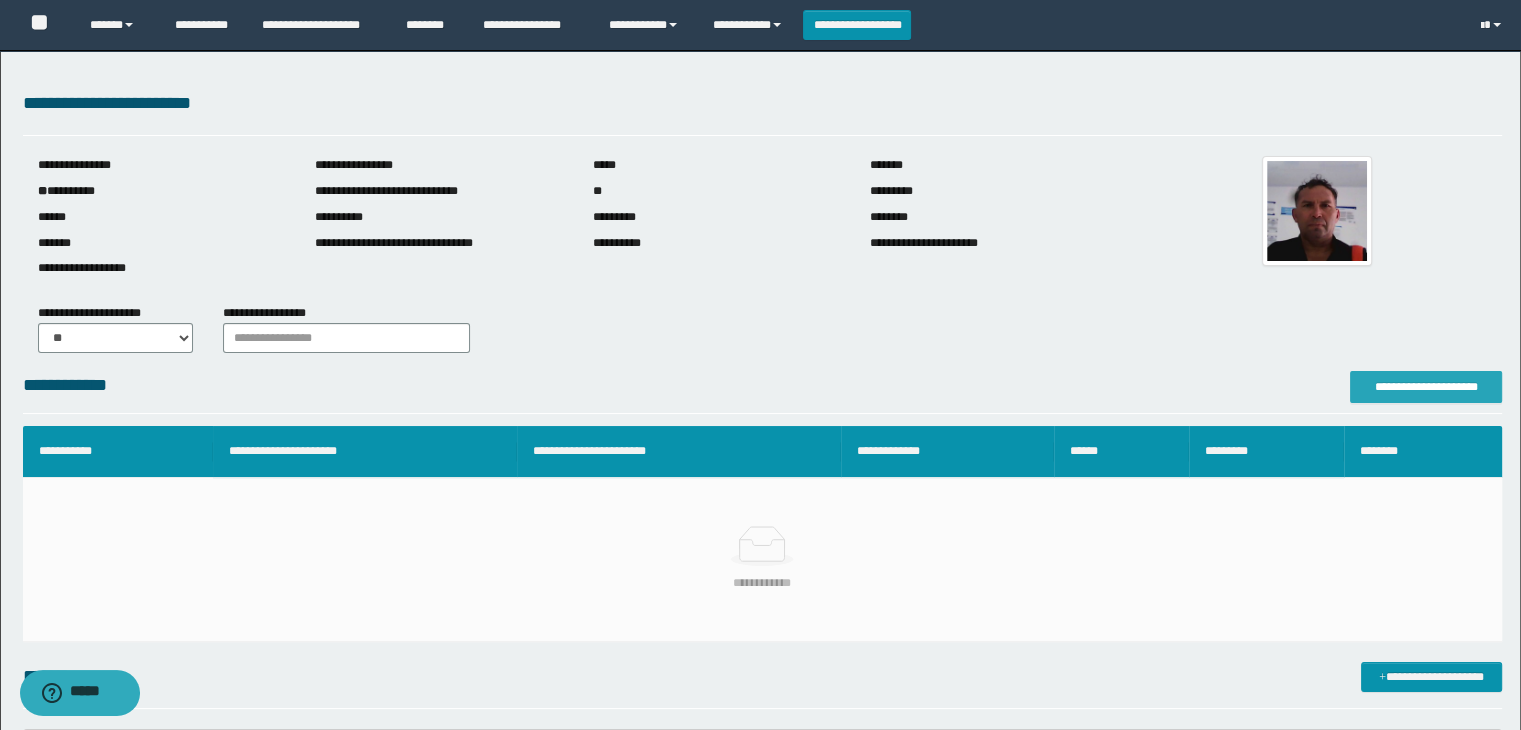click on "**********" at bounding box center (1426, 387) 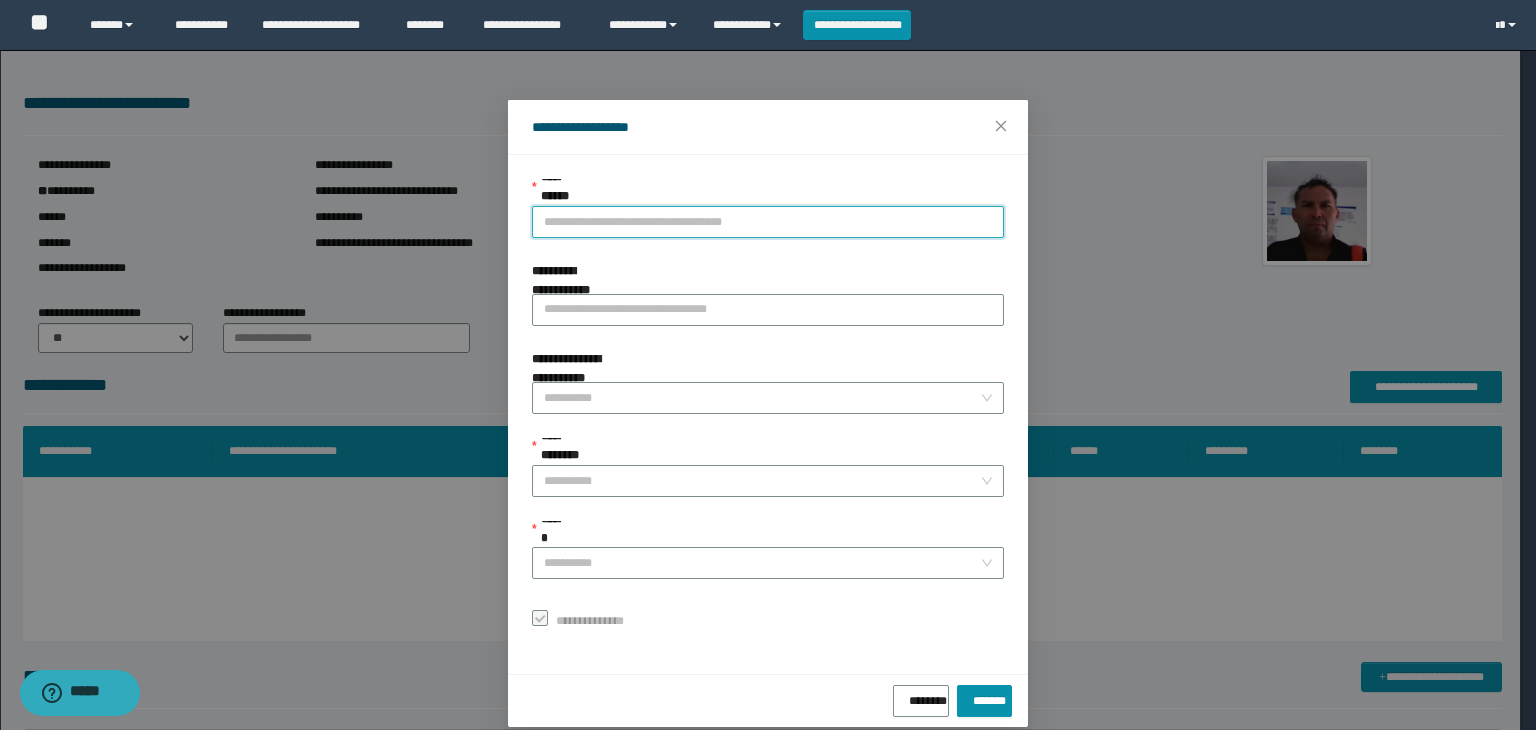 click on "**********" at bounding box center (768, 222) 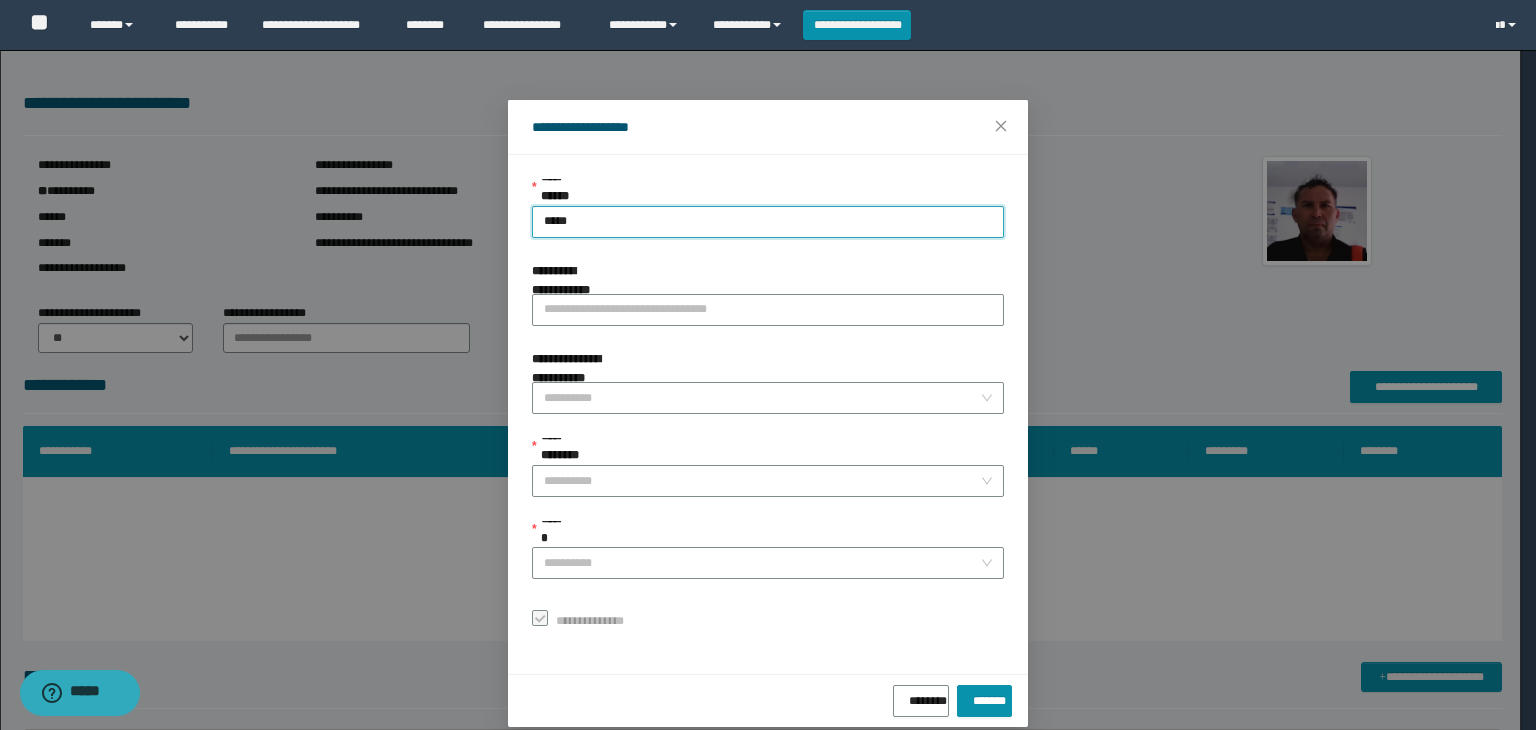 type on "******" 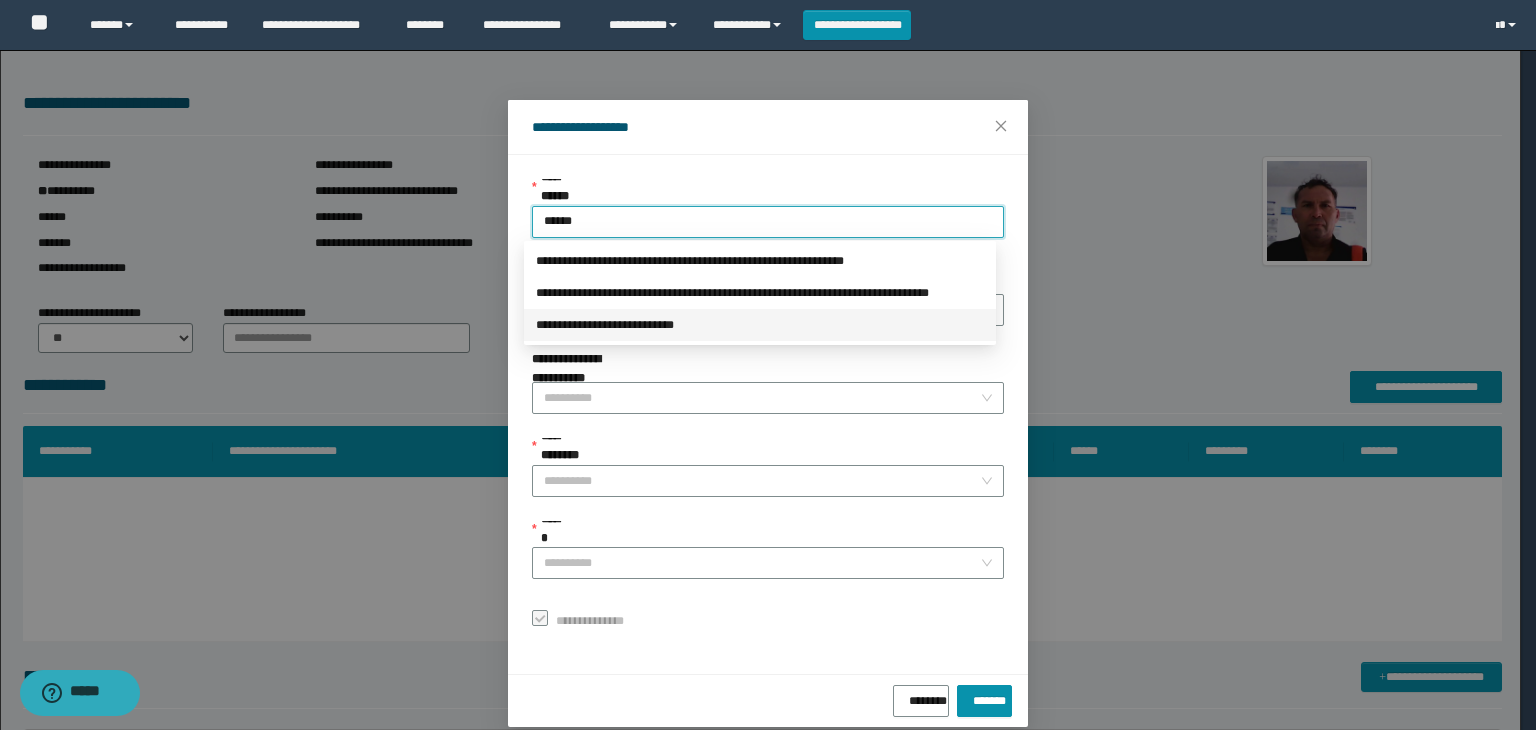 click on "**********" at bounding box center [760, 325] 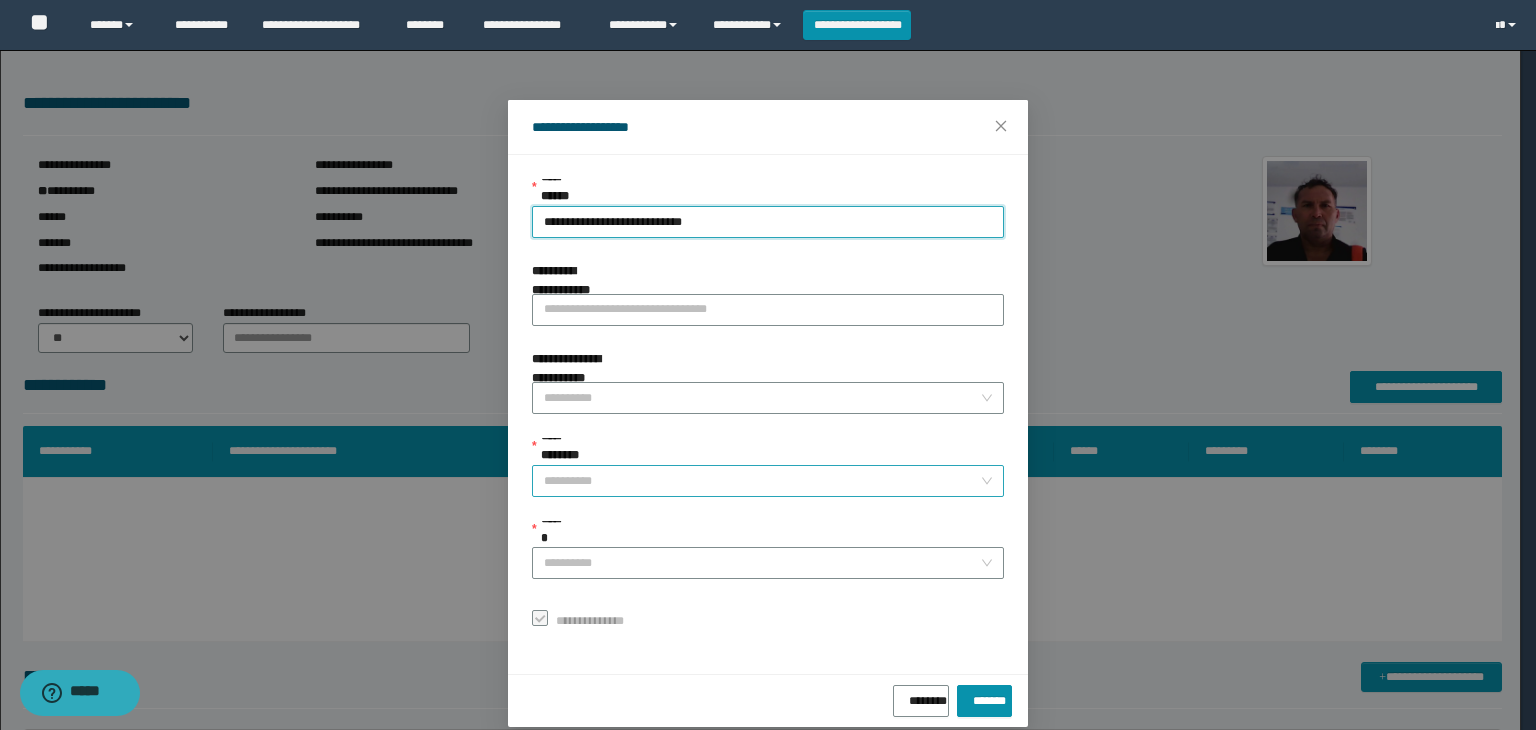click on "**********" at bounding box center [768, 467] 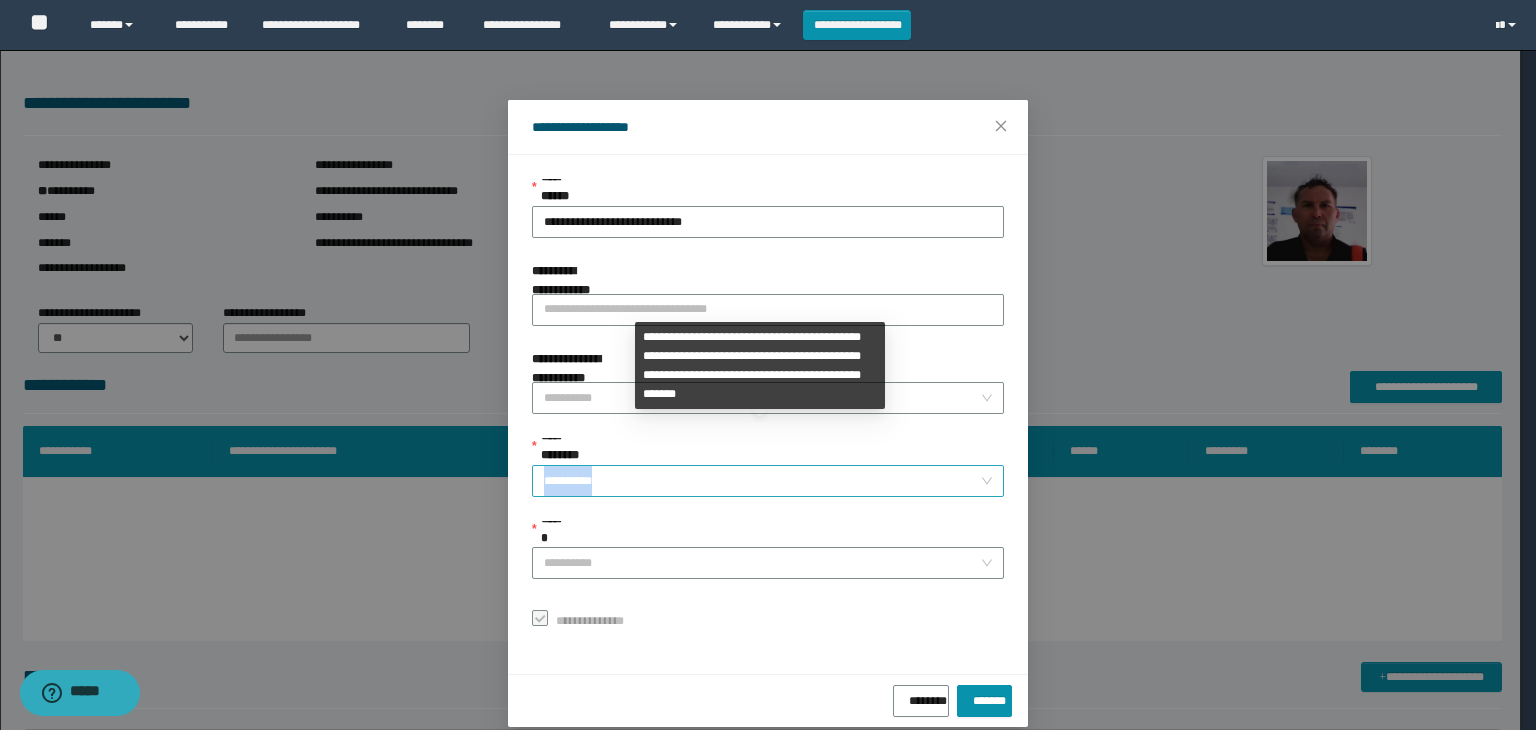 click on "**********" at bounding box center [762, 481] 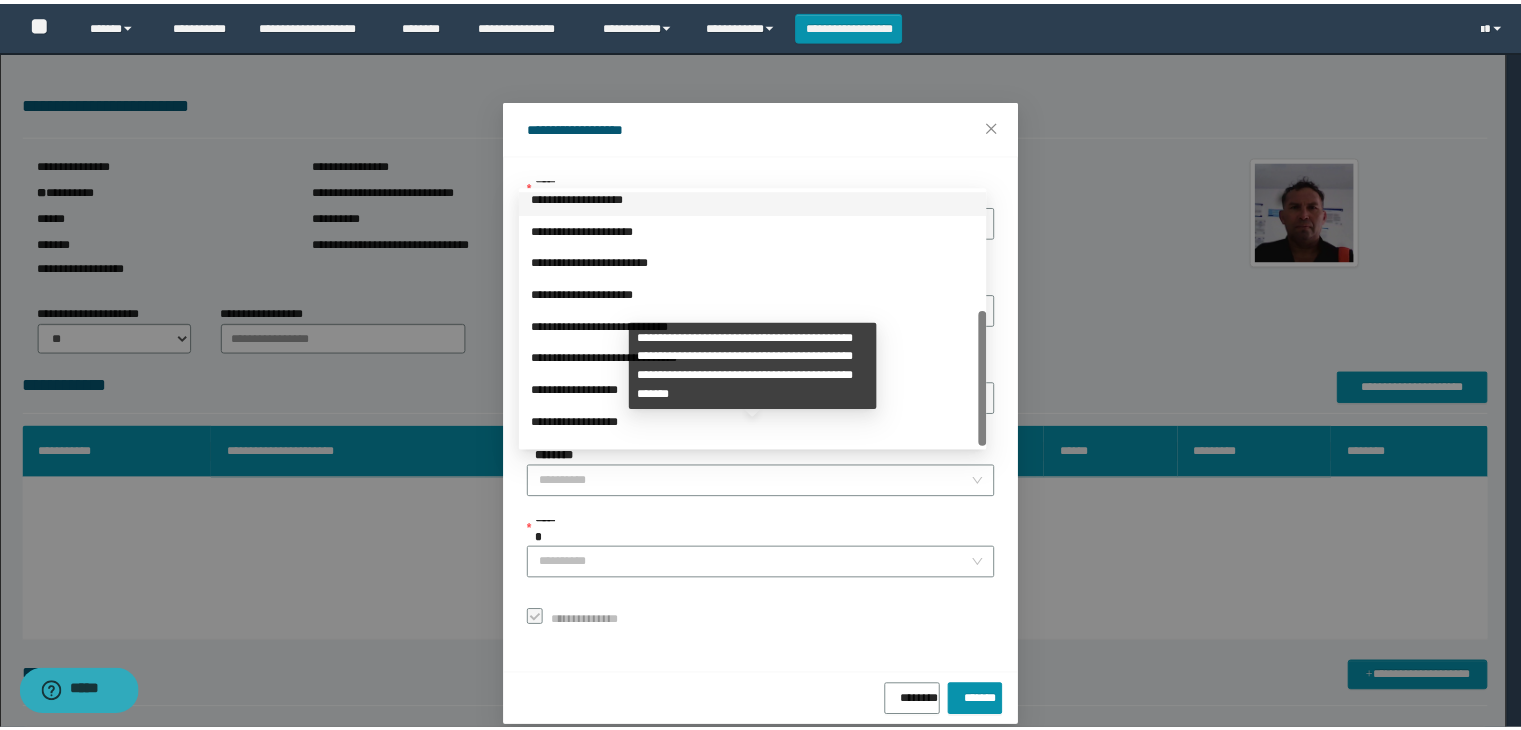 scroll, scrollTop: 224, scrollLeft: 0, axis: vertical 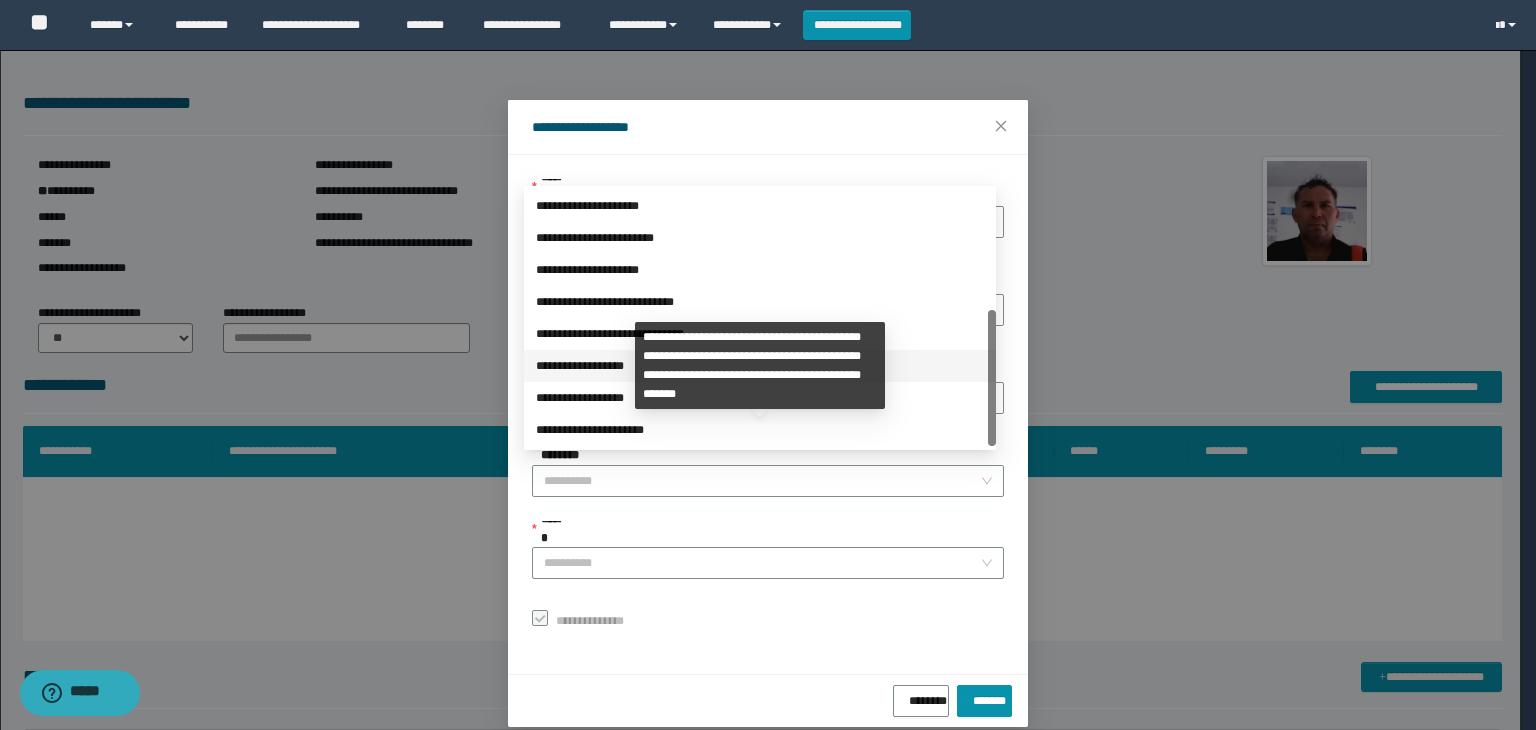 click on "**********" at bounding box center [760, 366] 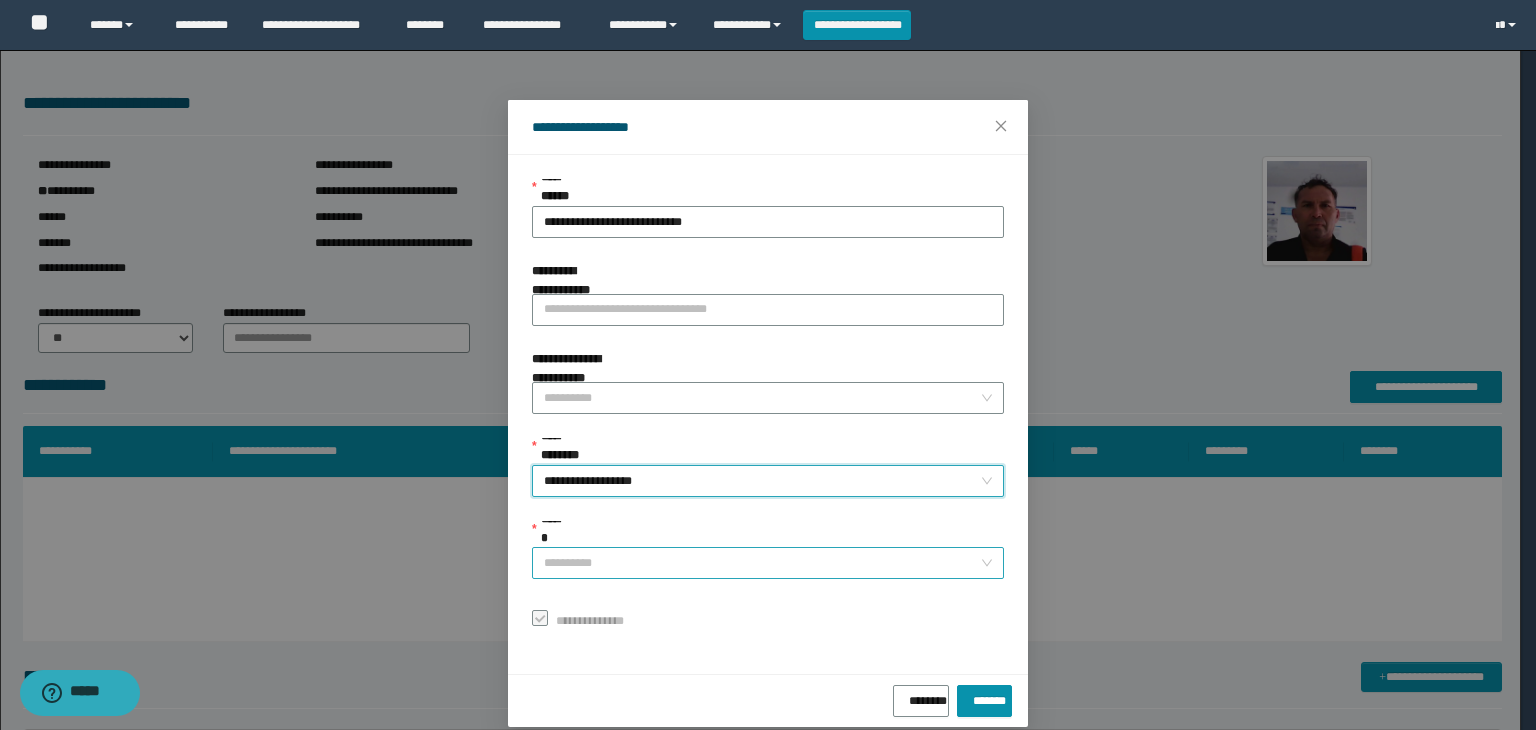 click on "******" at bounding box center (762, 563) 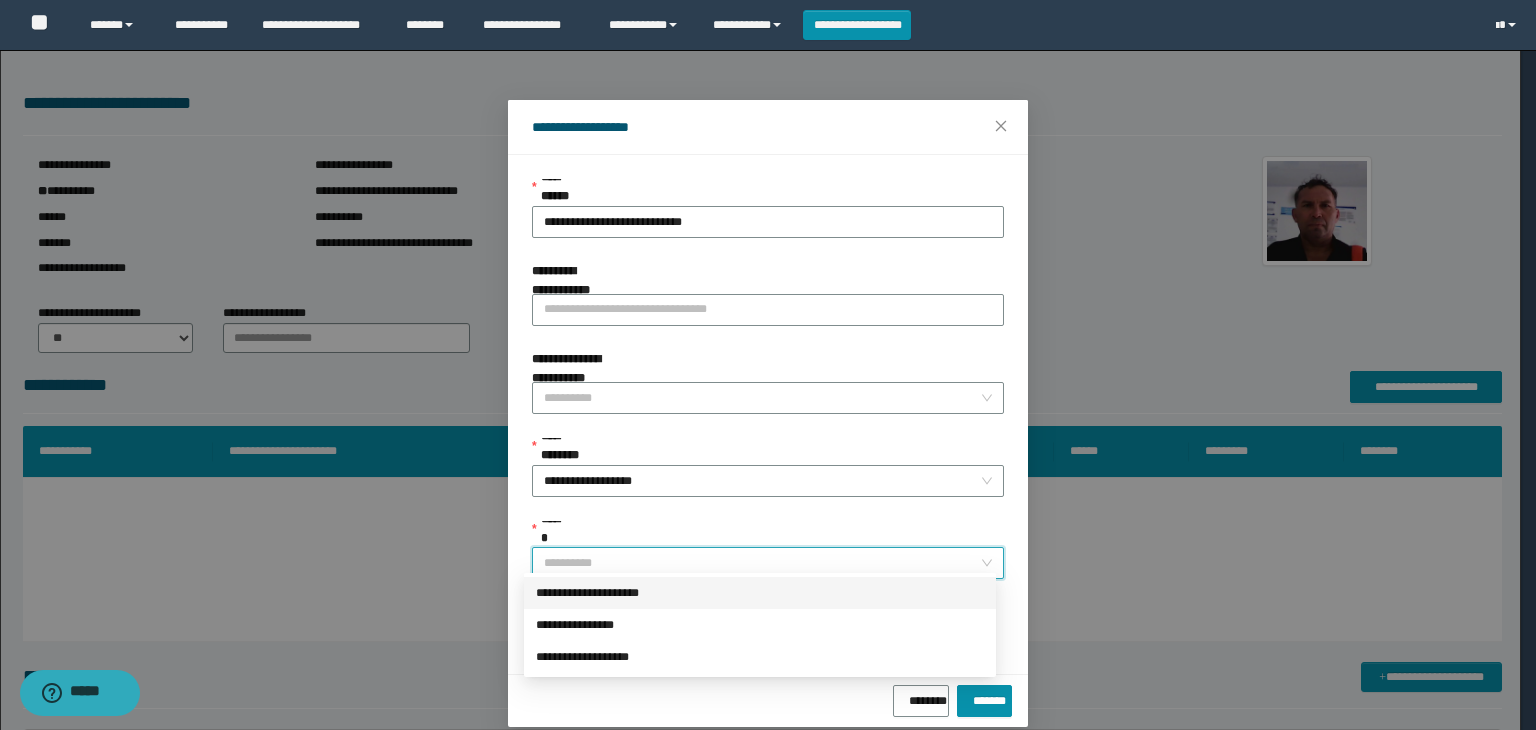 click on "**********" at bounding box center (760, 593) 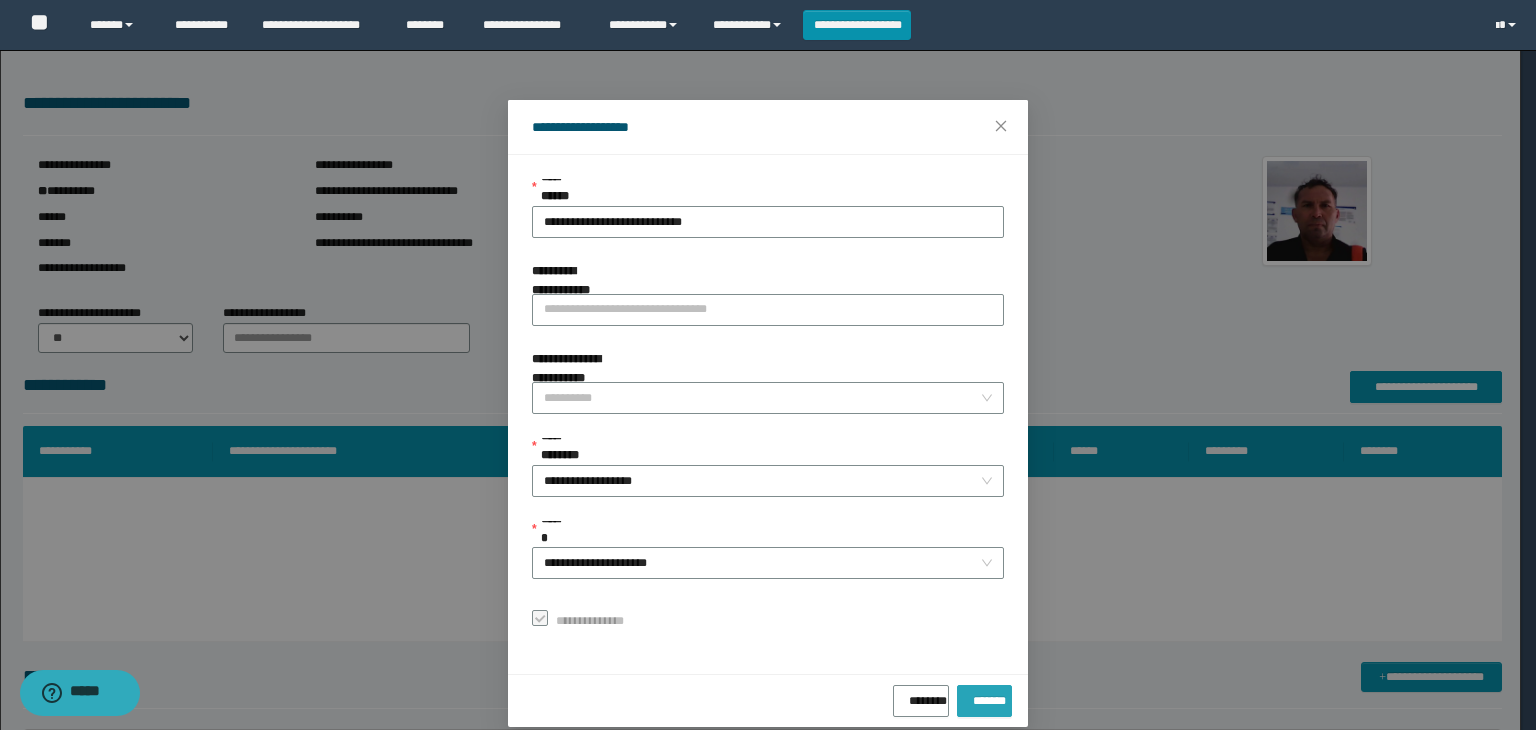 click on "*******" at bounding box center (984, 697) 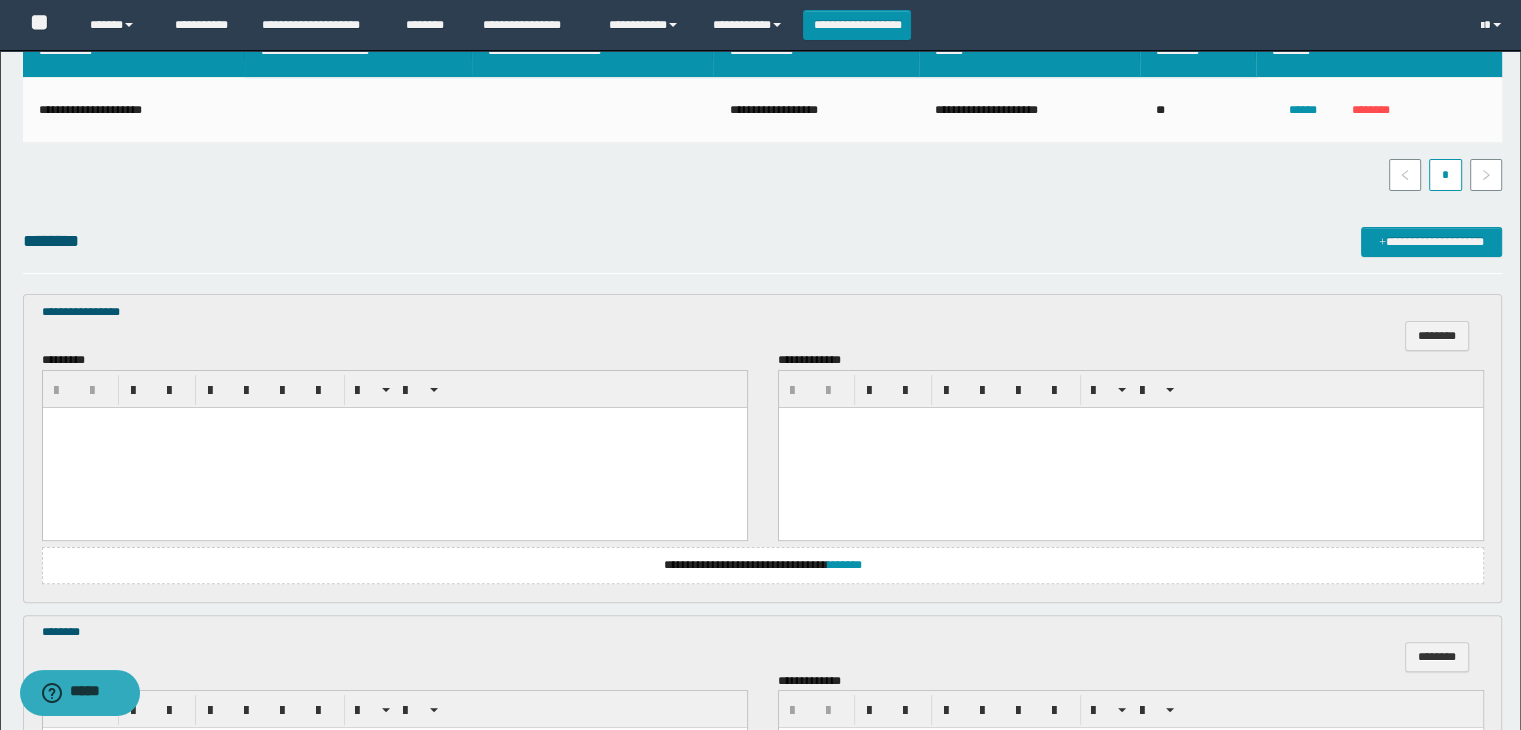 scroll, scrollTop: 600, scrollLeft: 0, axis: vertical 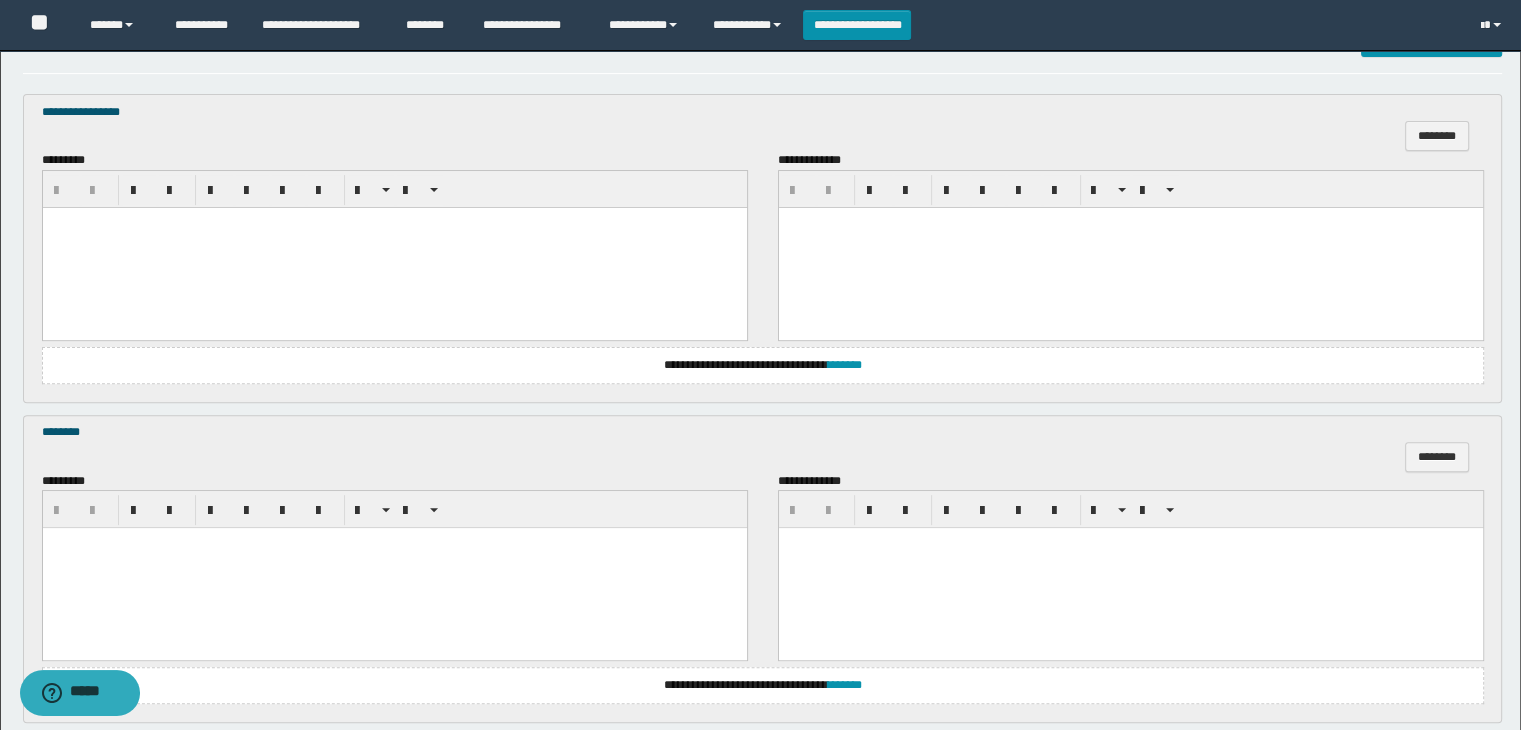 click at bounding box center [394, 247] 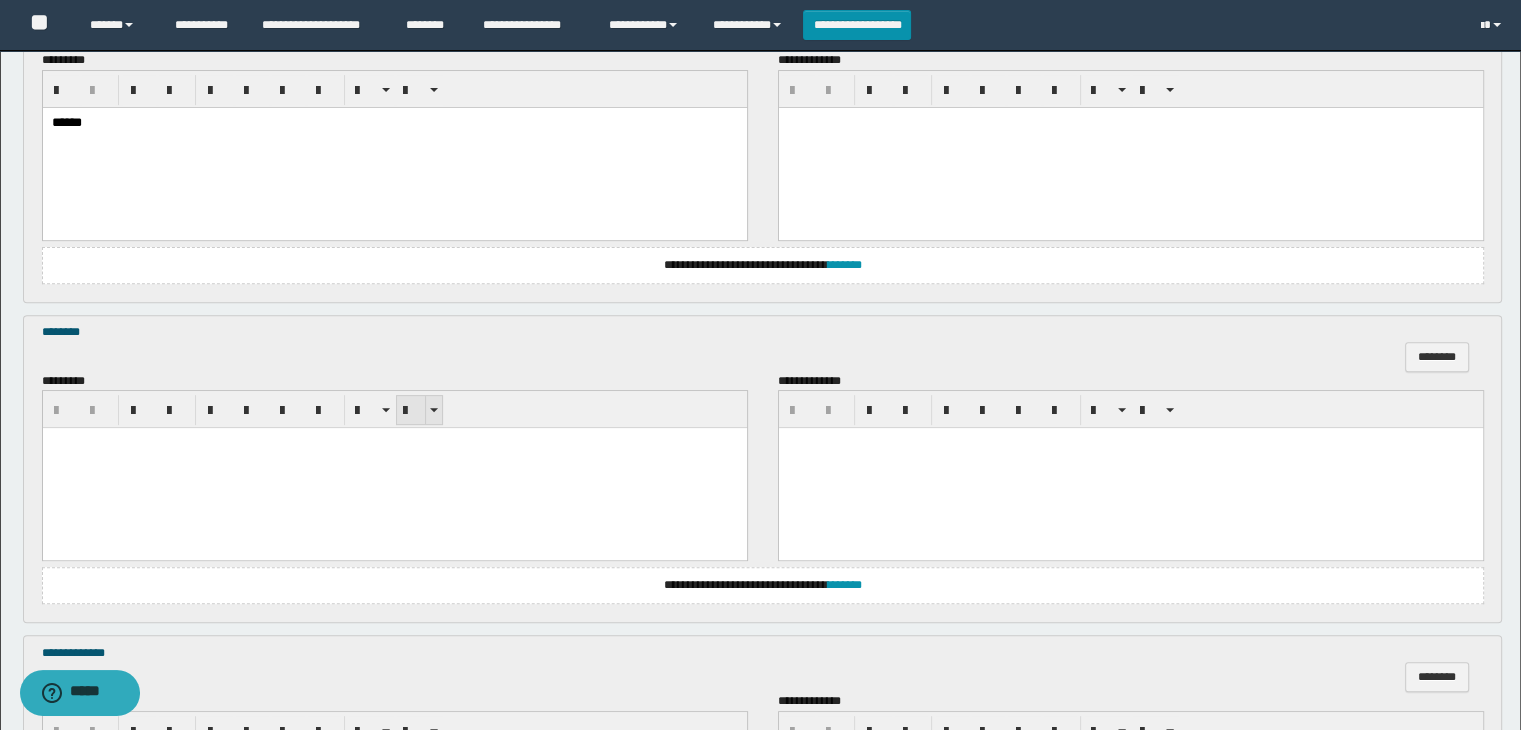 scroll, scrollTop: 800, scrollLeft: 0, axis: vertical 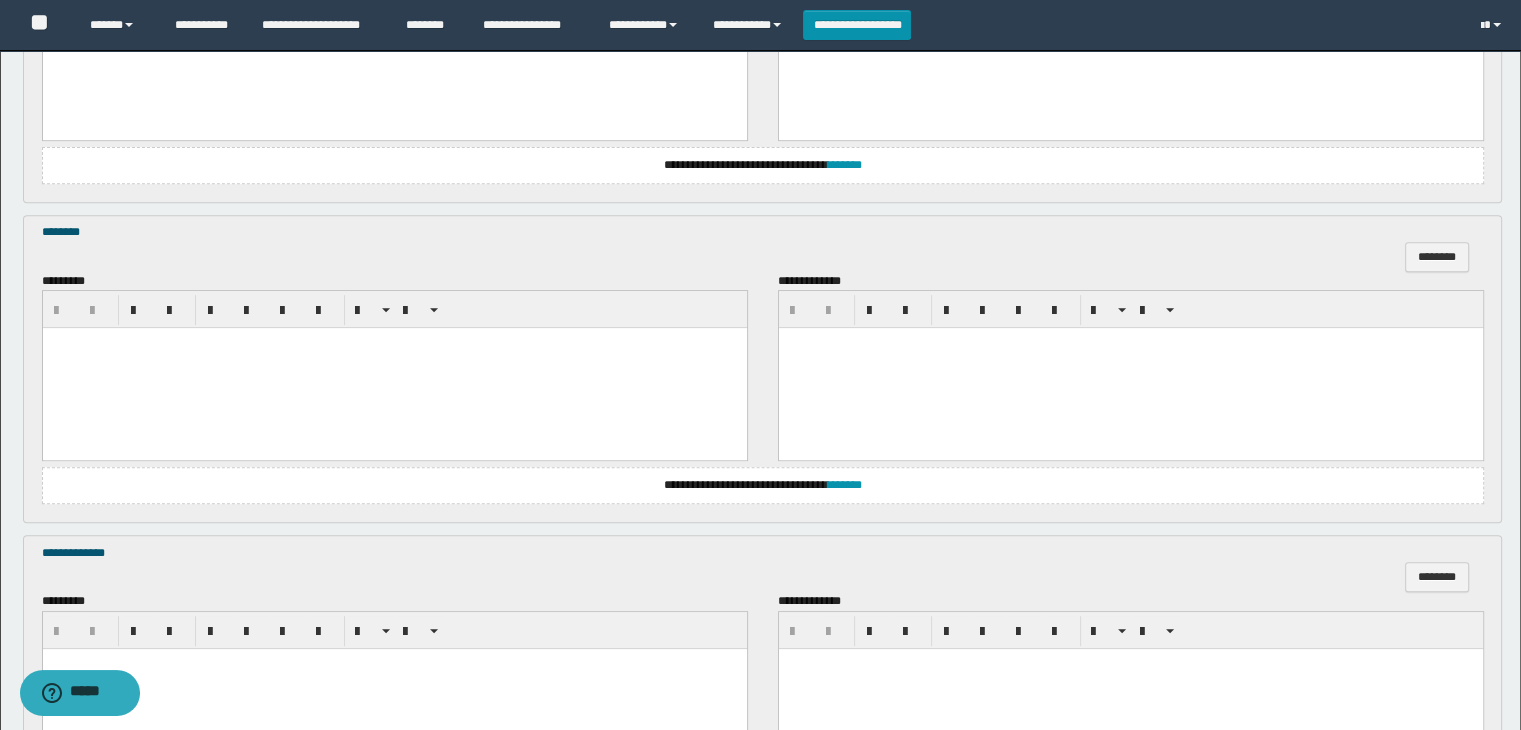 click at bounding box center [394, 368] 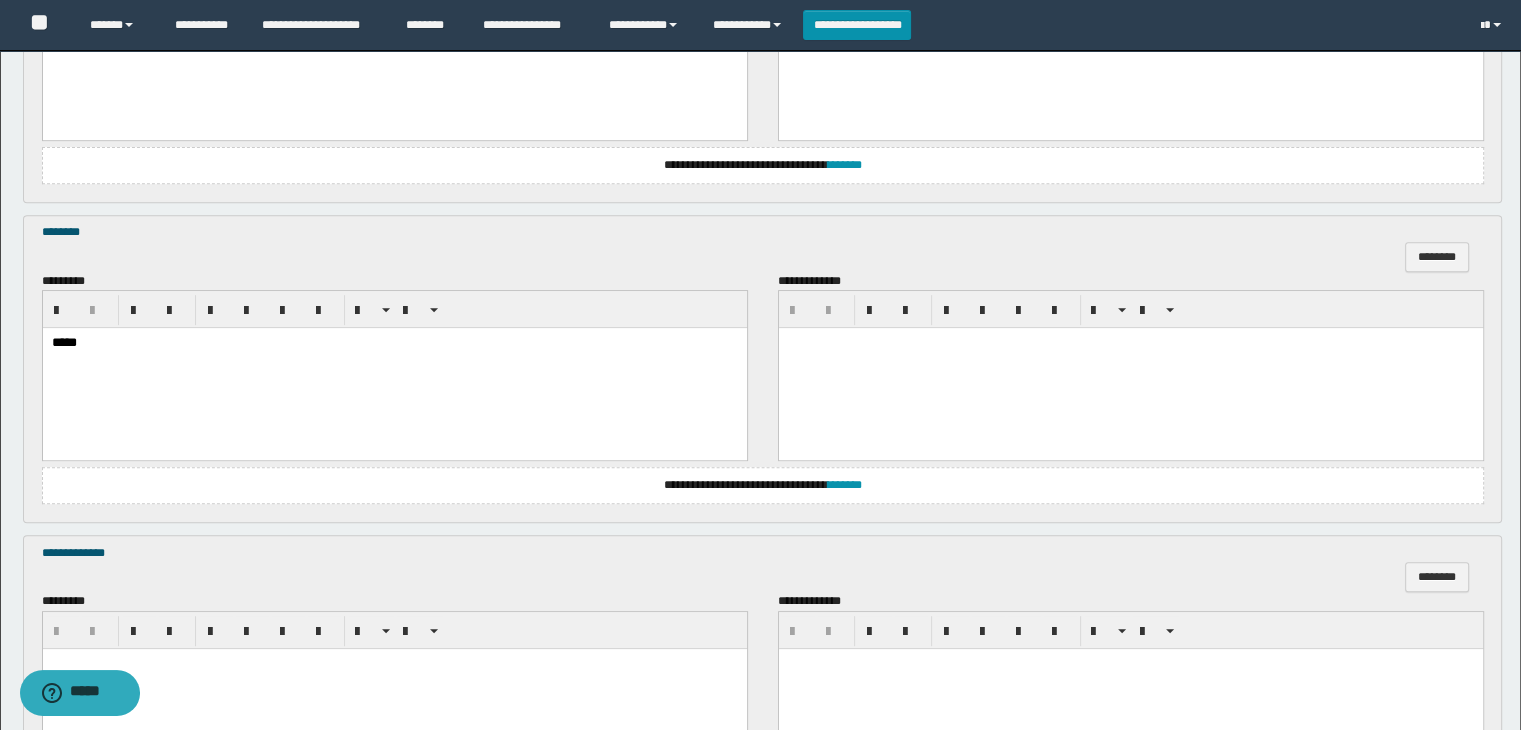 scroll, scrollTop: 1064, scrollLeft: 0, axis: vertical 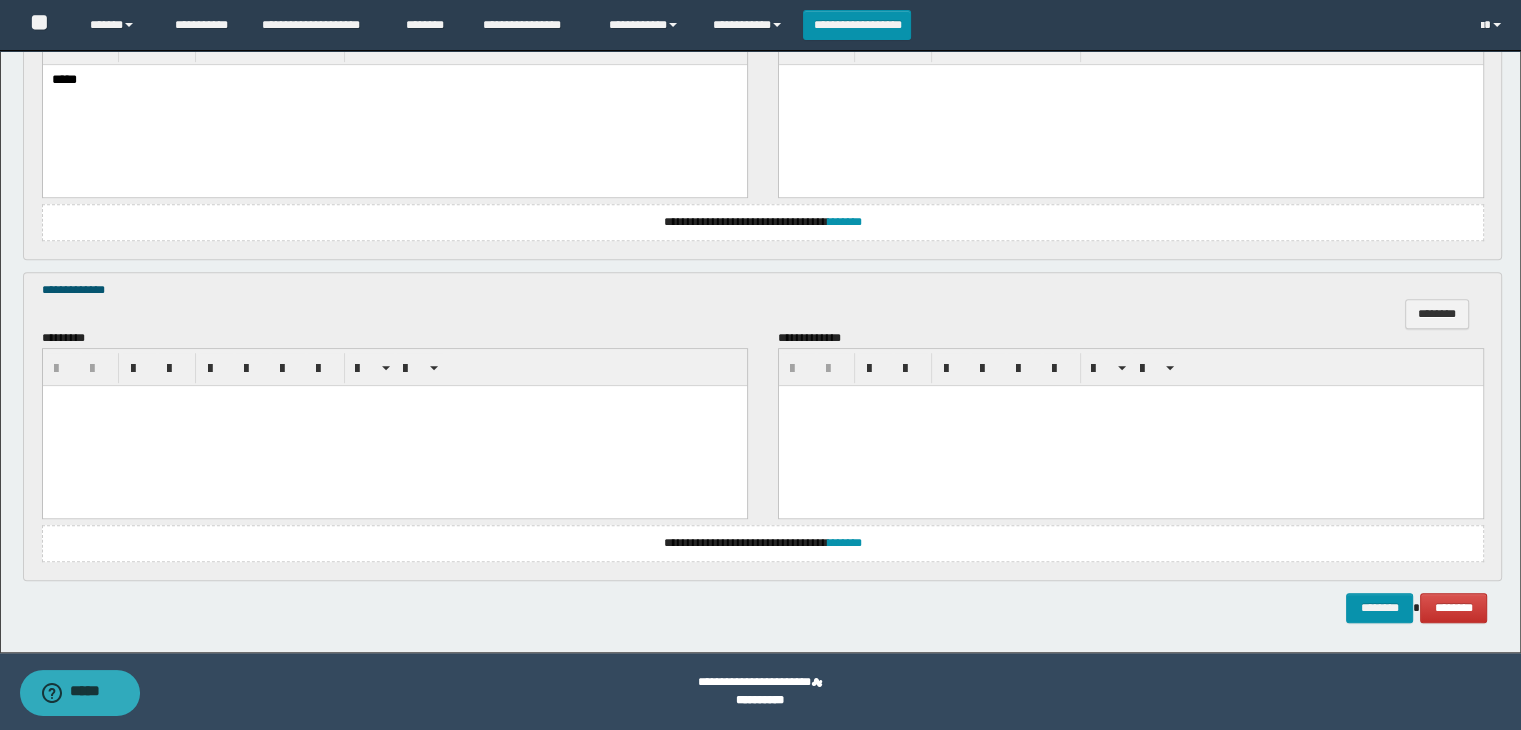 click at bounding box center [394, 425] 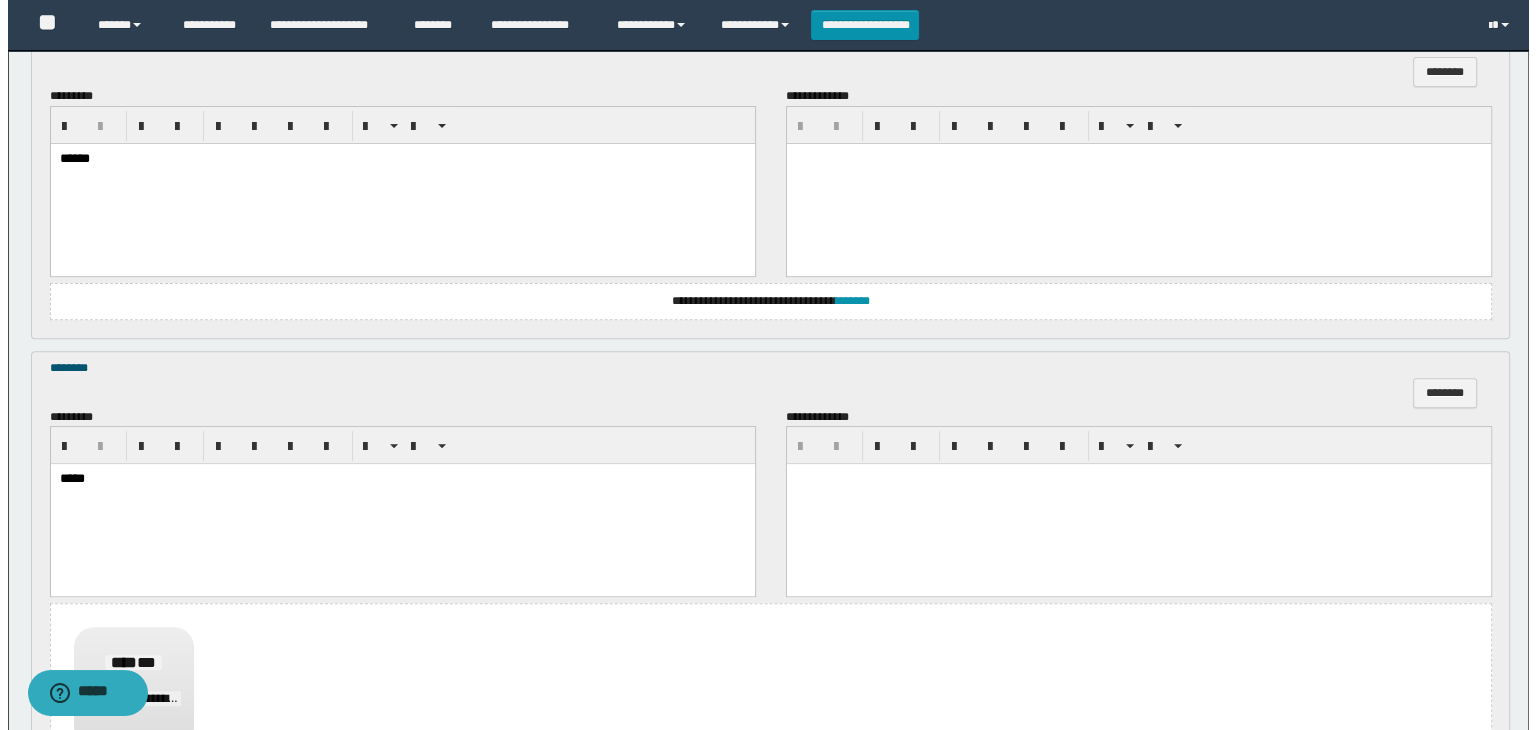 scroll, scrollTop: 464, scrollLeft: 0, axis: vertical 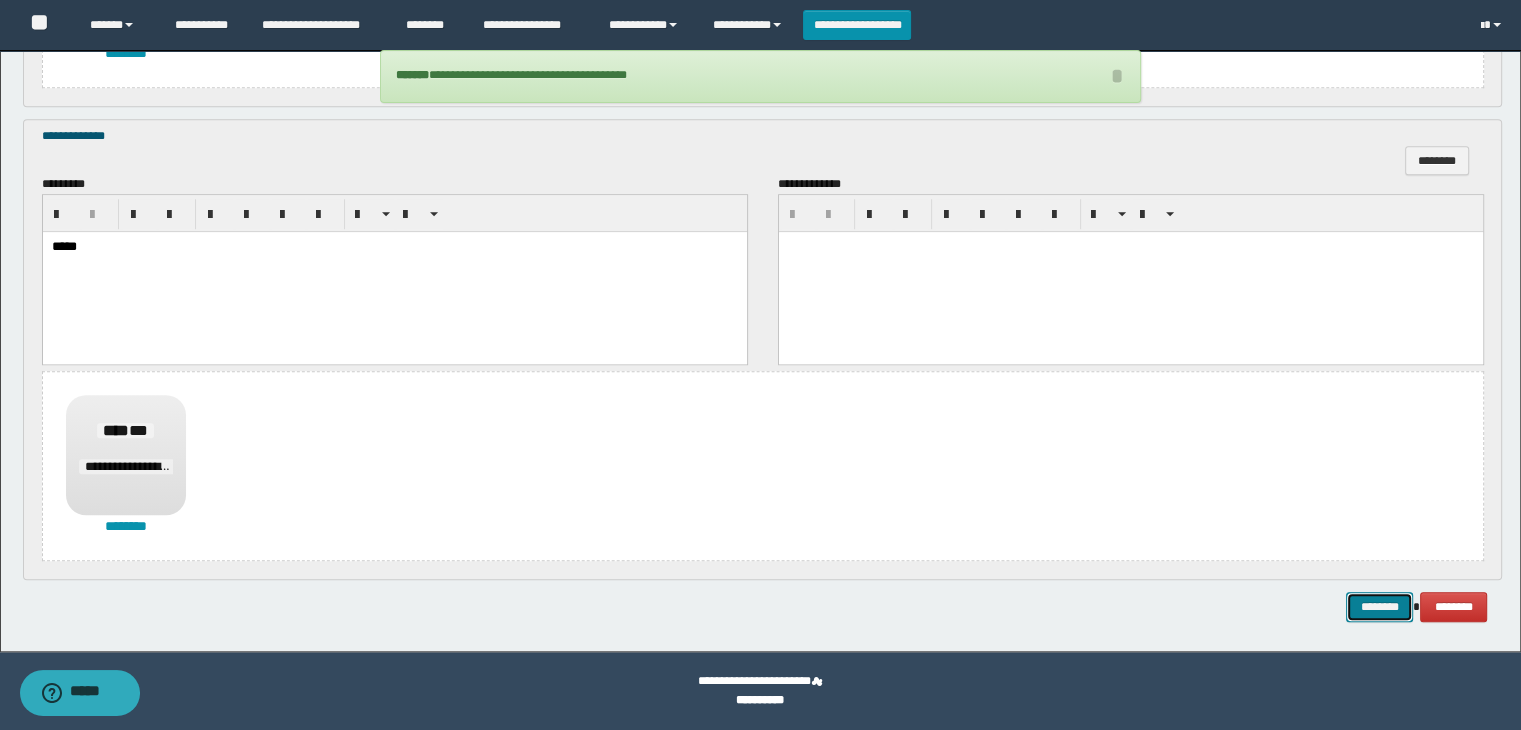 click on "********" at bounding box center (1379, 607) 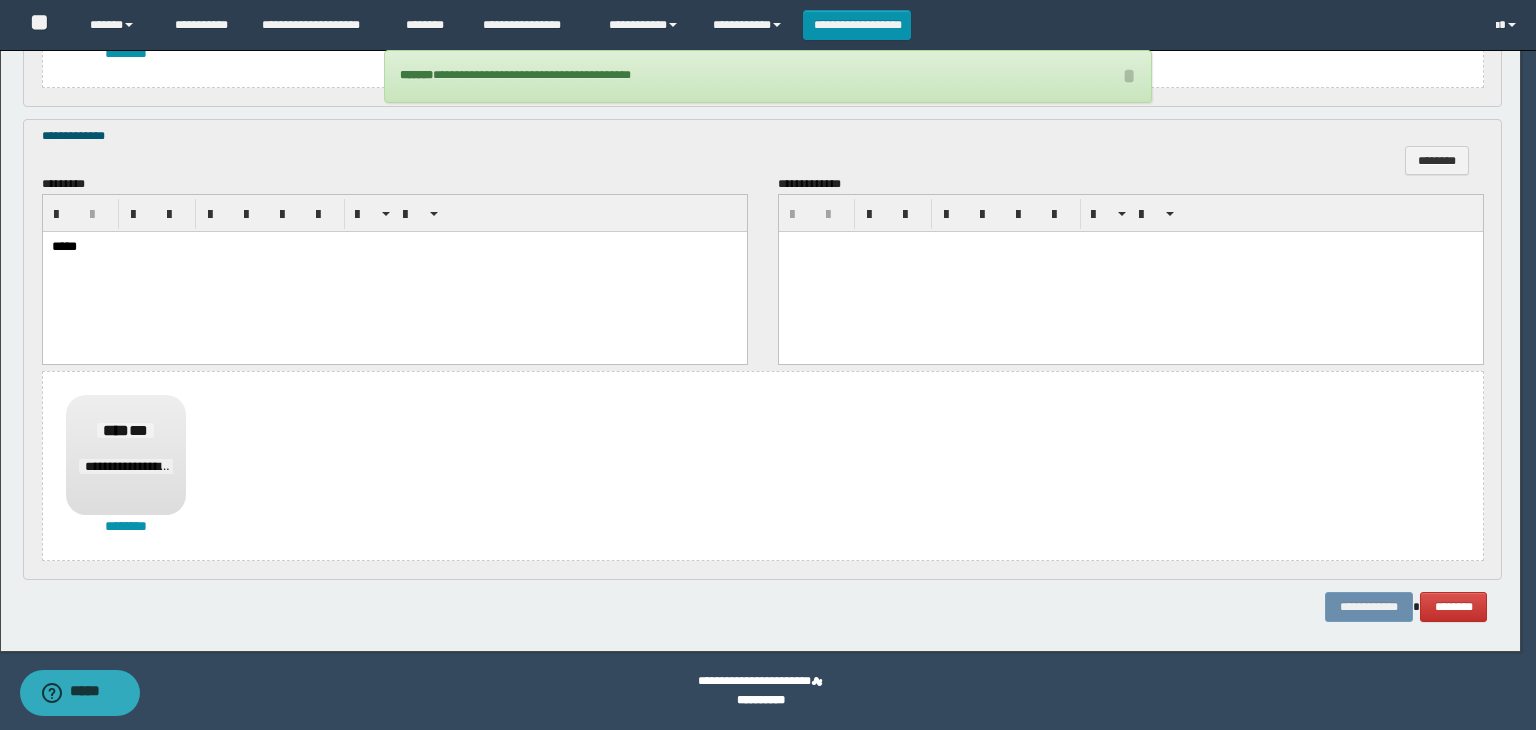 scroll, scrollTop: 0, scrollLeft: 0, axis: both 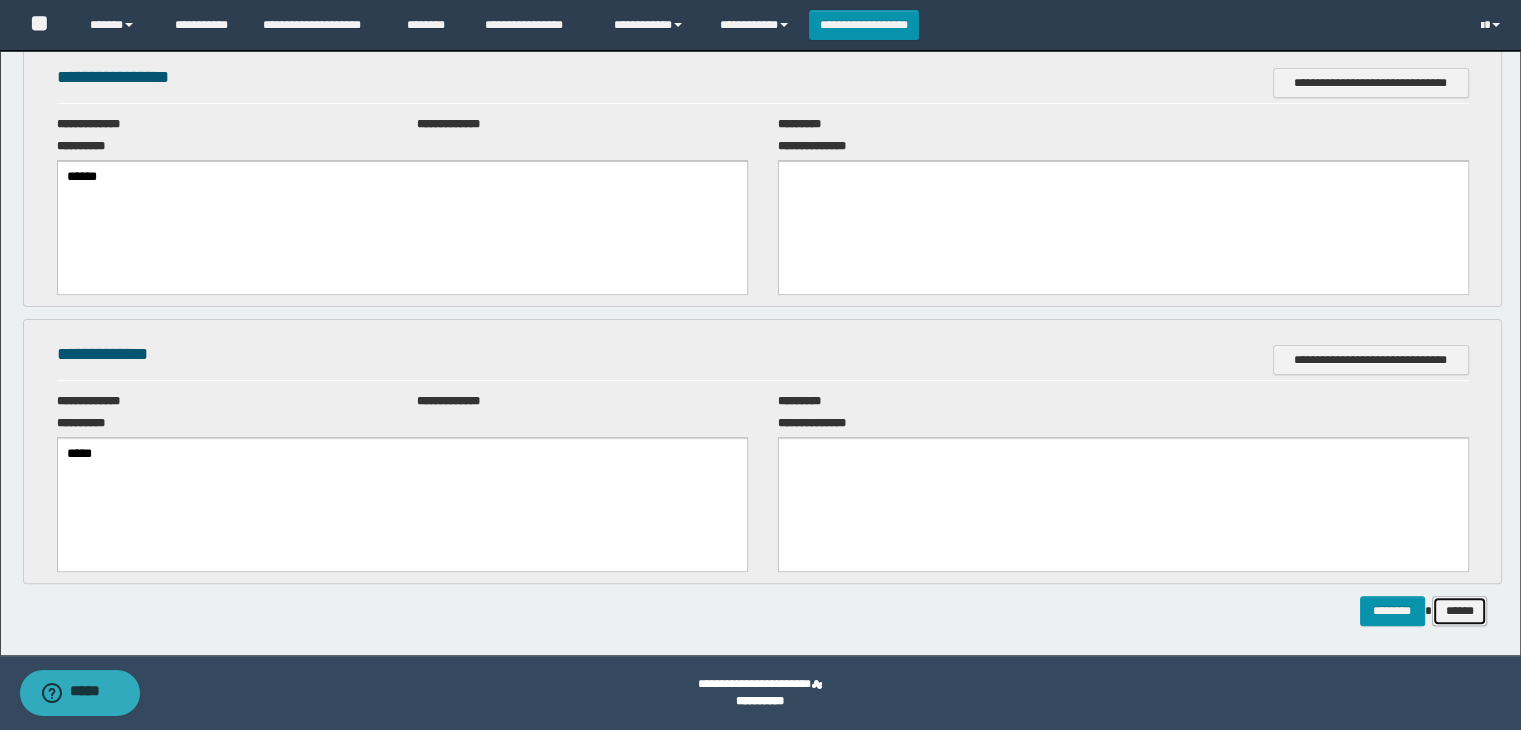 click on "******" at bounding box center (1460, 611) 